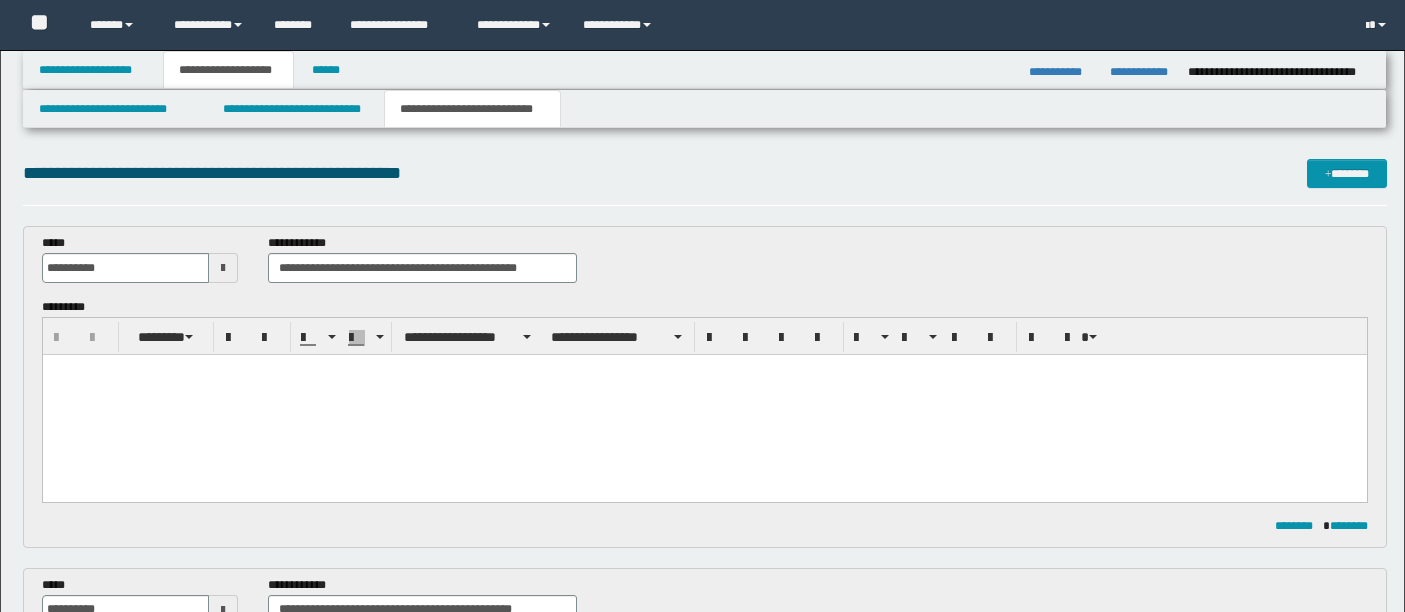 scroll, scrollTop: 2062, scrollLeft: 0, axis: vertical 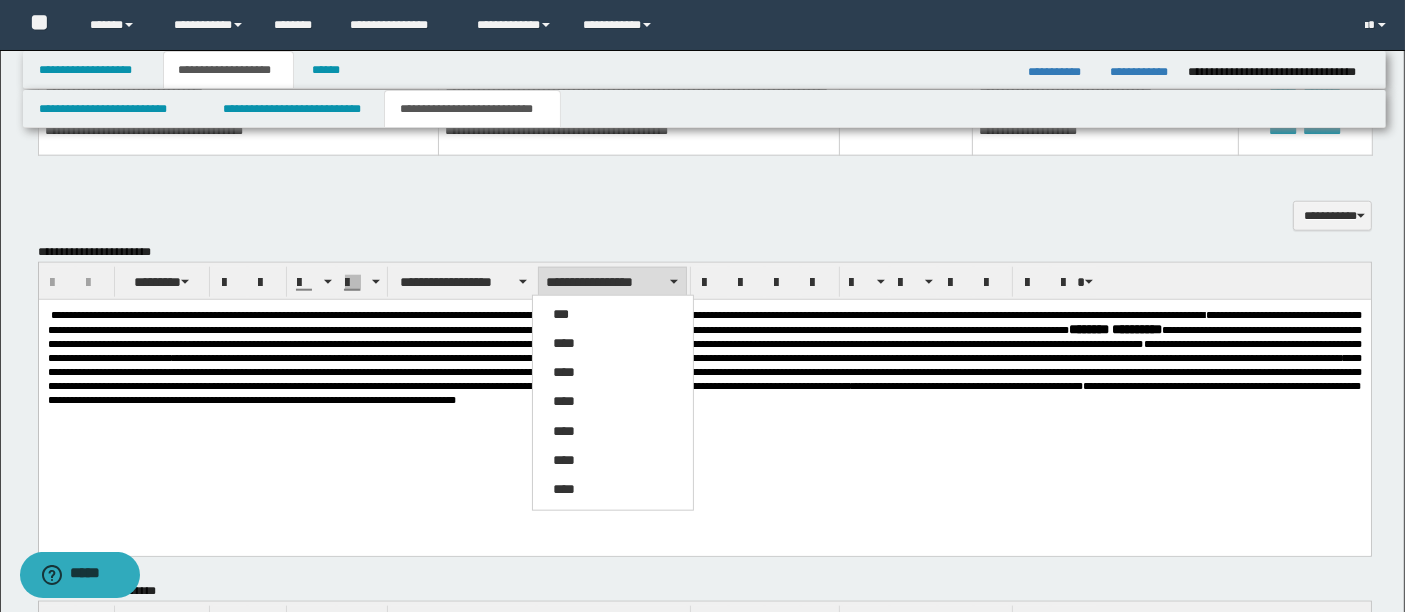 click on "**********" at bounding box center [705, 69] 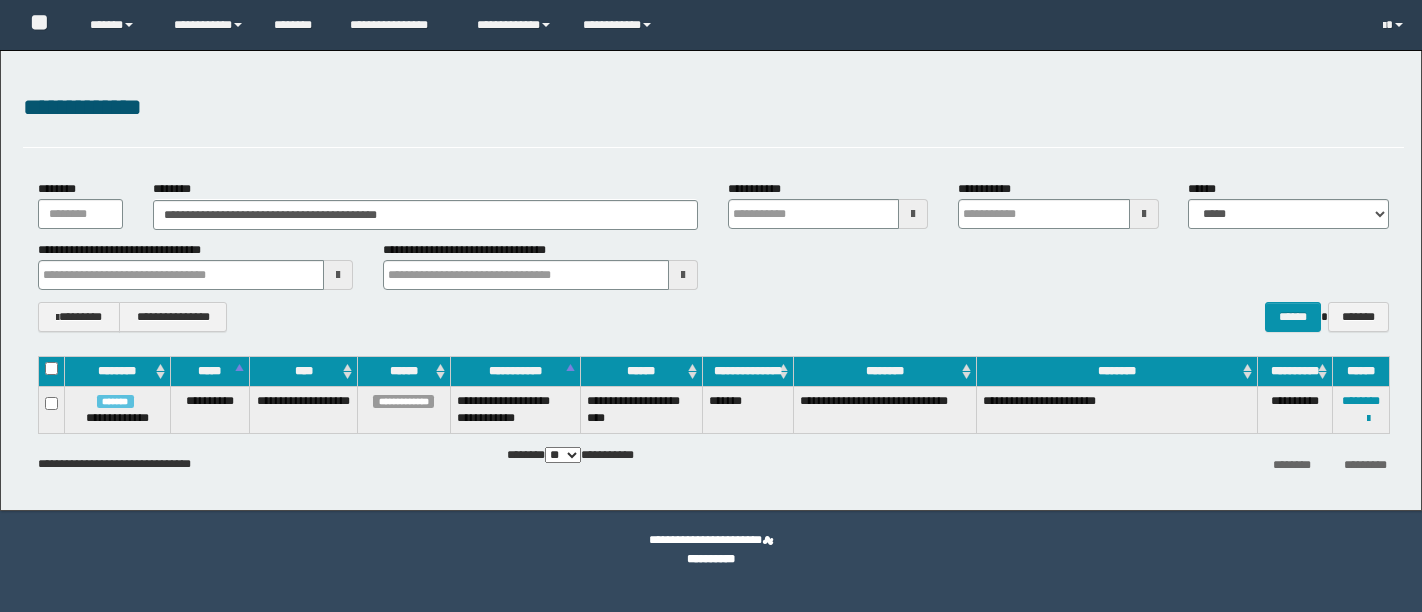 scroll, scrollTop: 0, scrollLeft: 0, axis: both 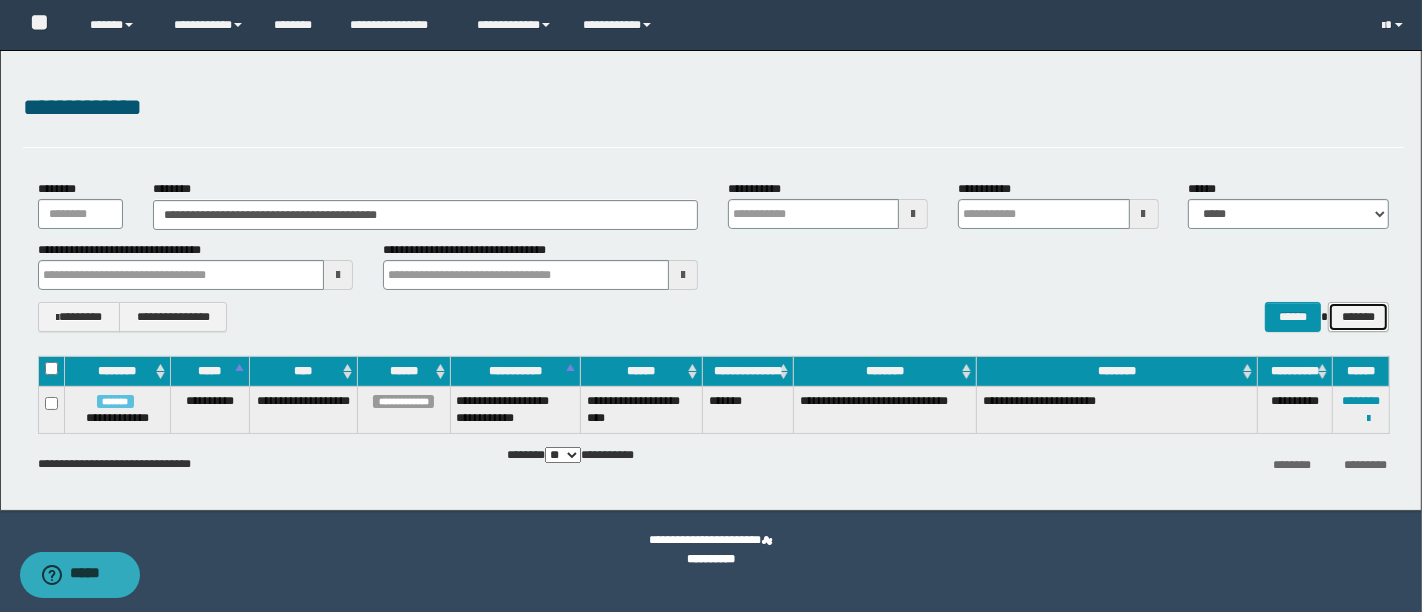 click on "*******" at bounding box center (1358, 316) 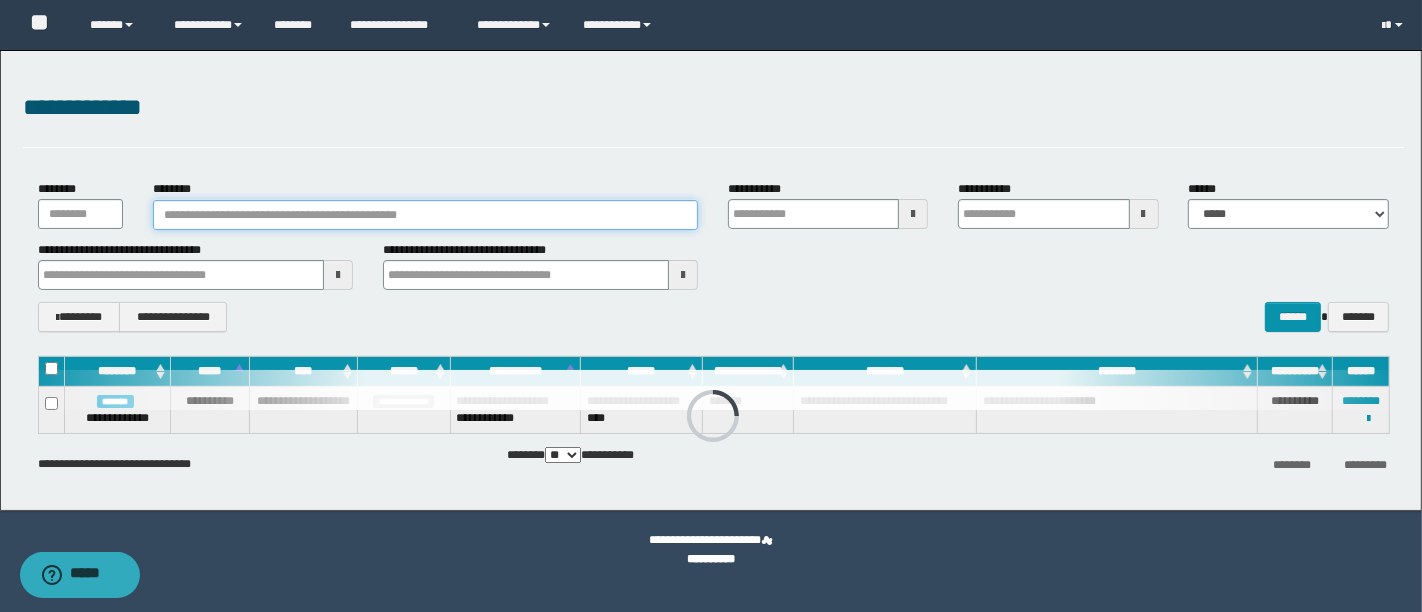 click on "********" at bounding box center [425, 215] 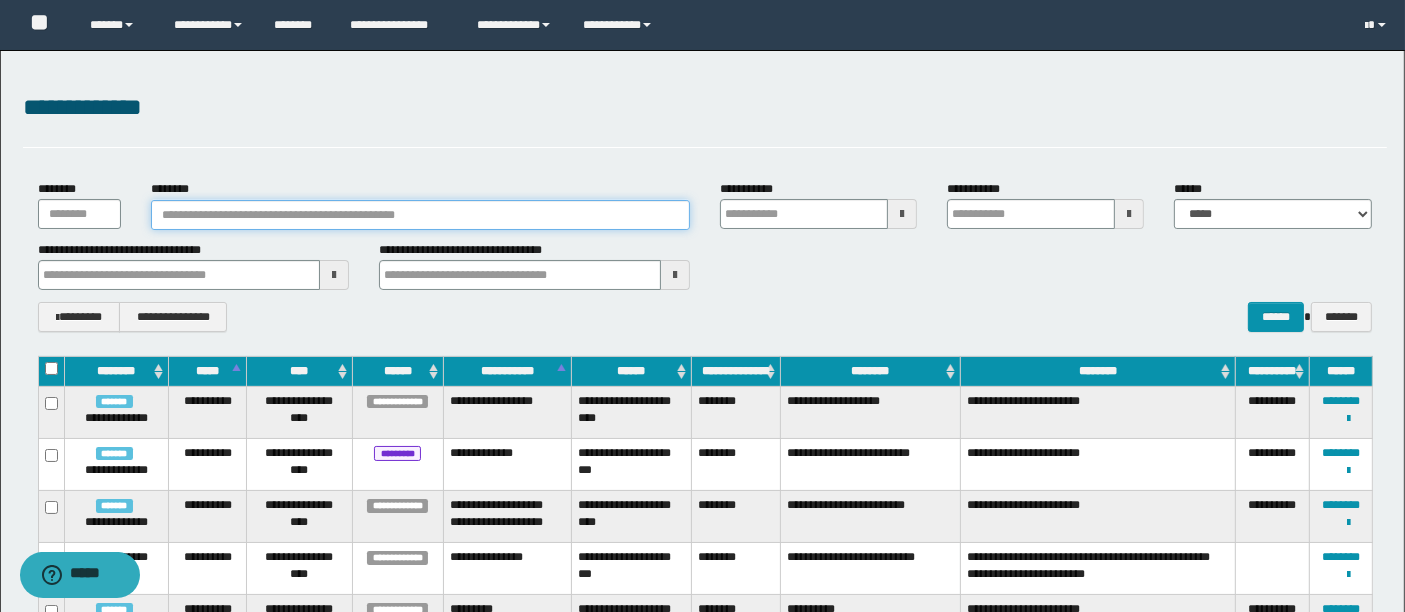 paste on "**********" 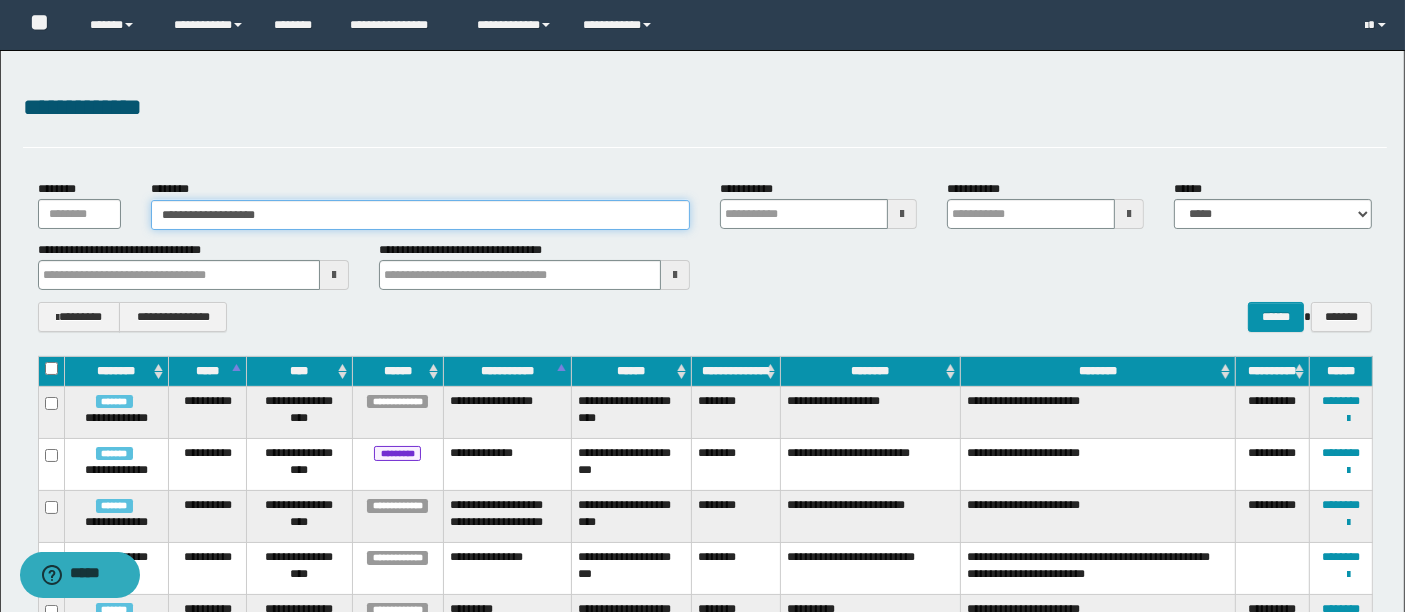 type on "**********" 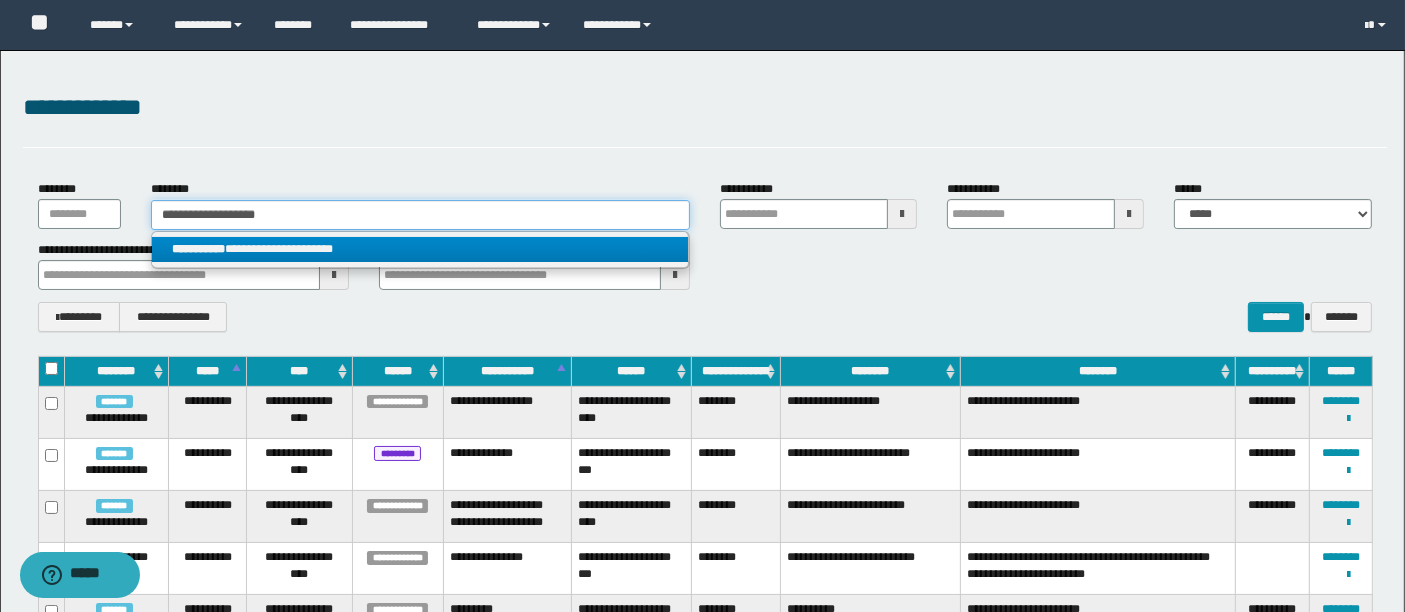 type on "**********" 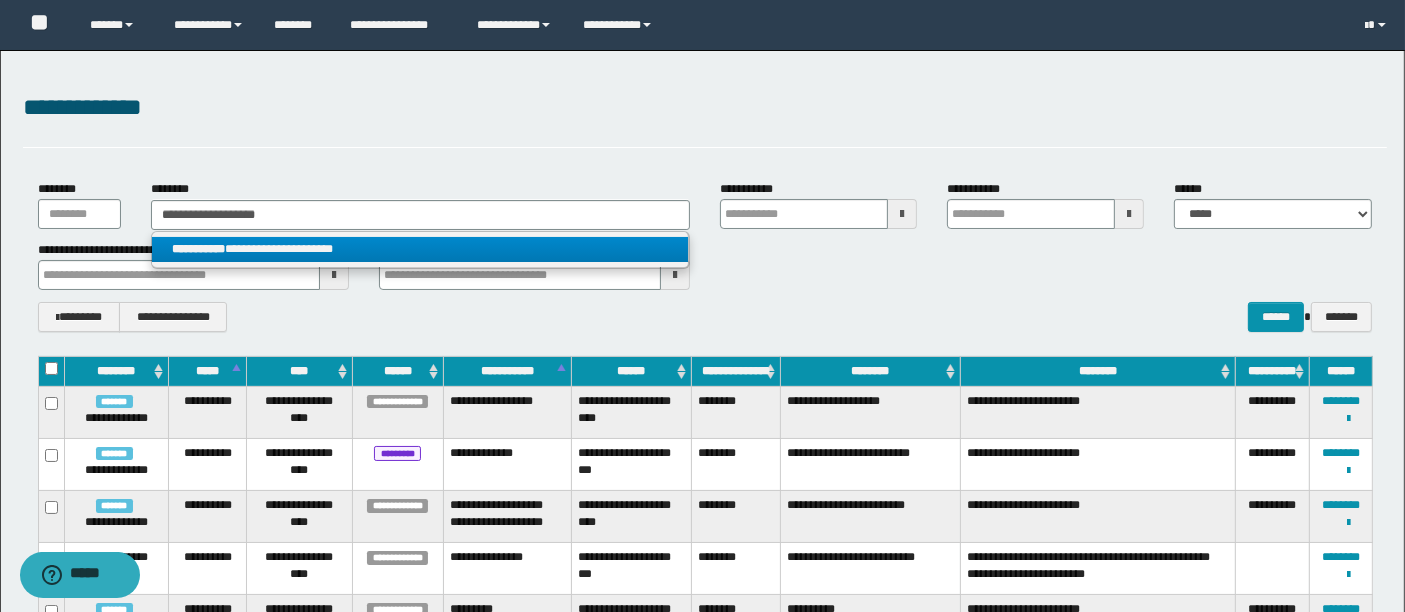 click on "**********" at bounding box center [420, 249] 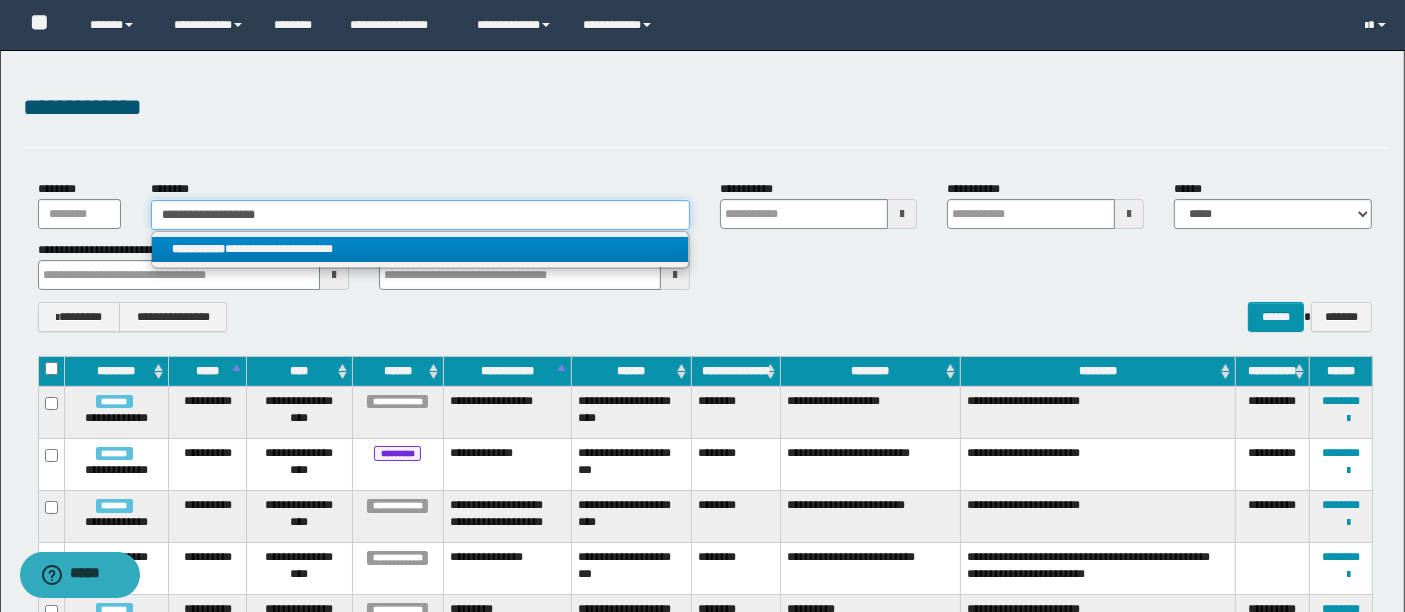type 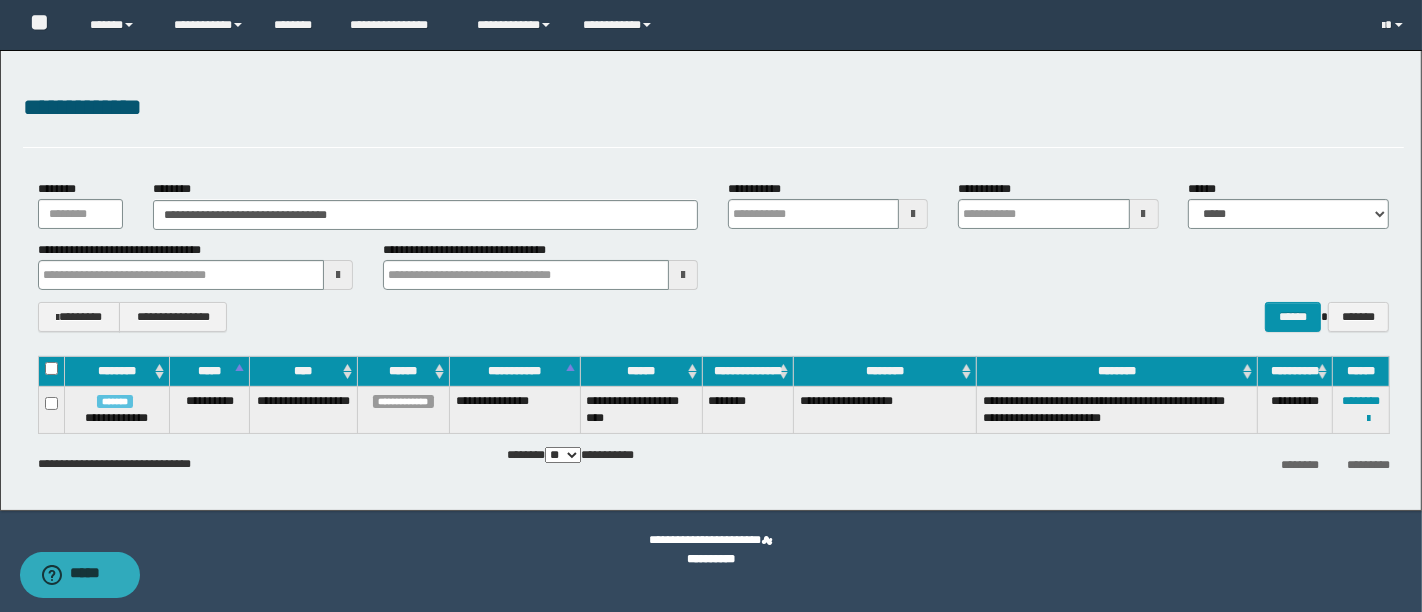 click on "**********" at bounding box center [713, 395] 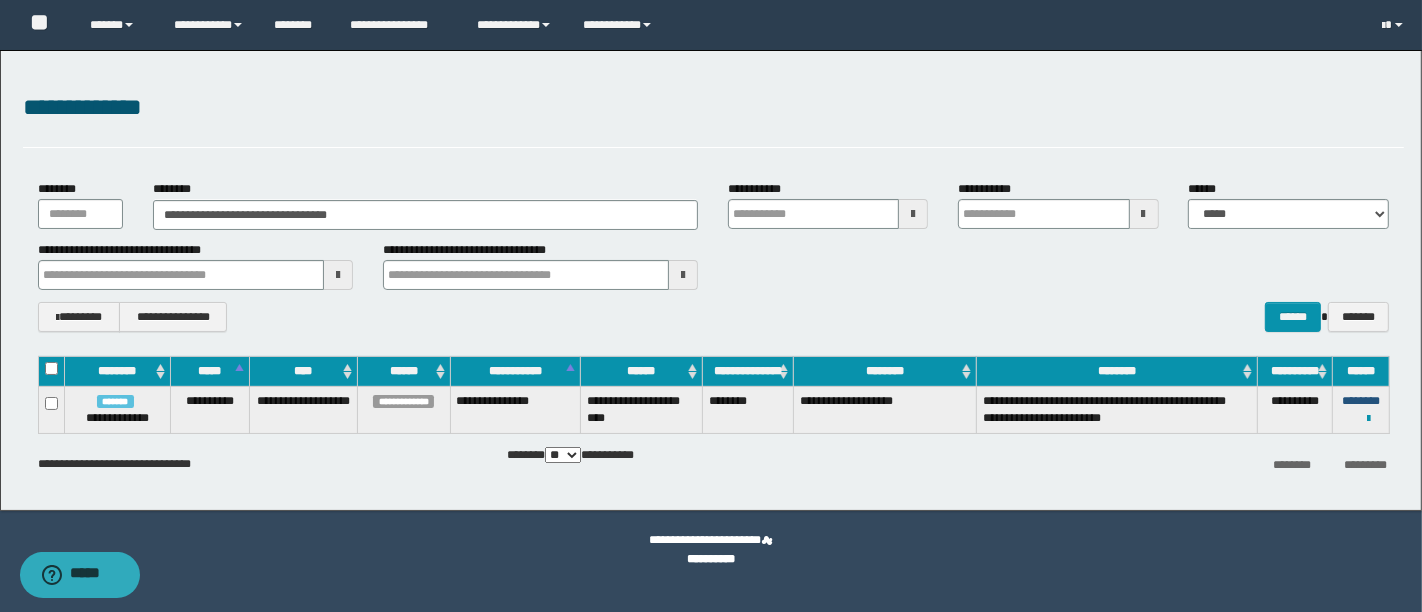 click on "********" at bounding box center [1361, 401] 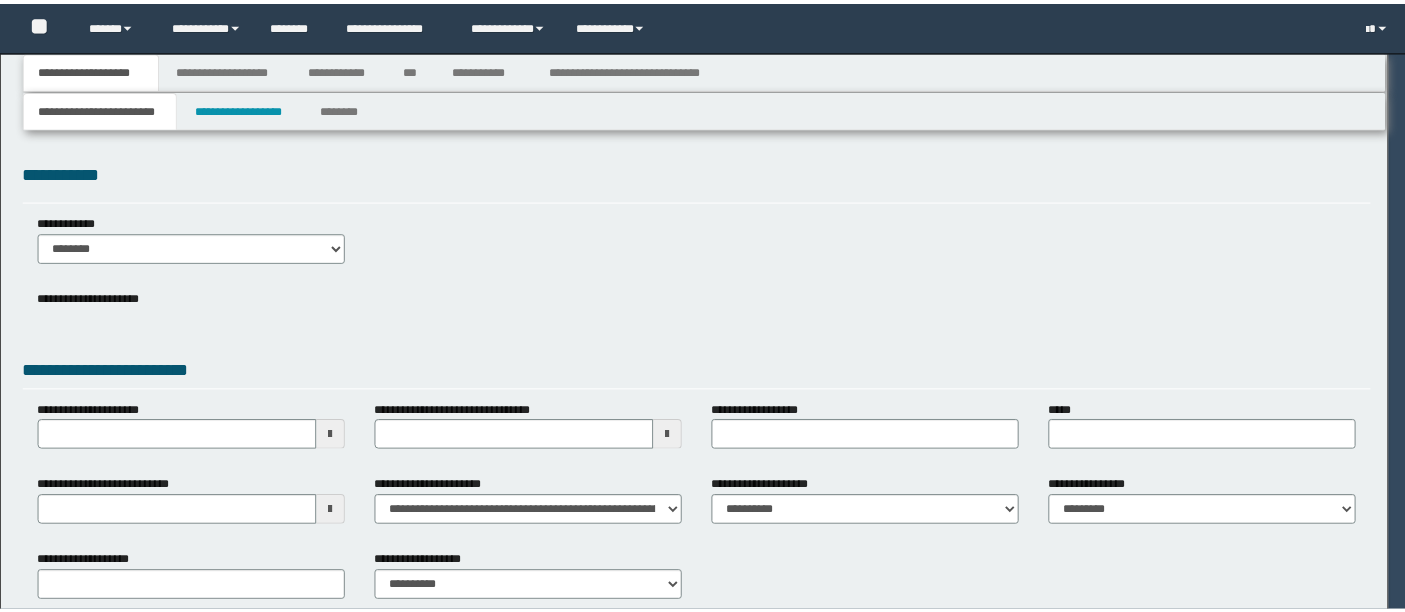 scroll, scrollTop: 0, scrollLeft: 0, axis: both 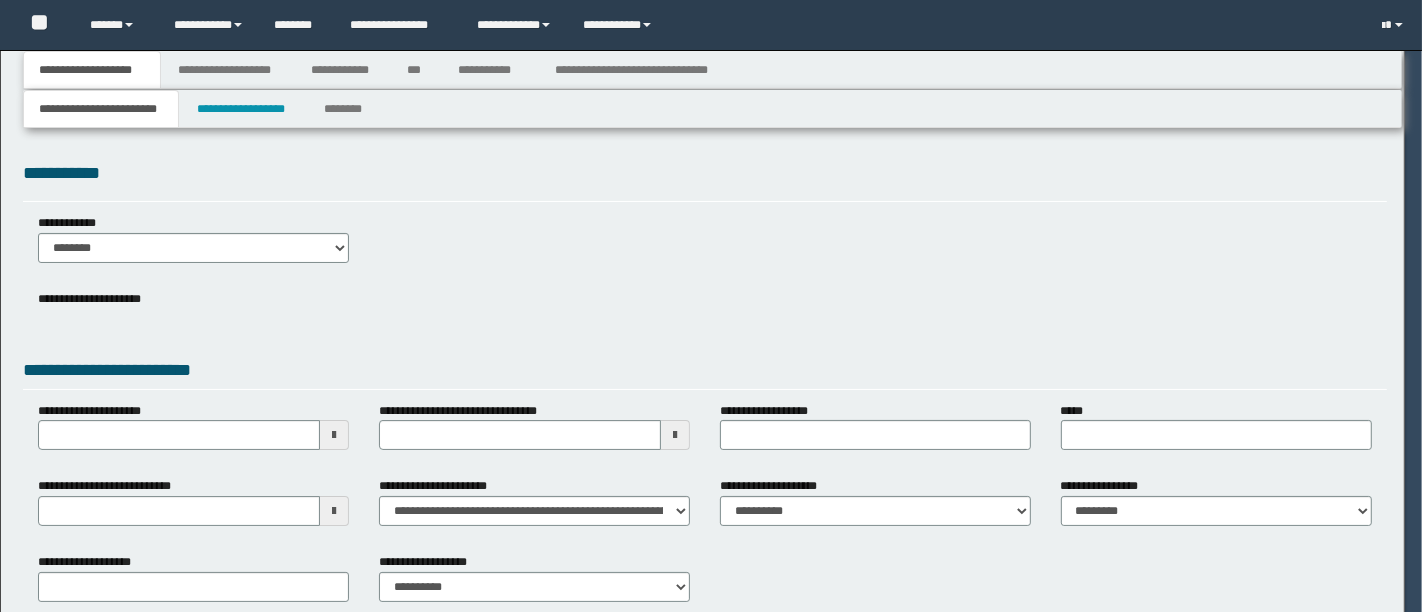 type on "**********" 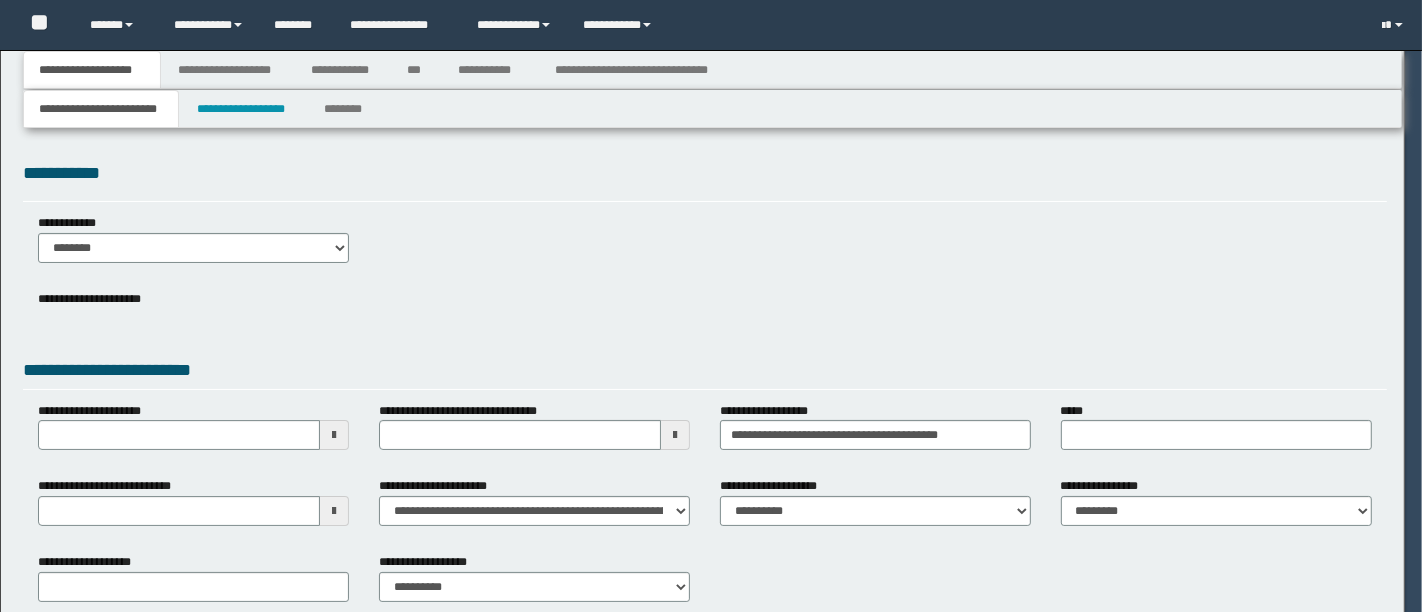 select on "*" 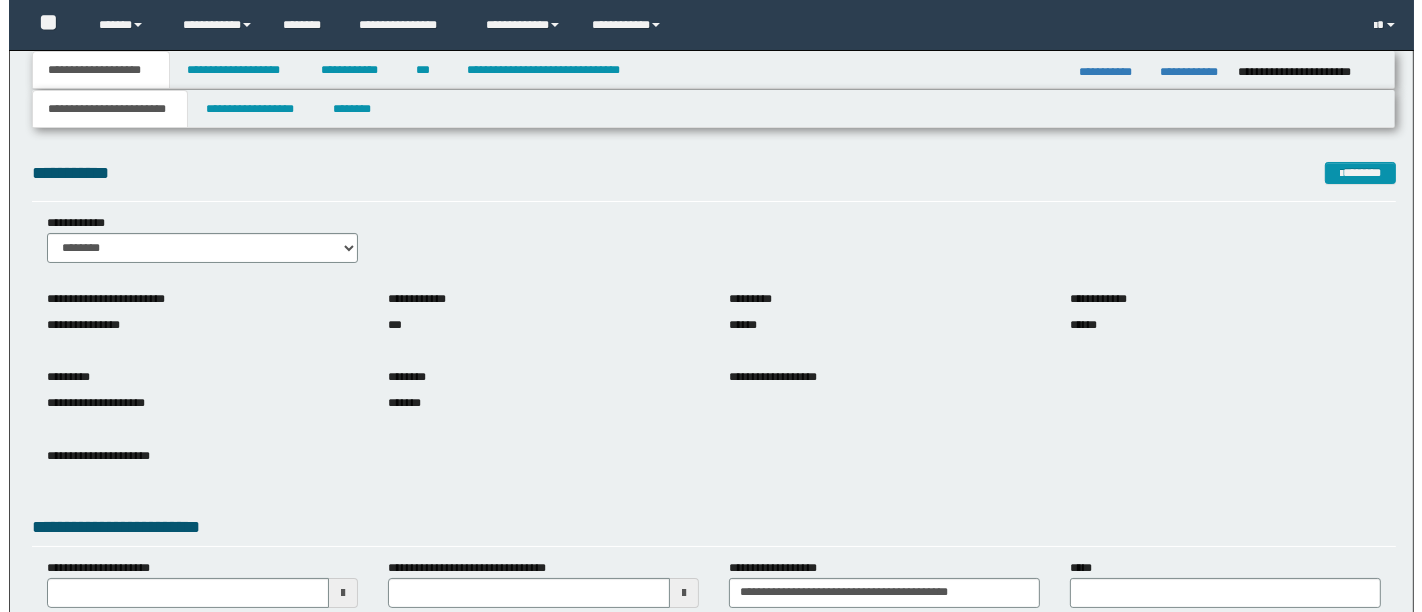 scroll, scrollTop: 0, scrollLeft: 0, axis: both 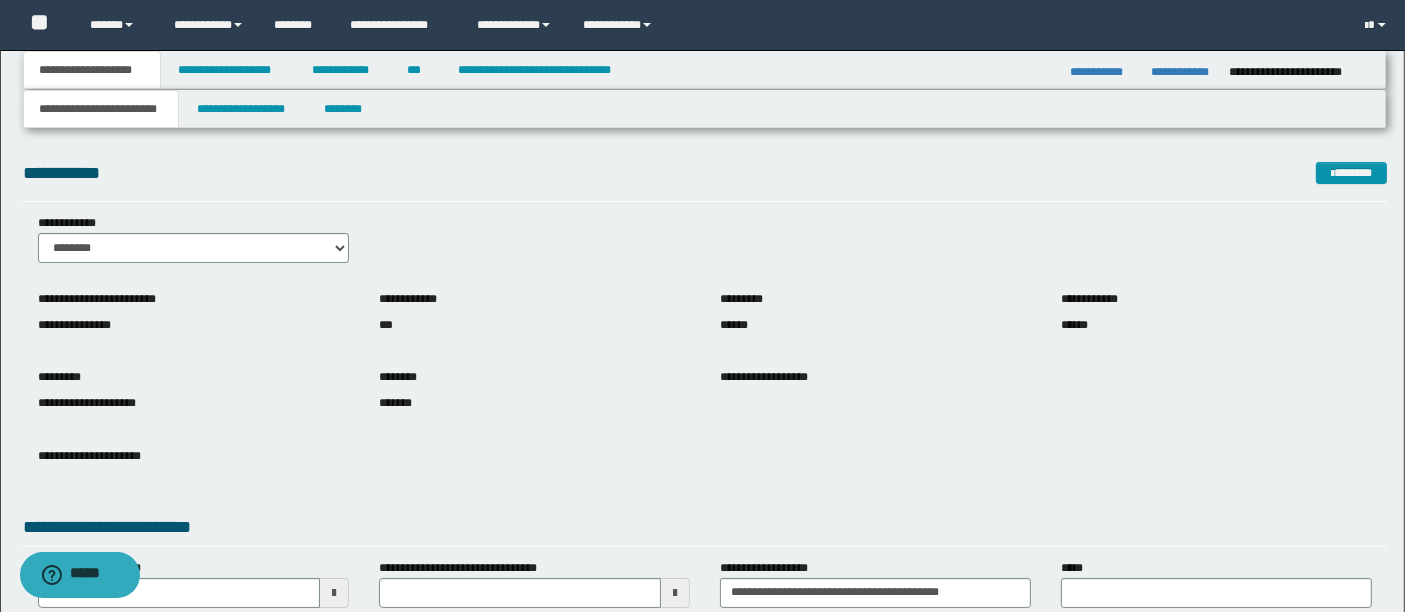 click on "**********" at bounding box center [702, 459] 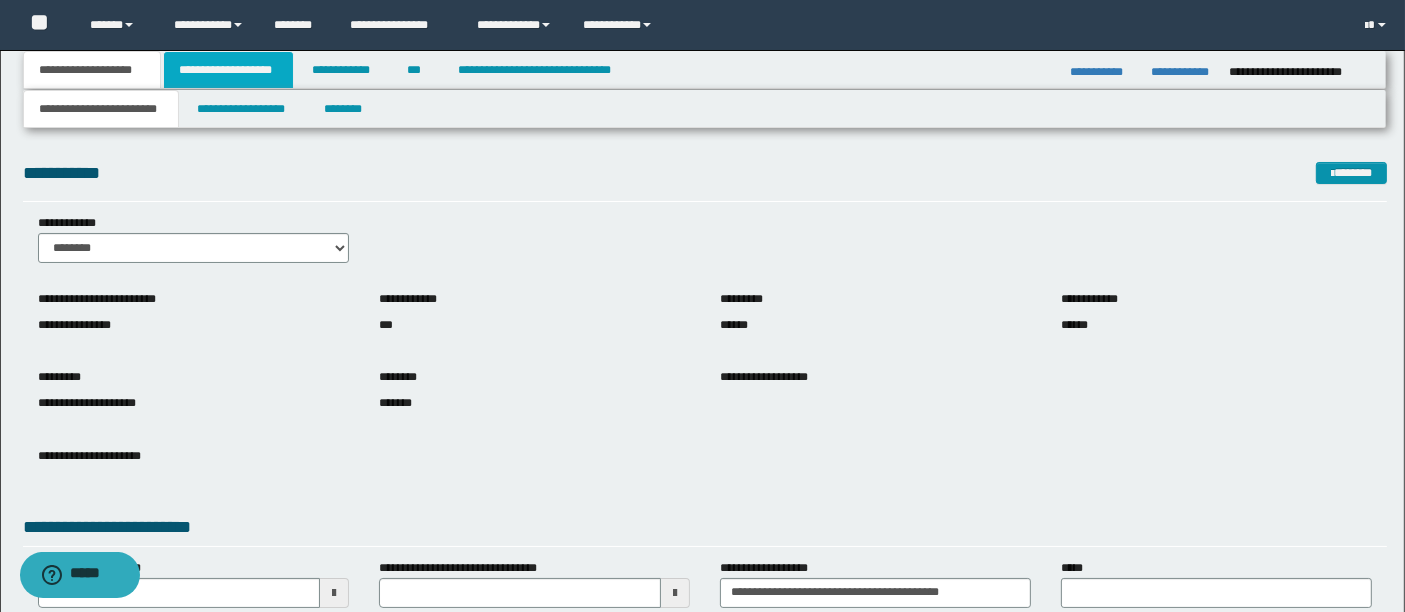 click on "**********" at bounding box center [228, 70] 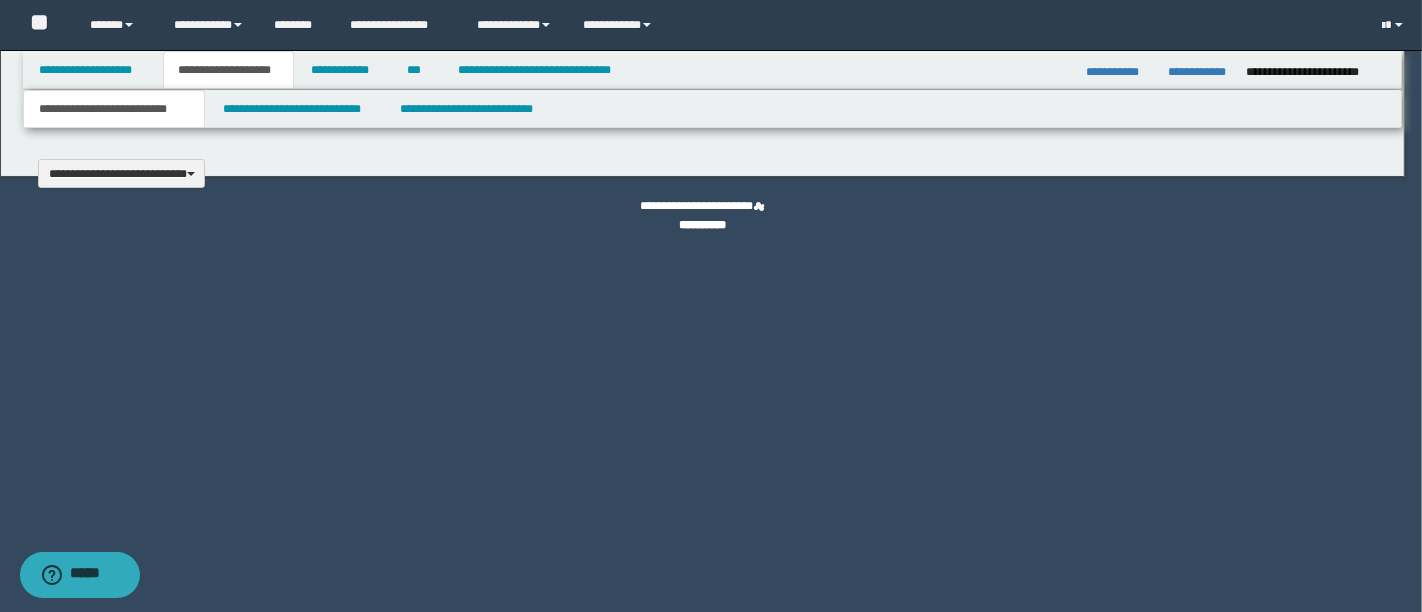 type 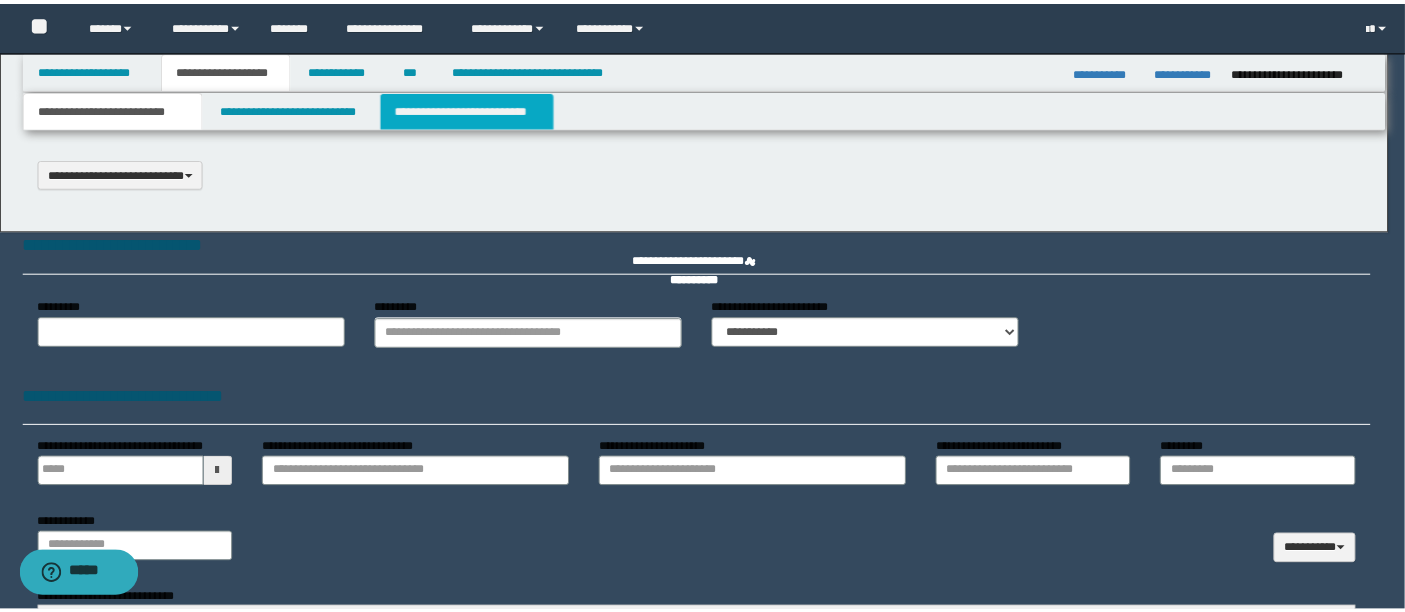 scroll, scrollTop: 0, scrollLeft: 0, axis: both 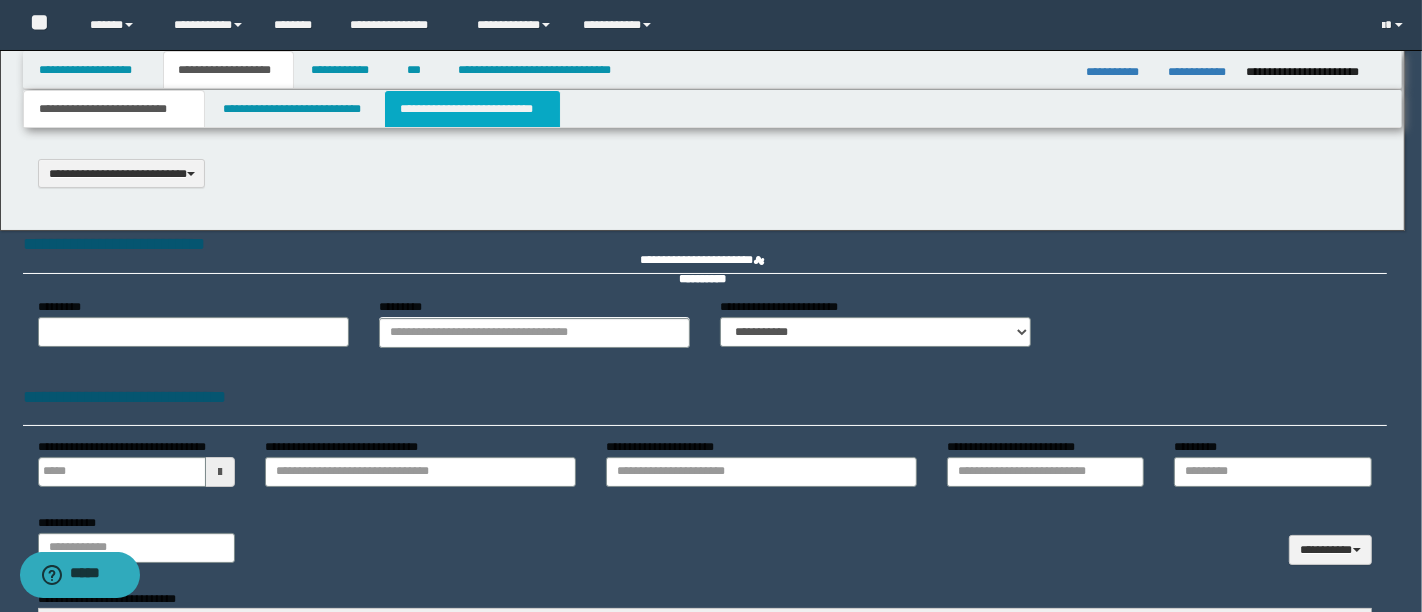 type on "**********" 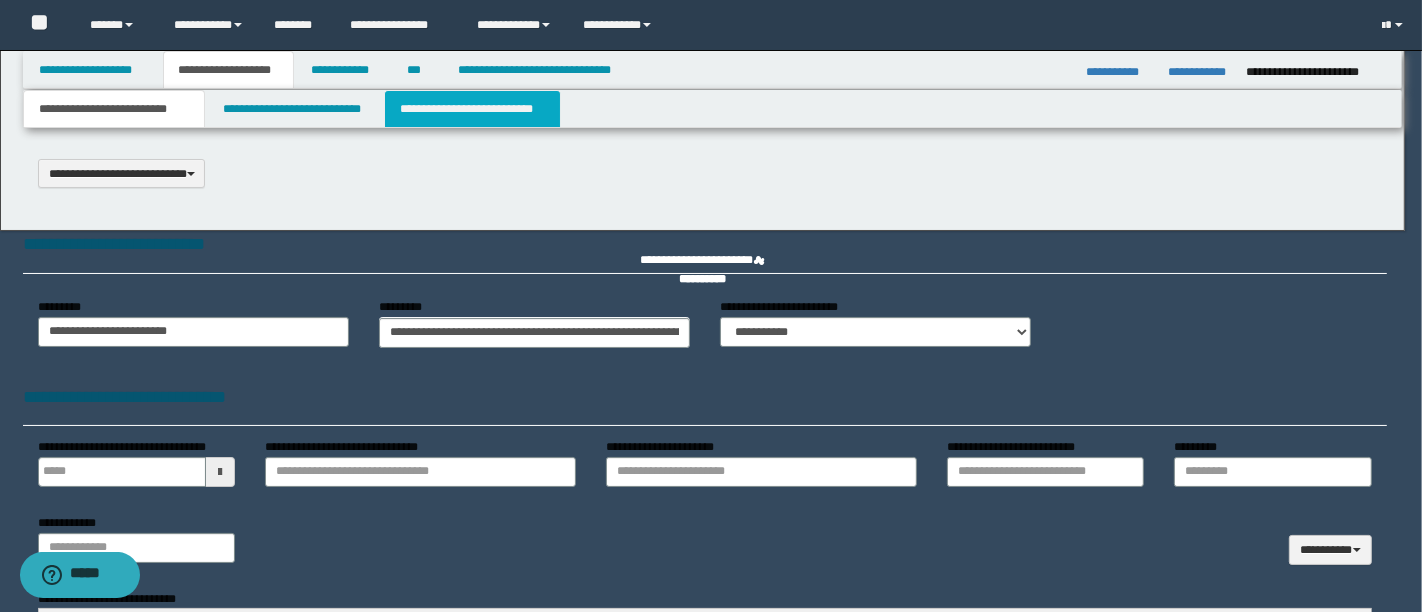 select on "*" 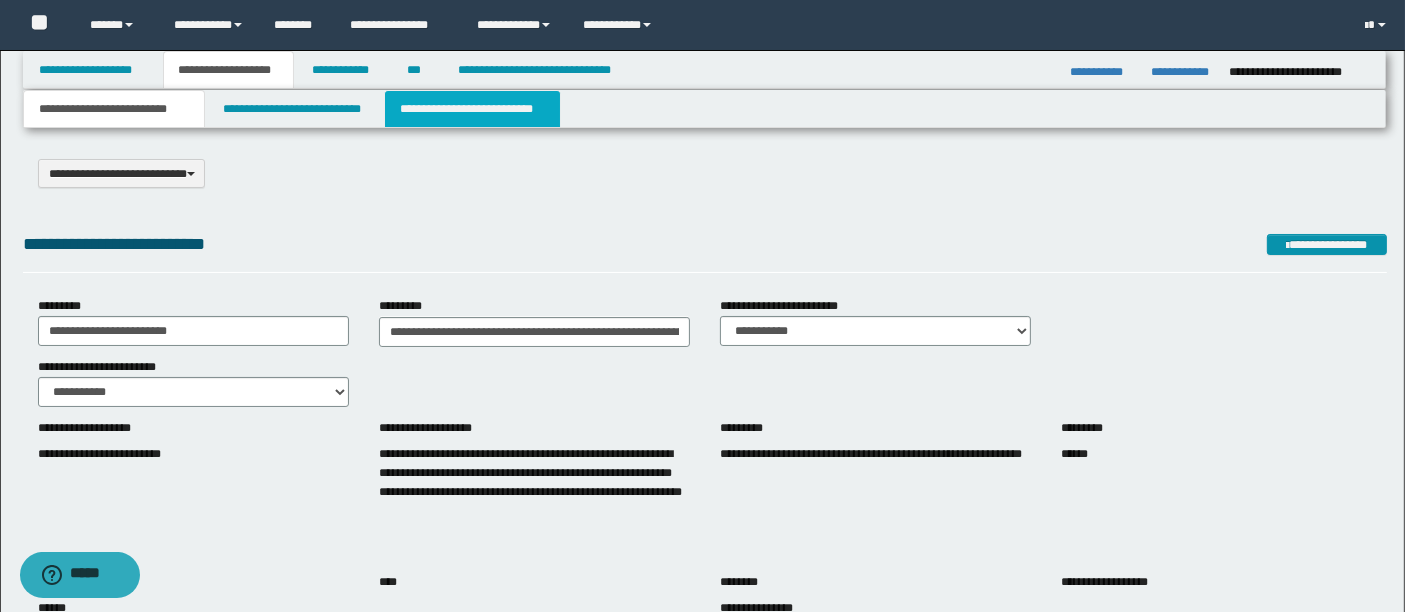 click on "**********" at bounding box center [472, 109] 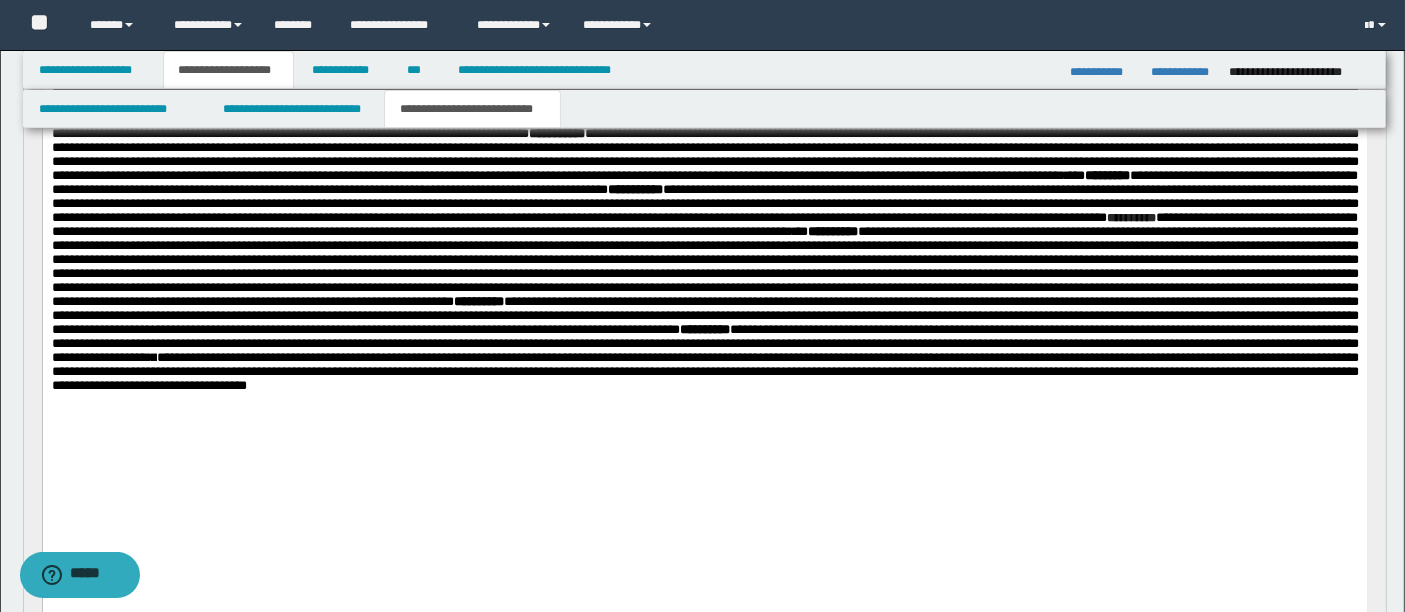 scroll, scrollTop: 351, scrollLeft: 0, axis: vertical 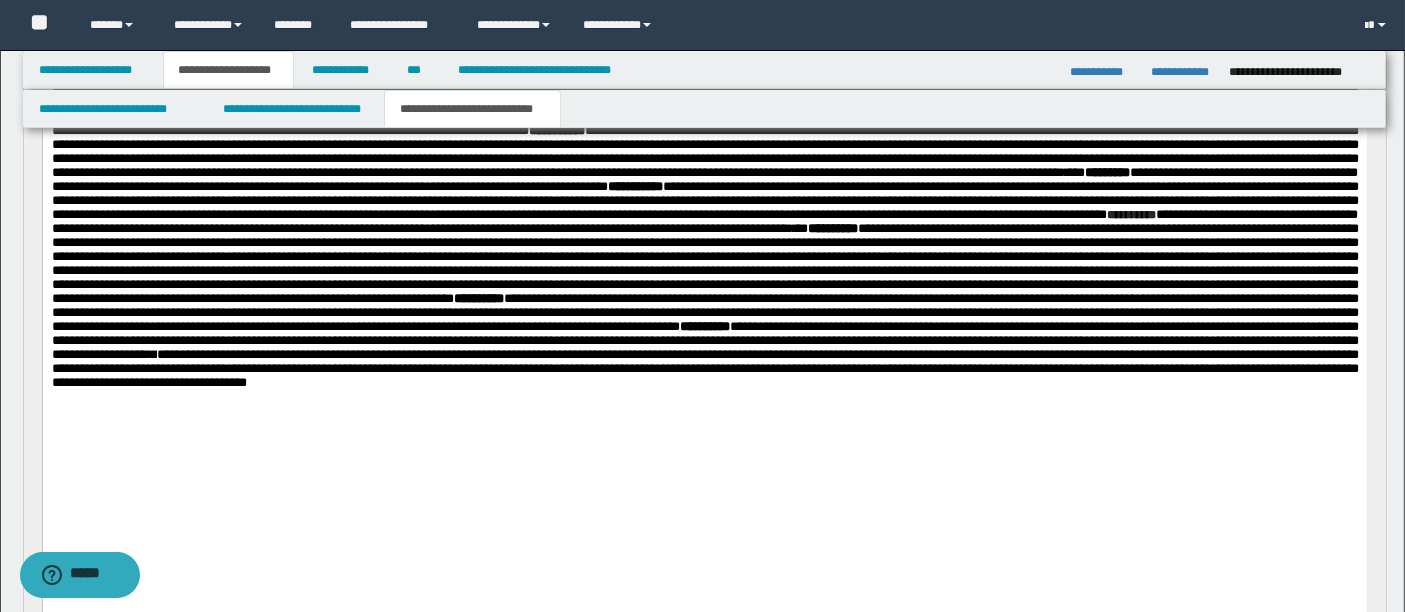 click on "**********" at bounding box center (704, 367) 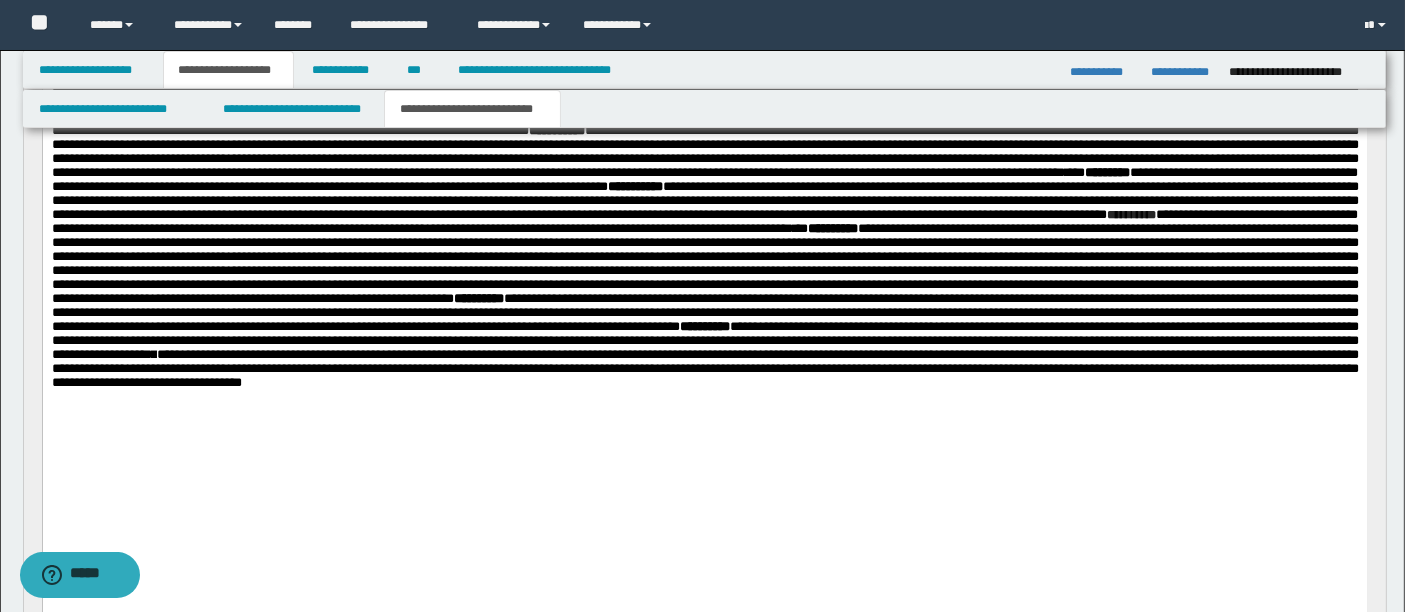 click on "**********" at bounding box center (704, 367) 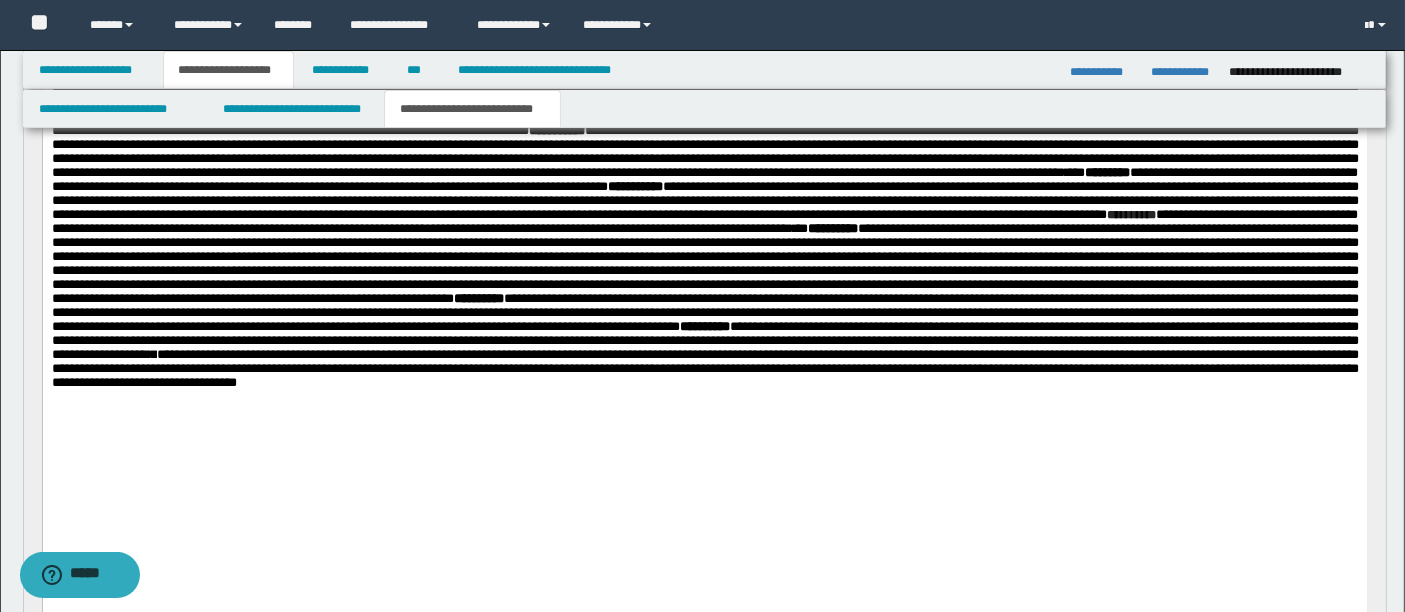 click on "**********" at bounding box center [704, 367] 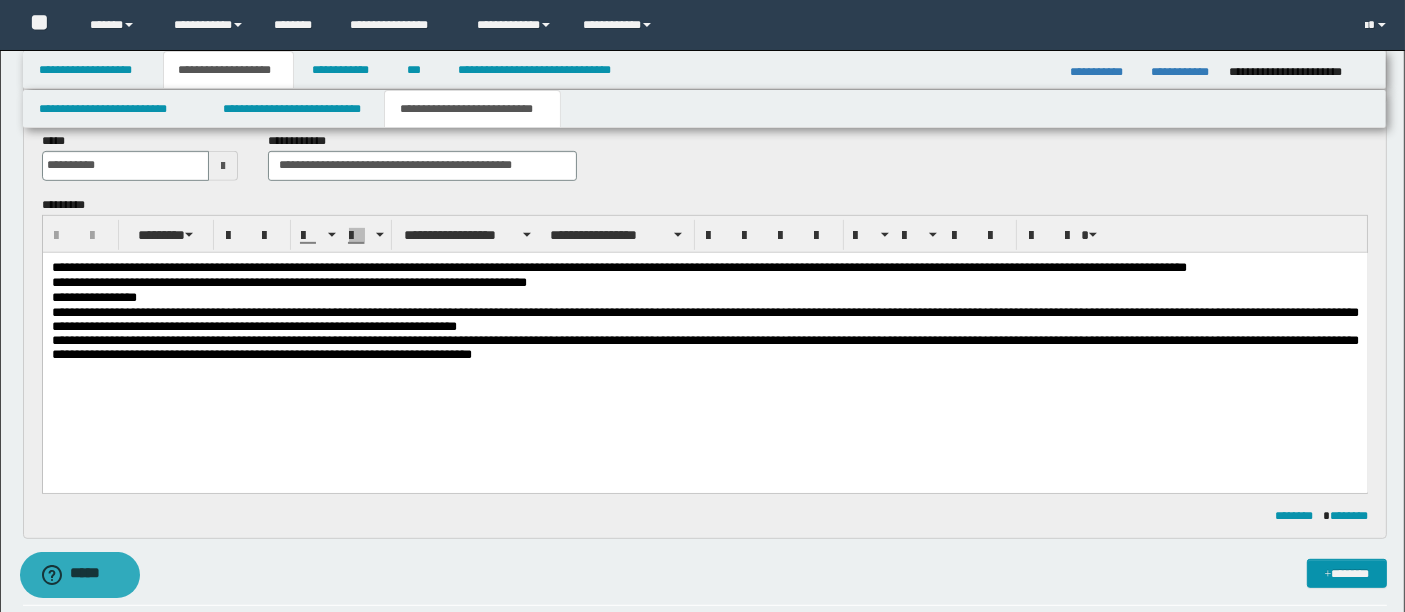 scroll, scrollTop: 903, scrollLeft: 0, axis: vertical 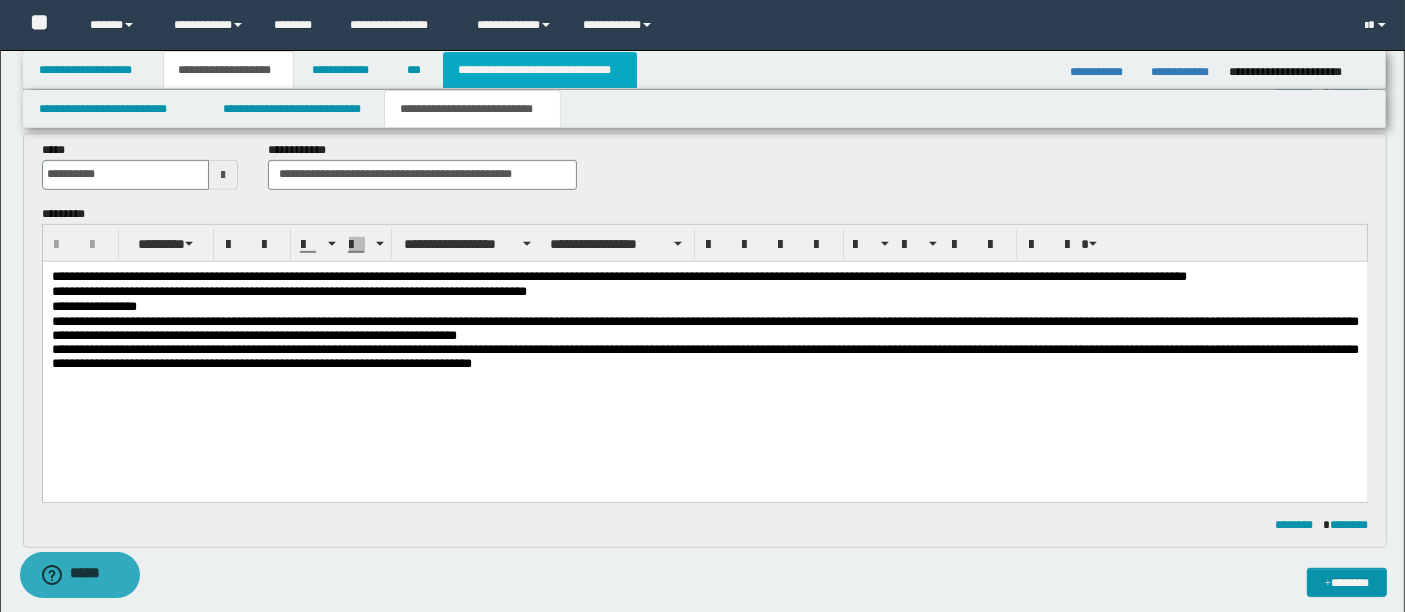 click on "**********" at bounding box center (540, 70) 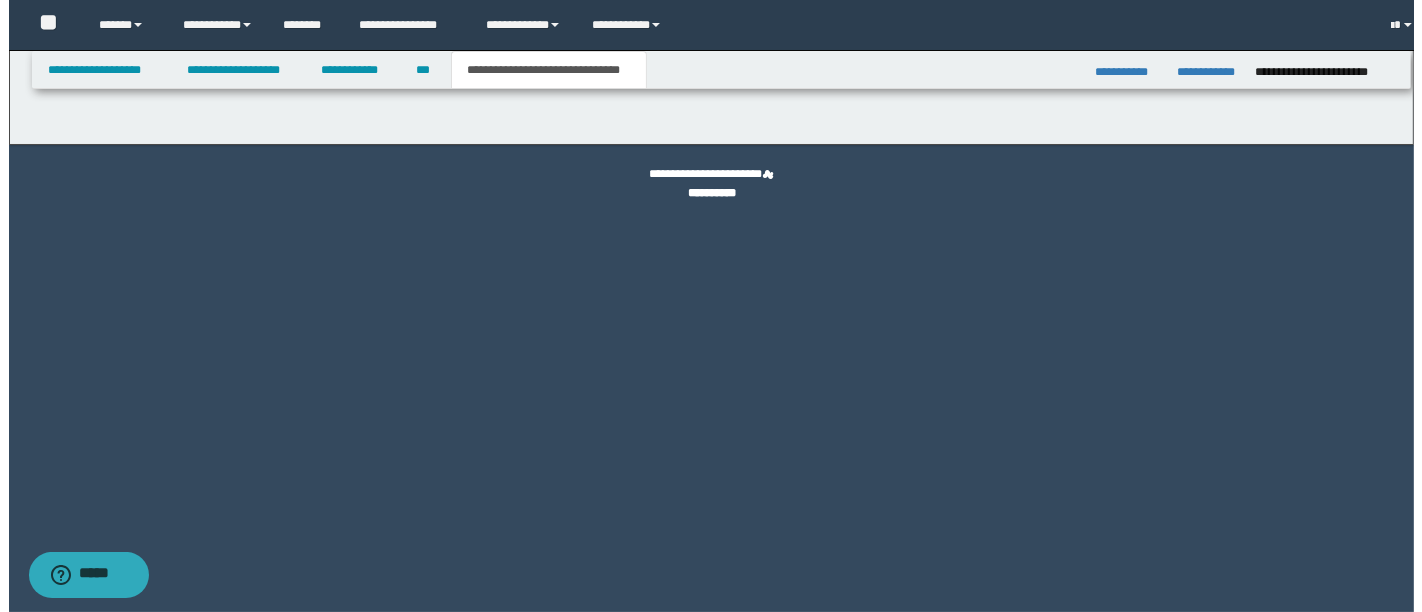 scroll, scrollTop: 0, scrollLeft: 0, axis: both 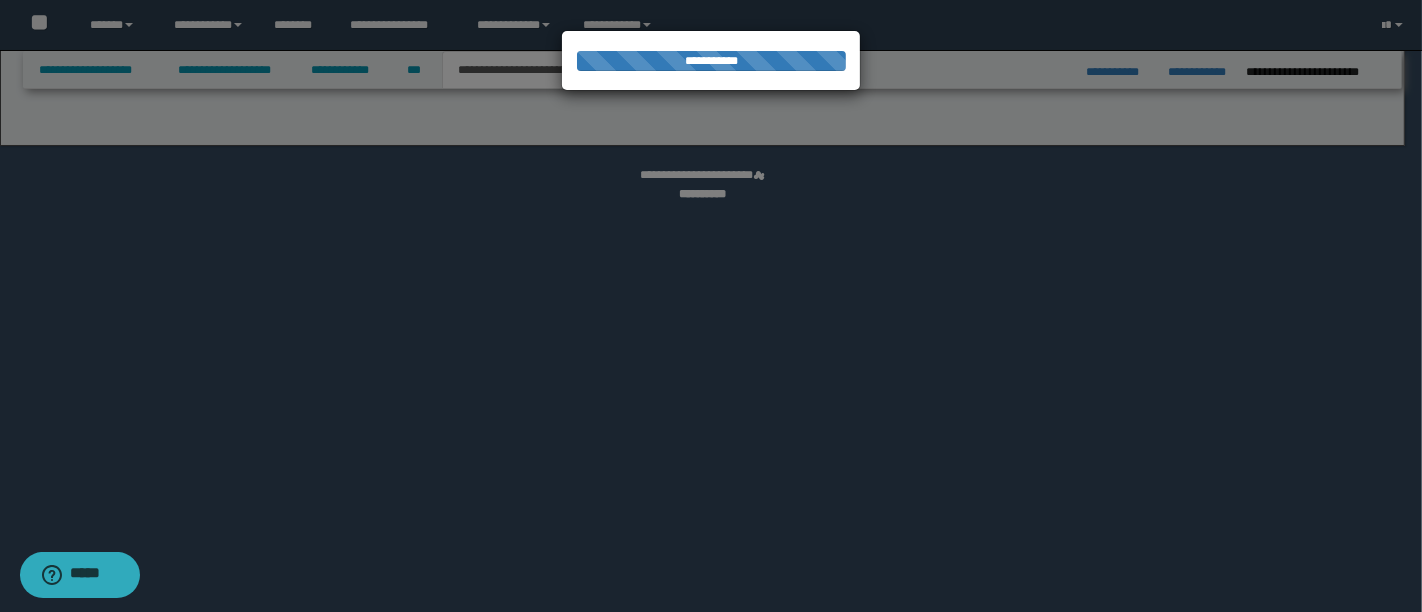 select on "*" 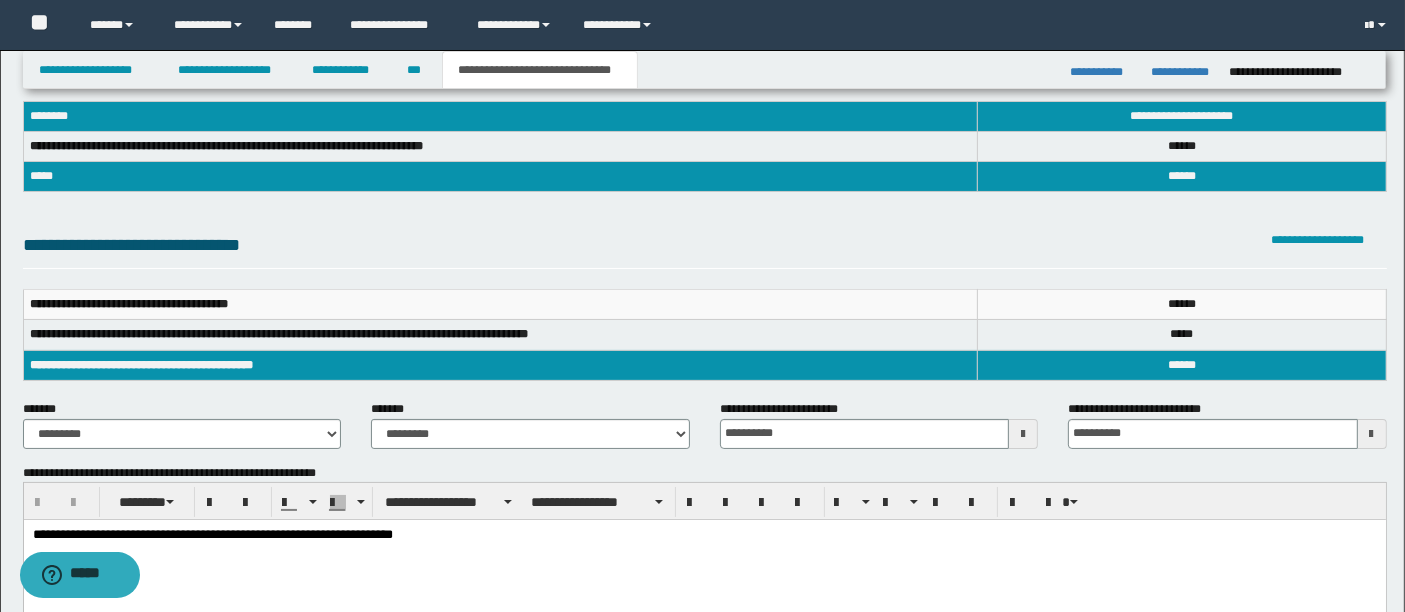 scroll, scrollTop: 86, scrollLeft: 0, axis: vertical 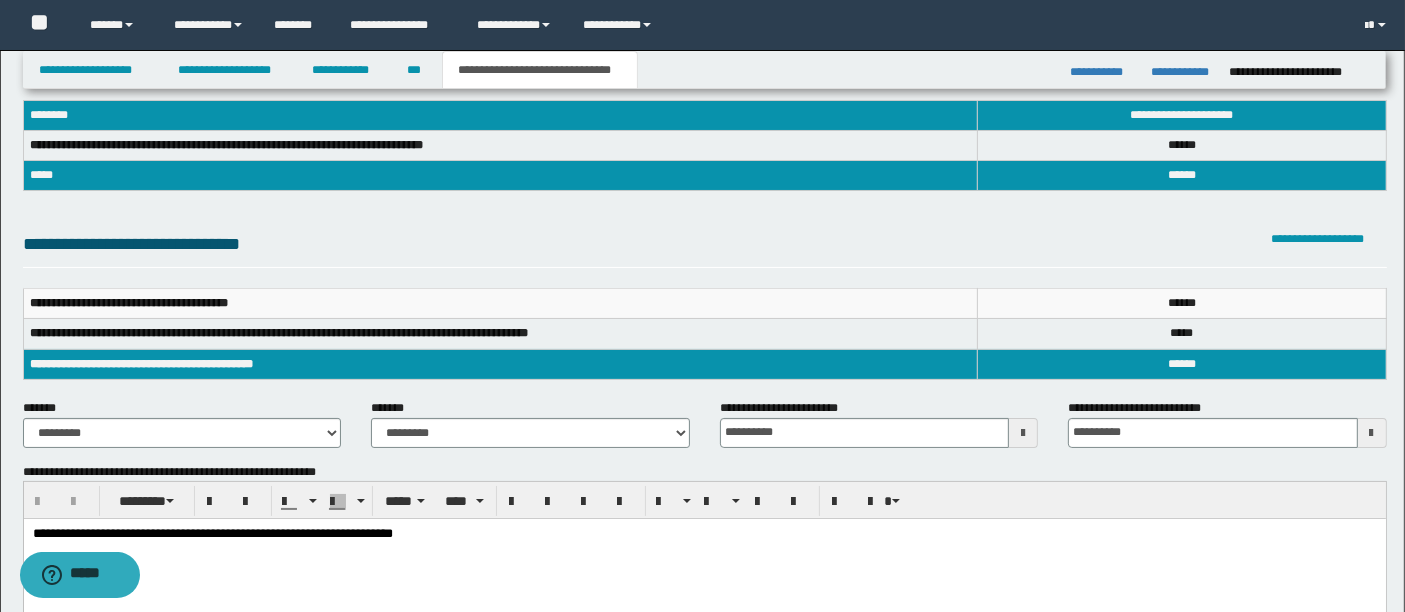 click on "**********" at bounding box center (212, 533) 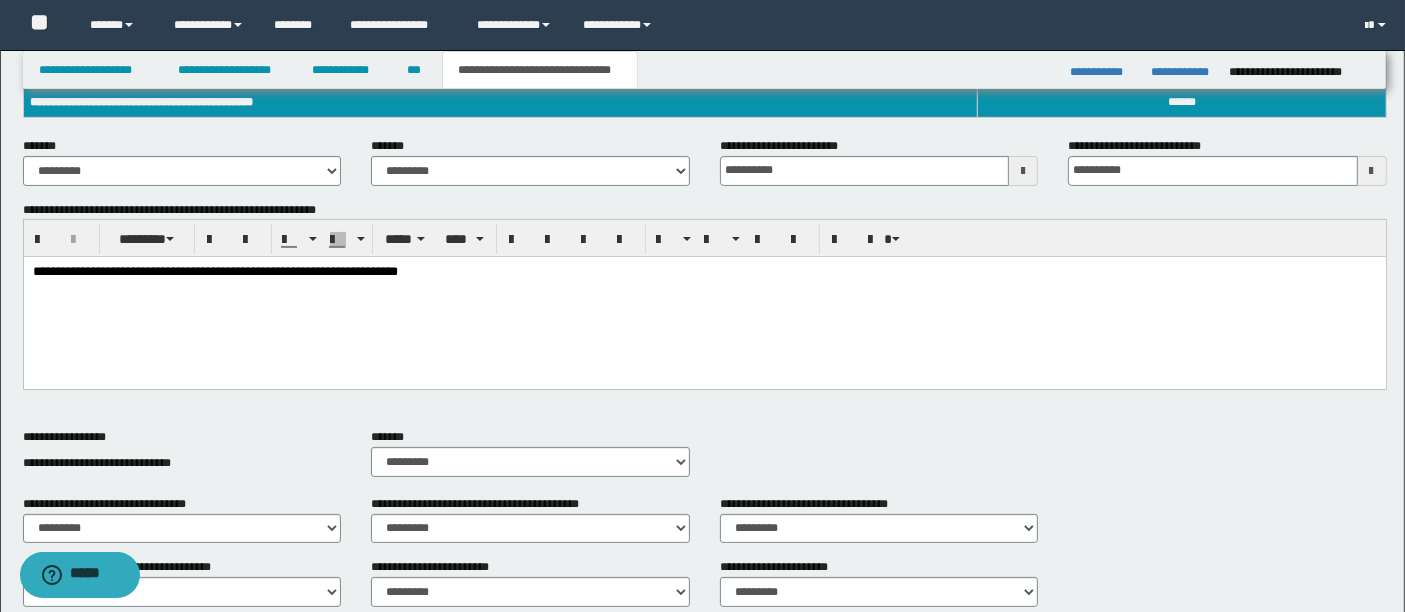 scroll, scrollTop: 333, scrollLeft: 0, axis: vertical 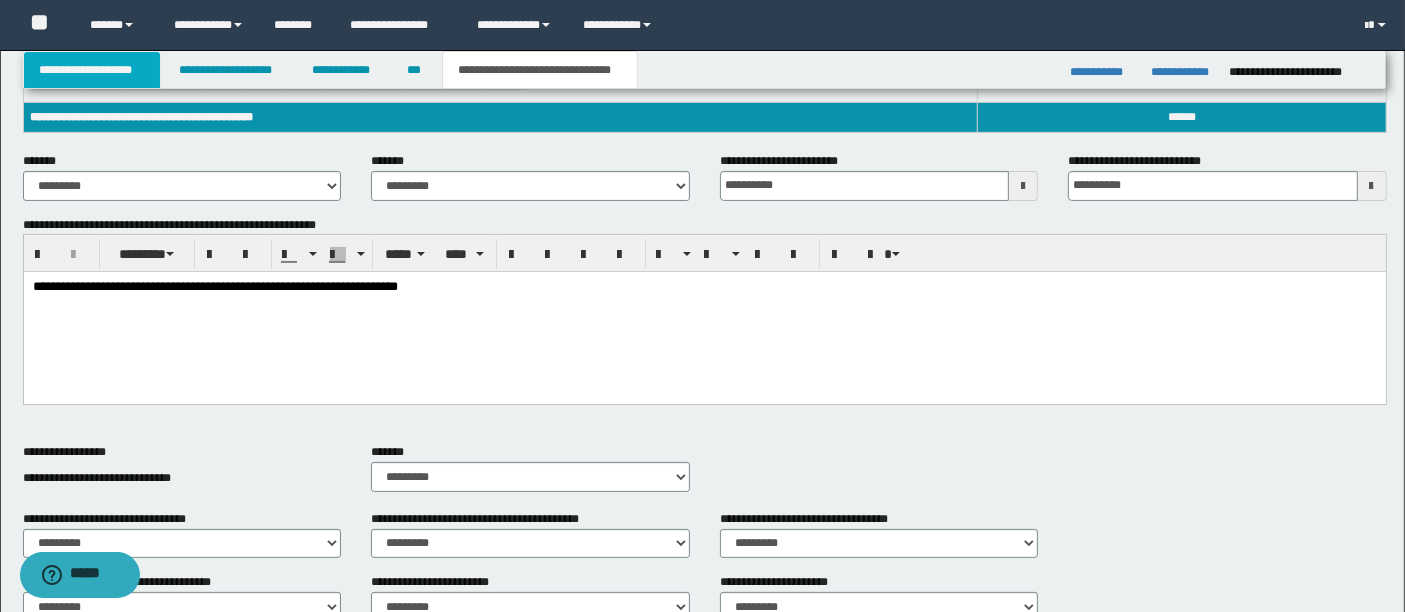 click on "**********" at bounding box center [92, 70] 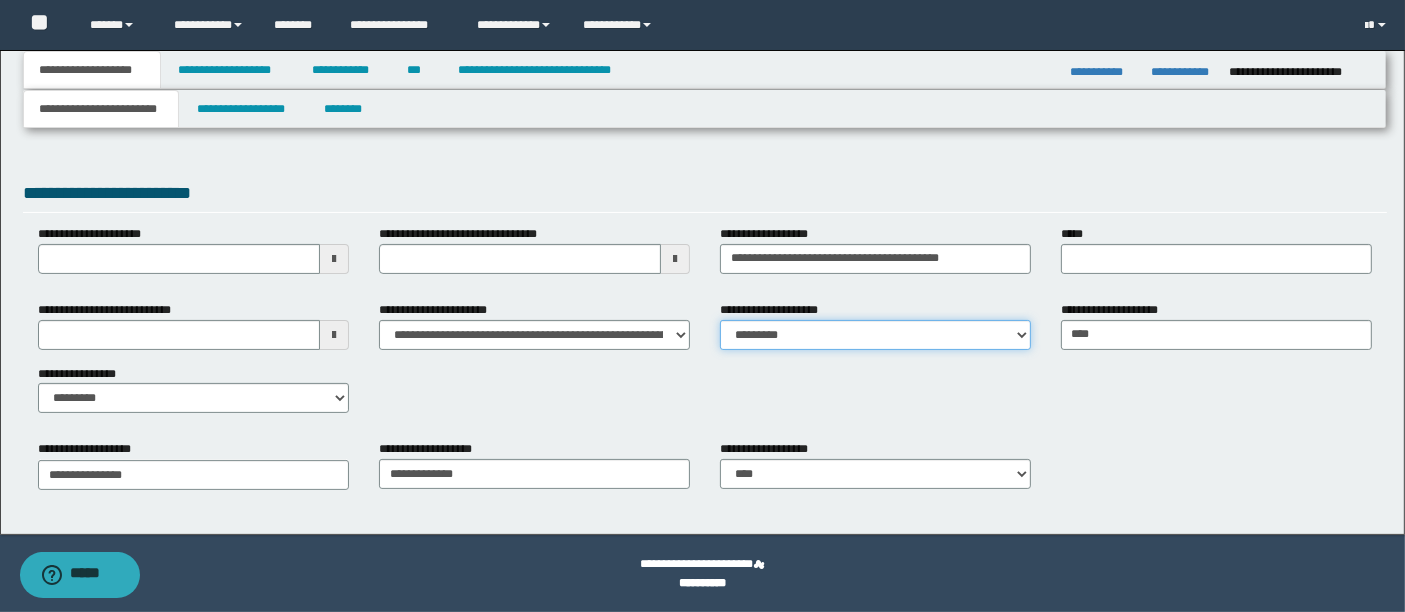 click on "**********" at bounding box center (875, 335) 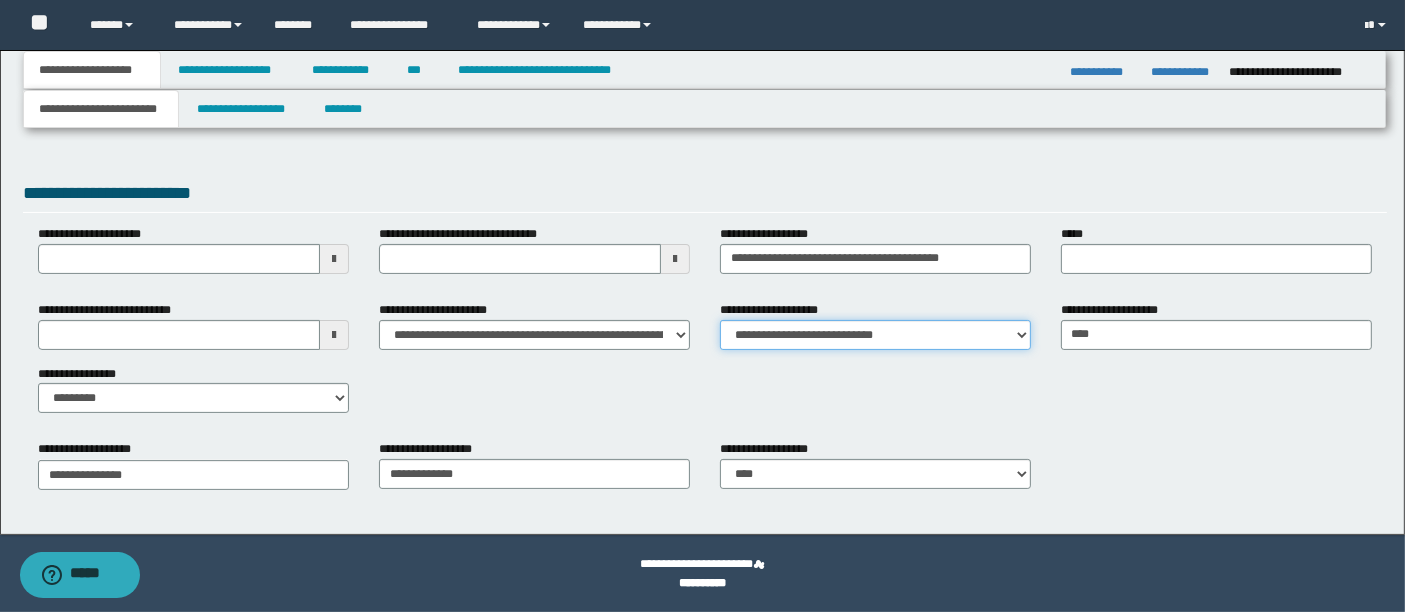 click on "**********" at bounding box center [875, 335] 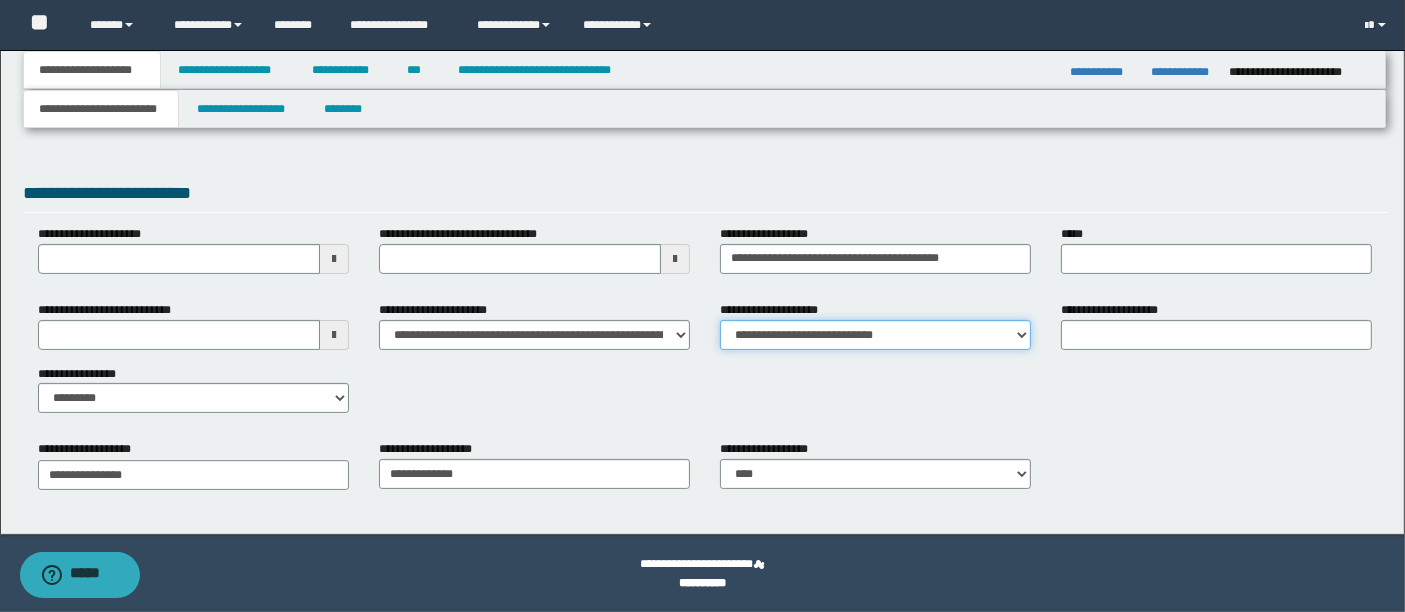 scroll, scrollTop: 269, scrollLeft: 0, axis: vertical 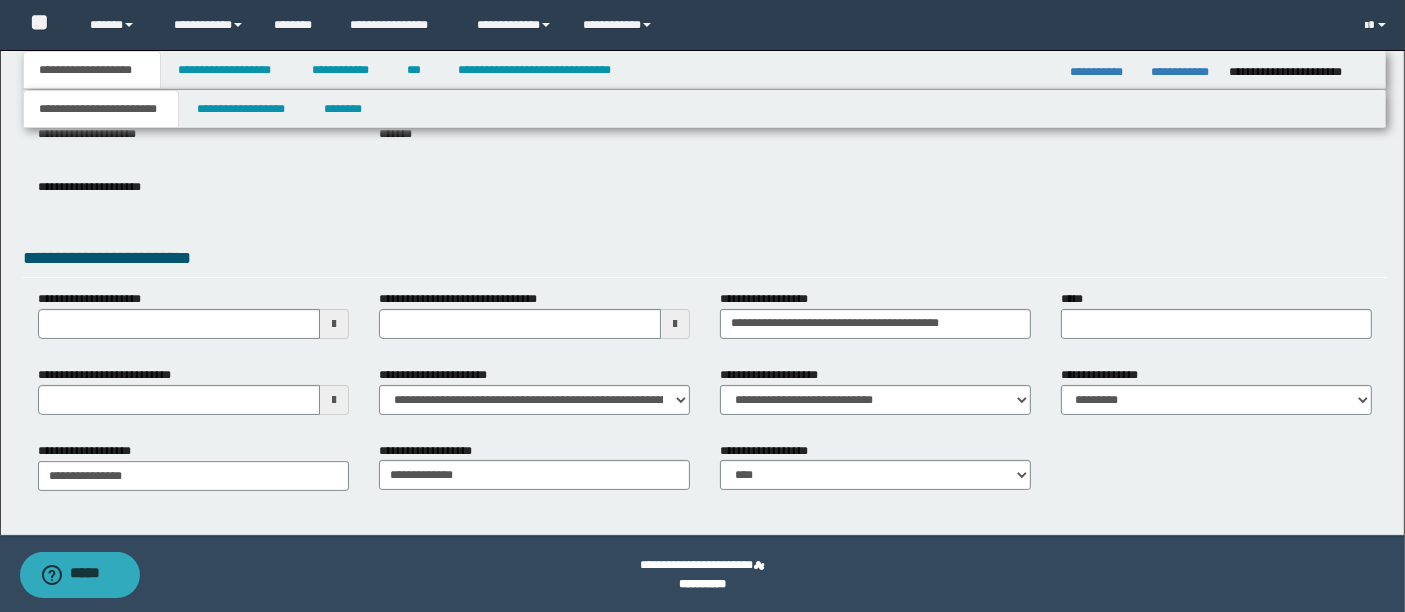 click on "**********" at bounding box center (705, 202) 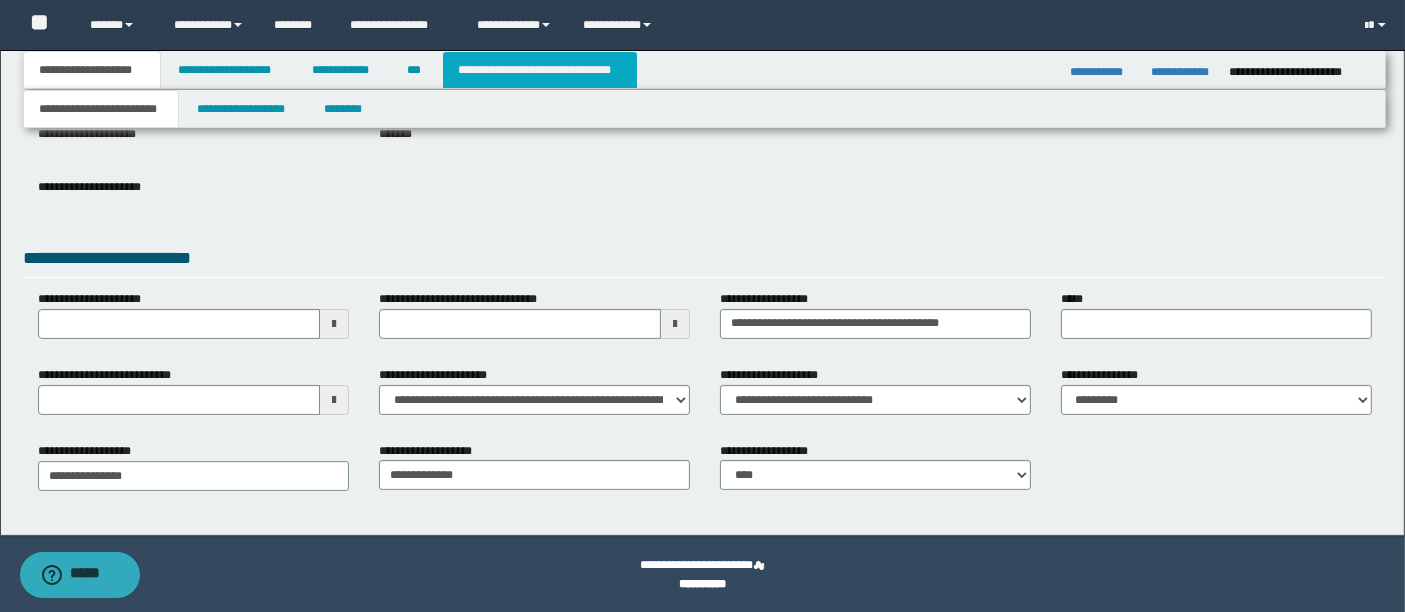 click on "**********" at bounding box center (540, 70) 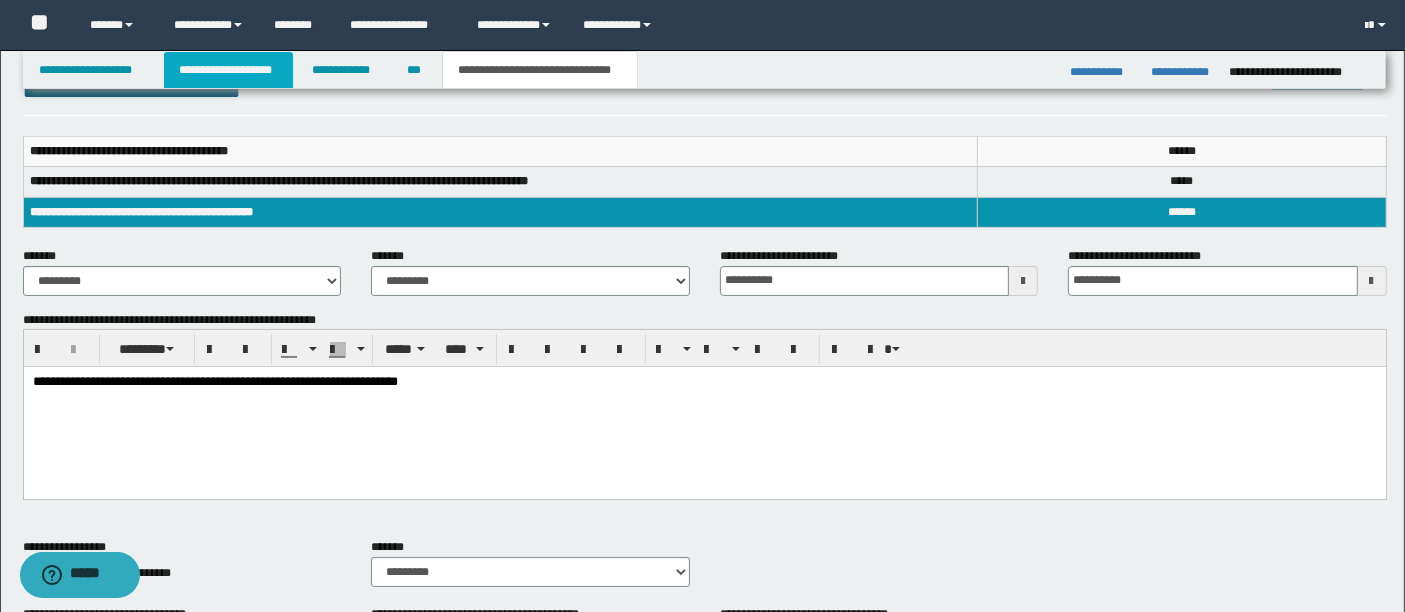 click on "**********" at bounding box center [228, 70] 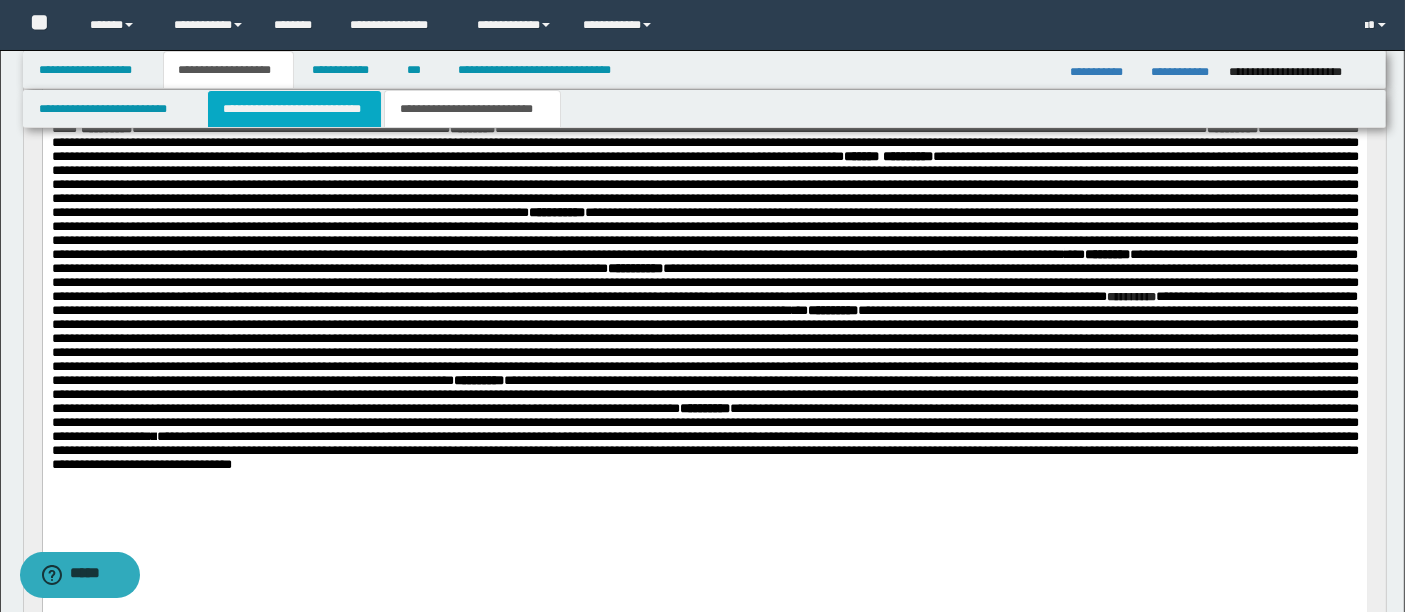 click on "**********" at bounding box center [294, 109] 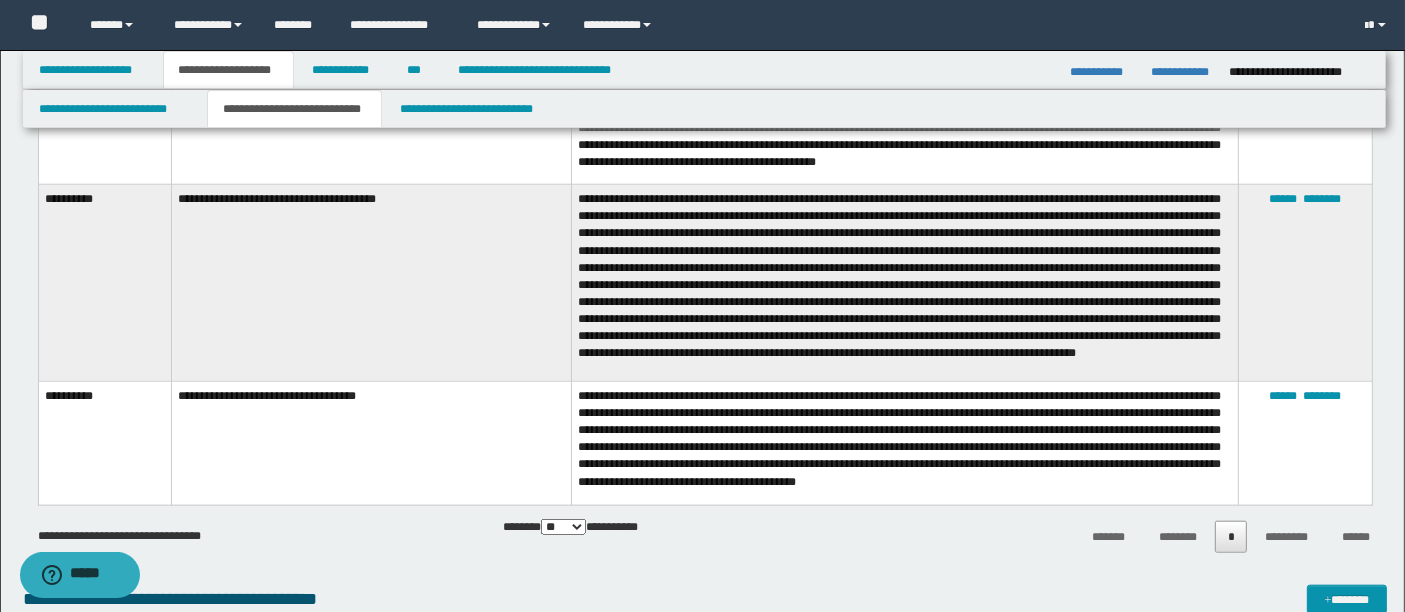 scroll, scrollTop: 1992, scrollLeft: 0, axis: vertical 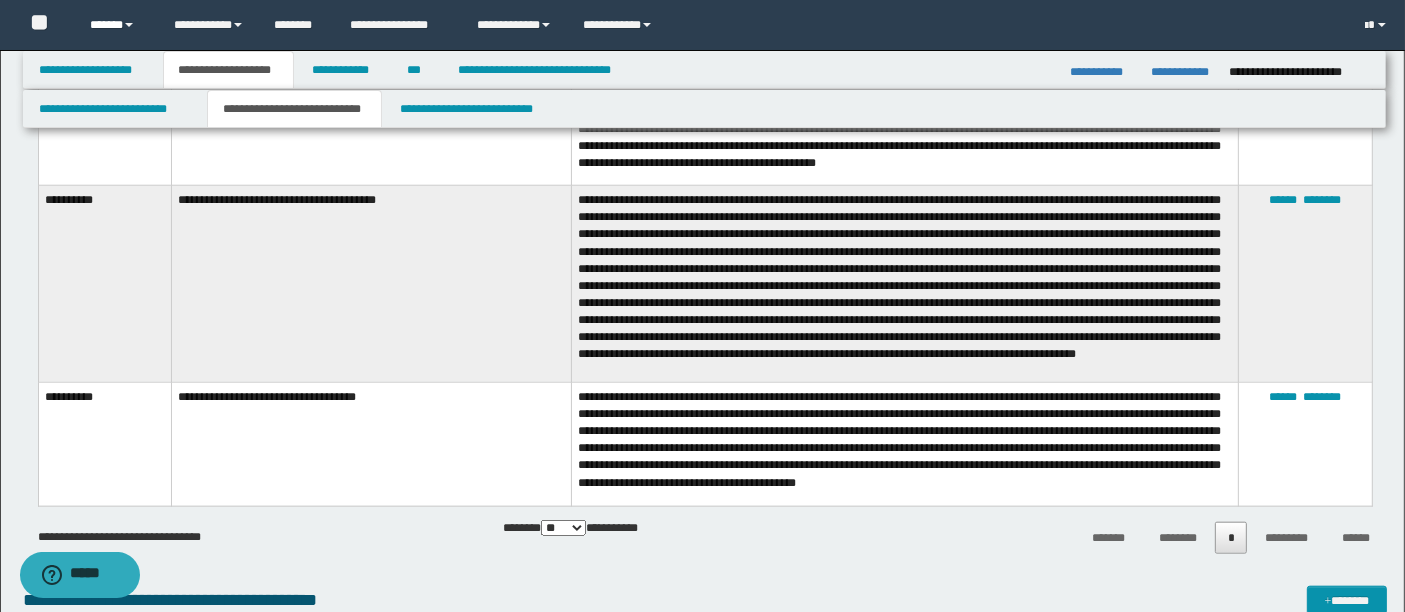 click on "******" at bounding box center [117, 25] 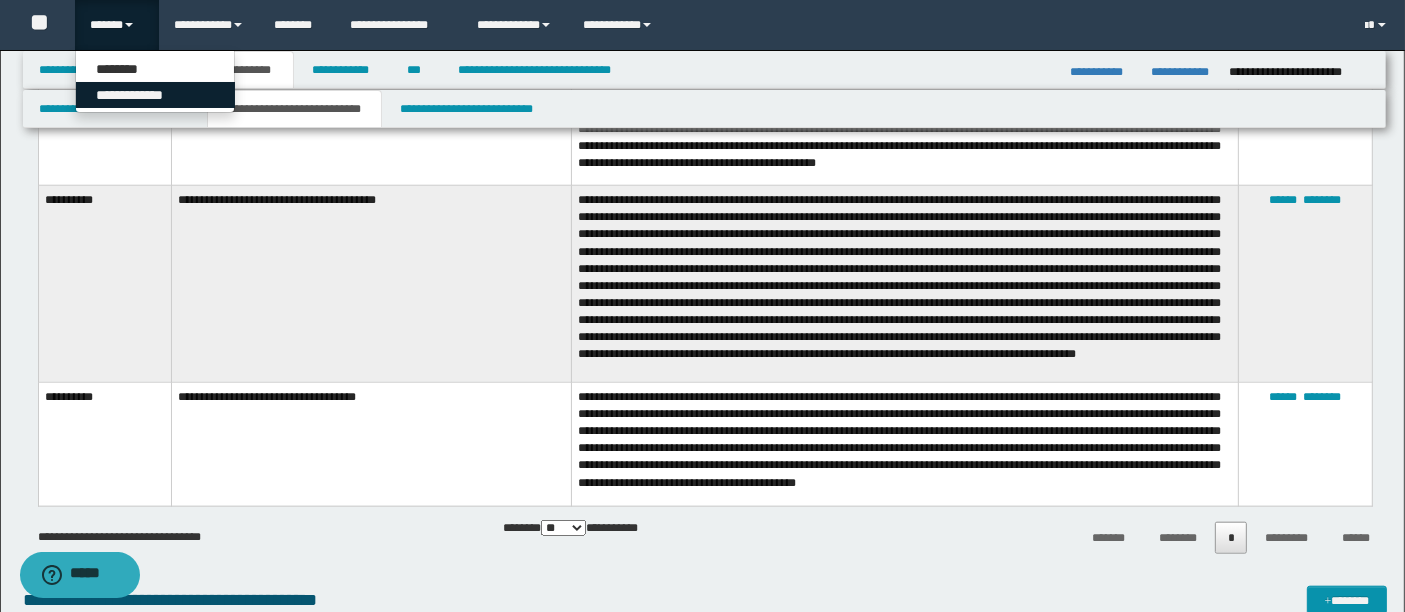 click on "**********" at bounding box center [155, 95] 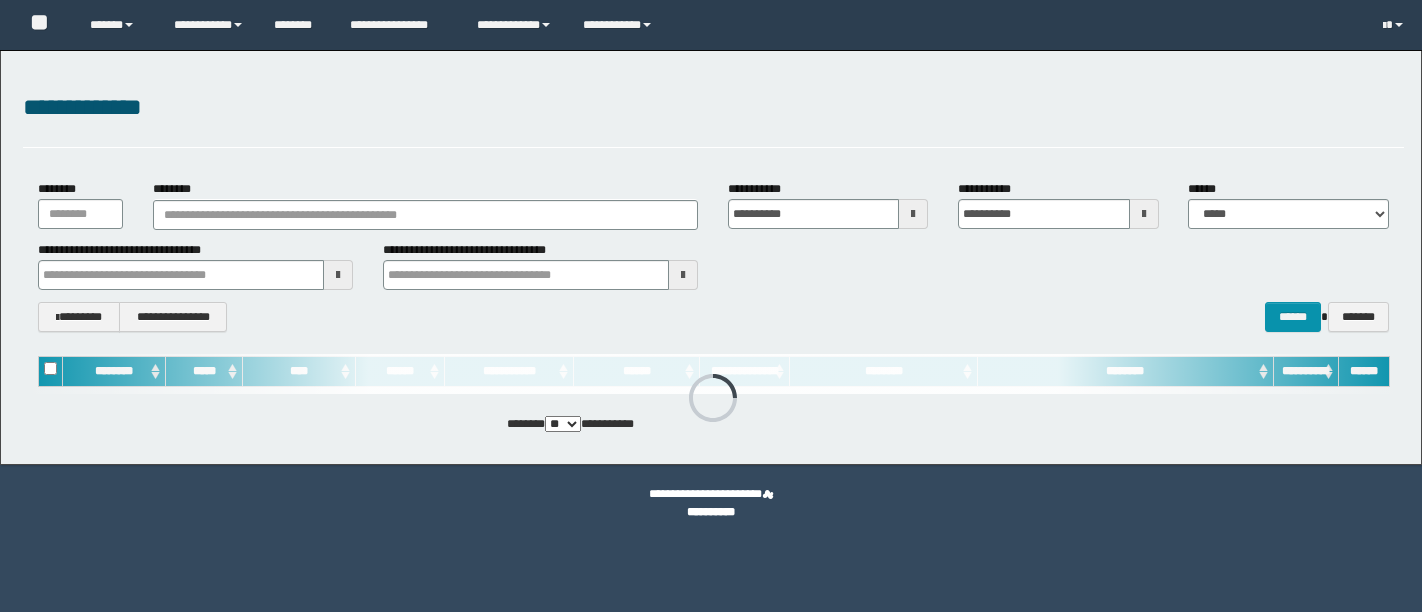scroll, scrollTop: 0, scrollLeft: 0, axis: both 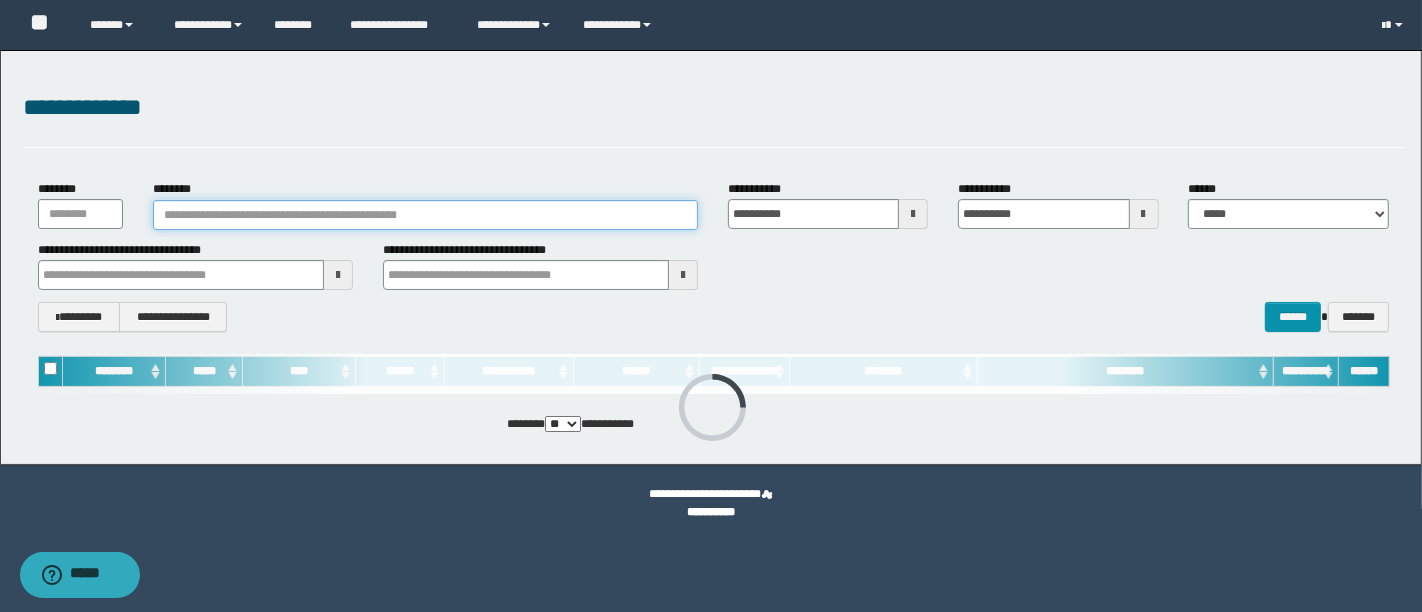 click on "********" at bounding box center [425, 215] 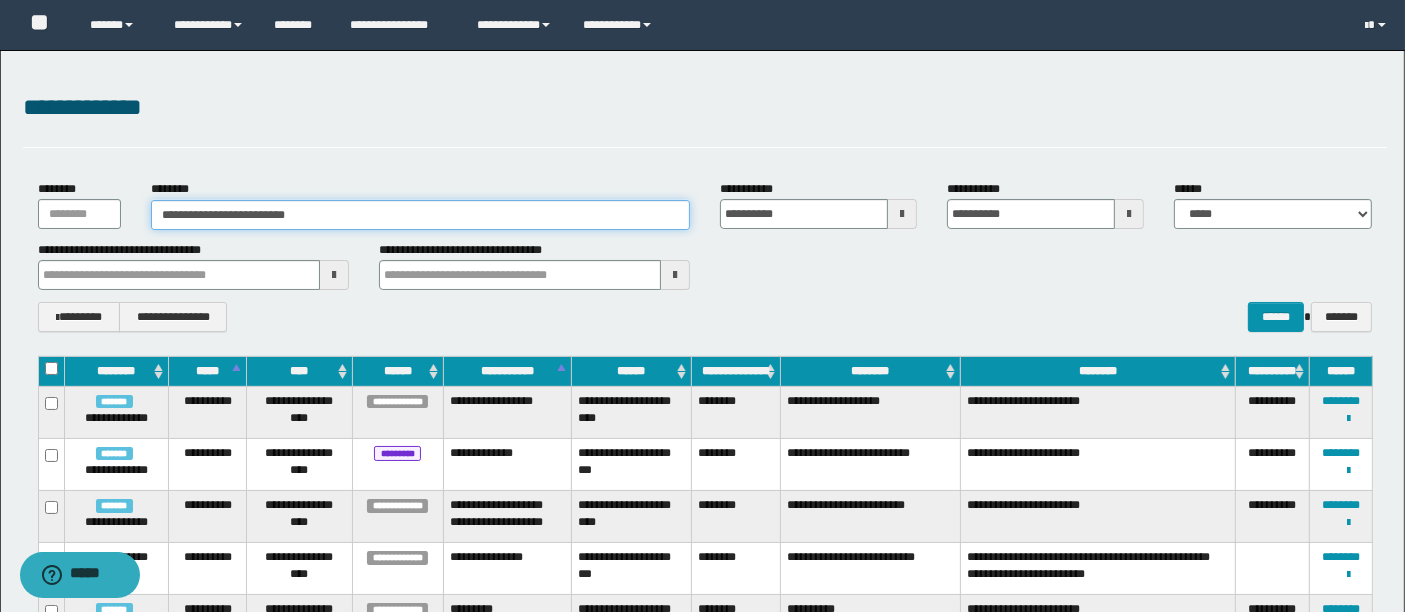 type on "**********" 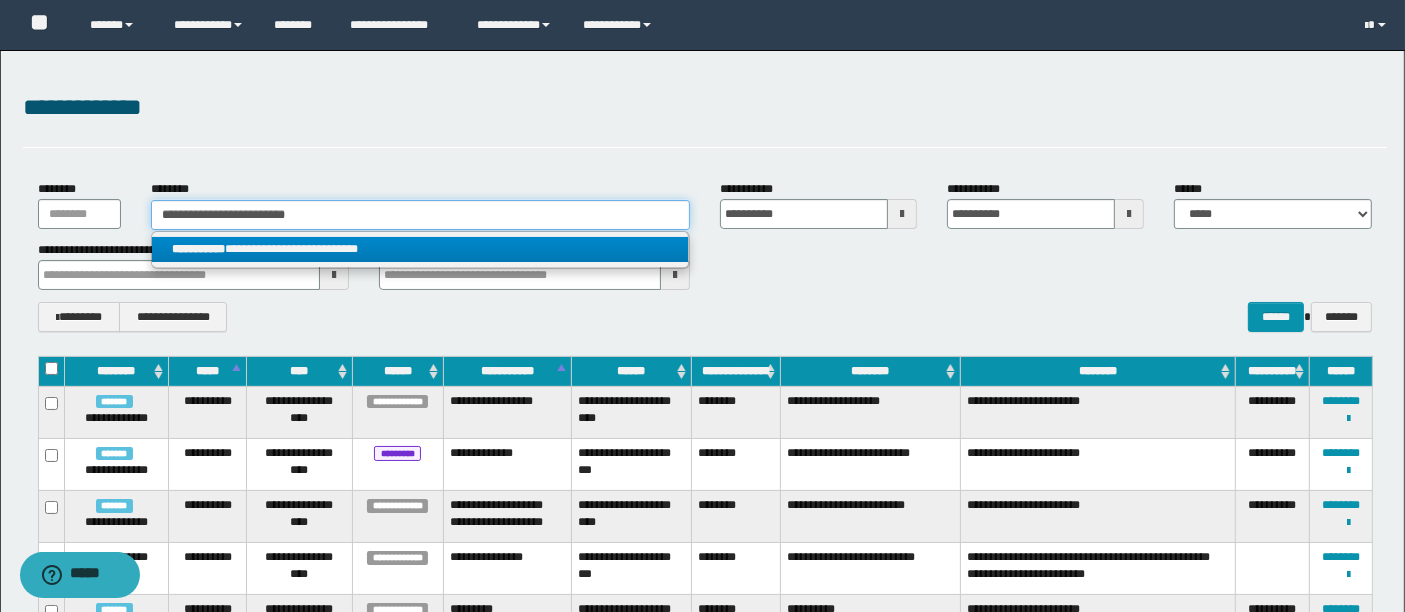 type on "**********" 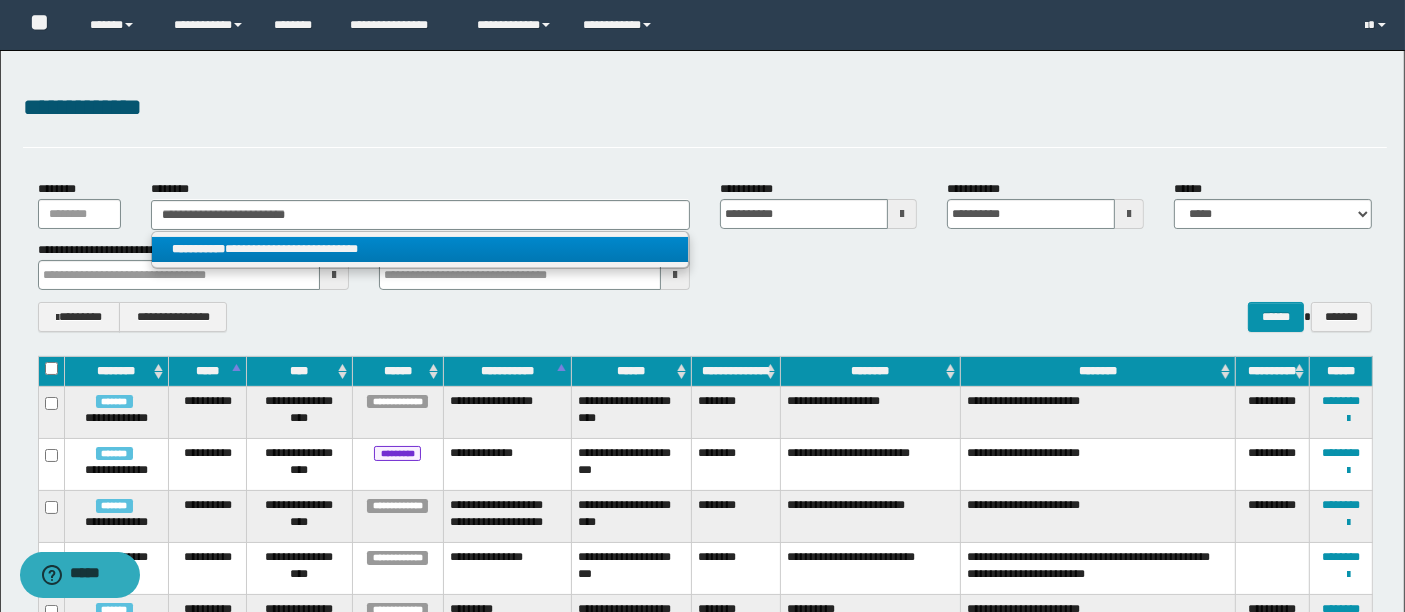 click on "**********" at bounding box center (420, 249) 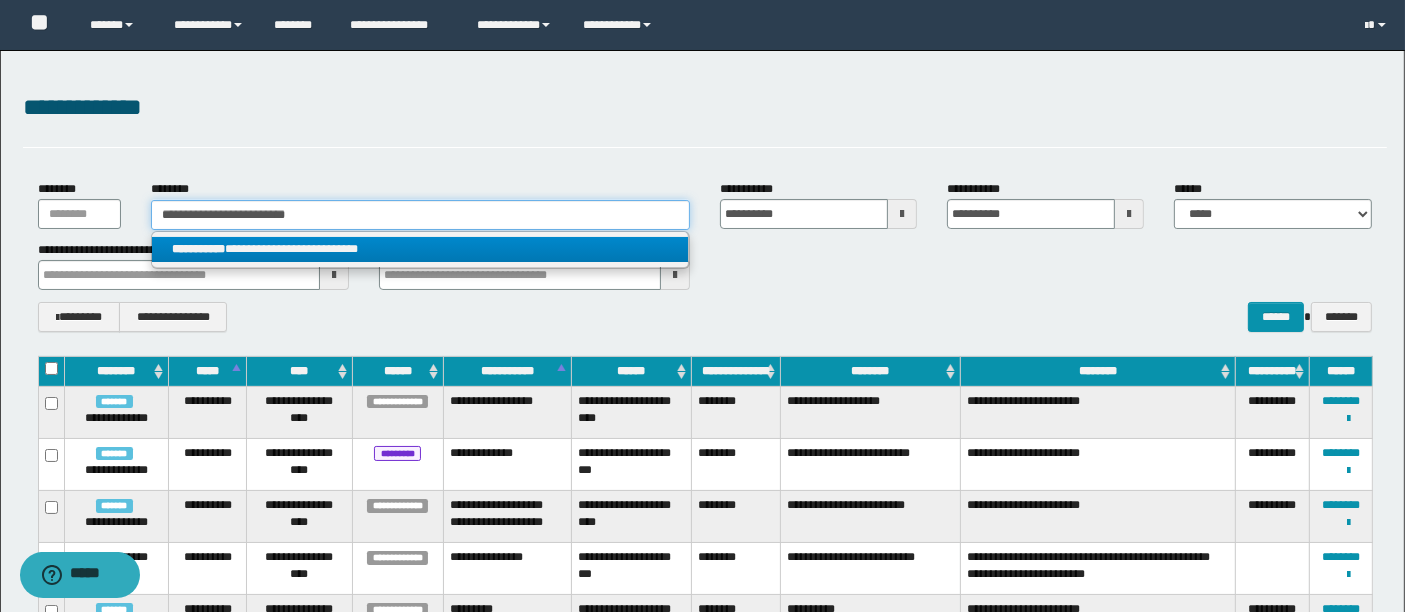 type 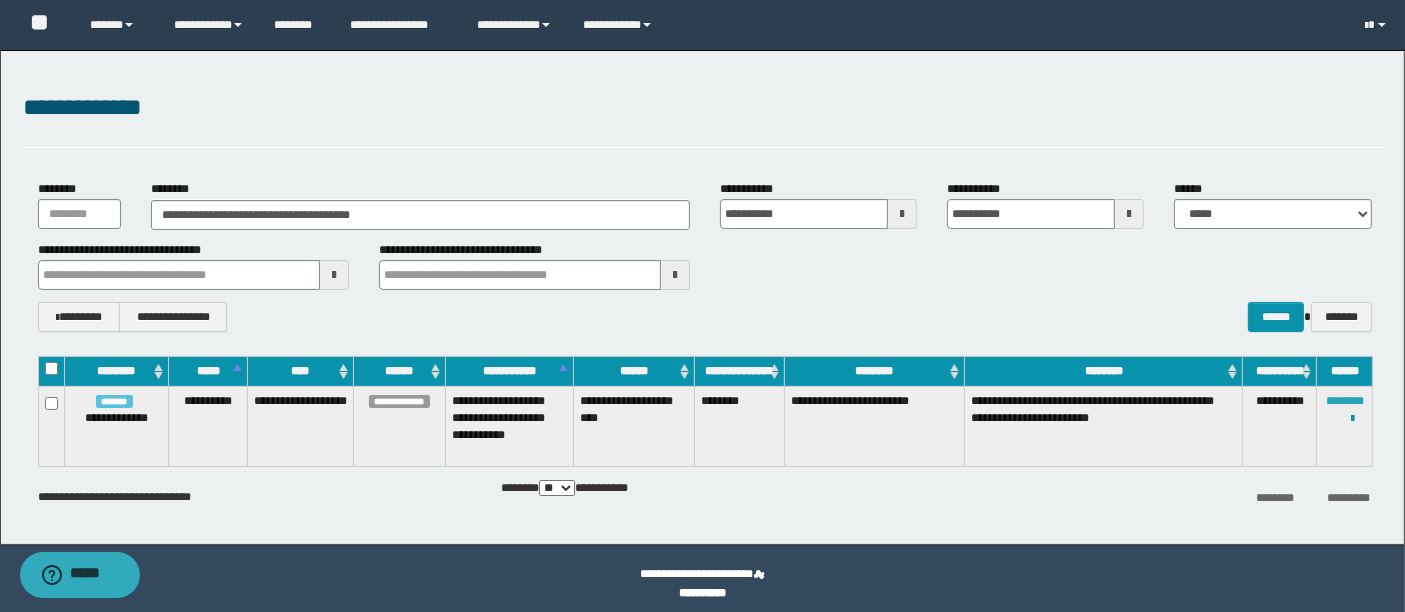 click on "********" at bounding box center [1345, 401] 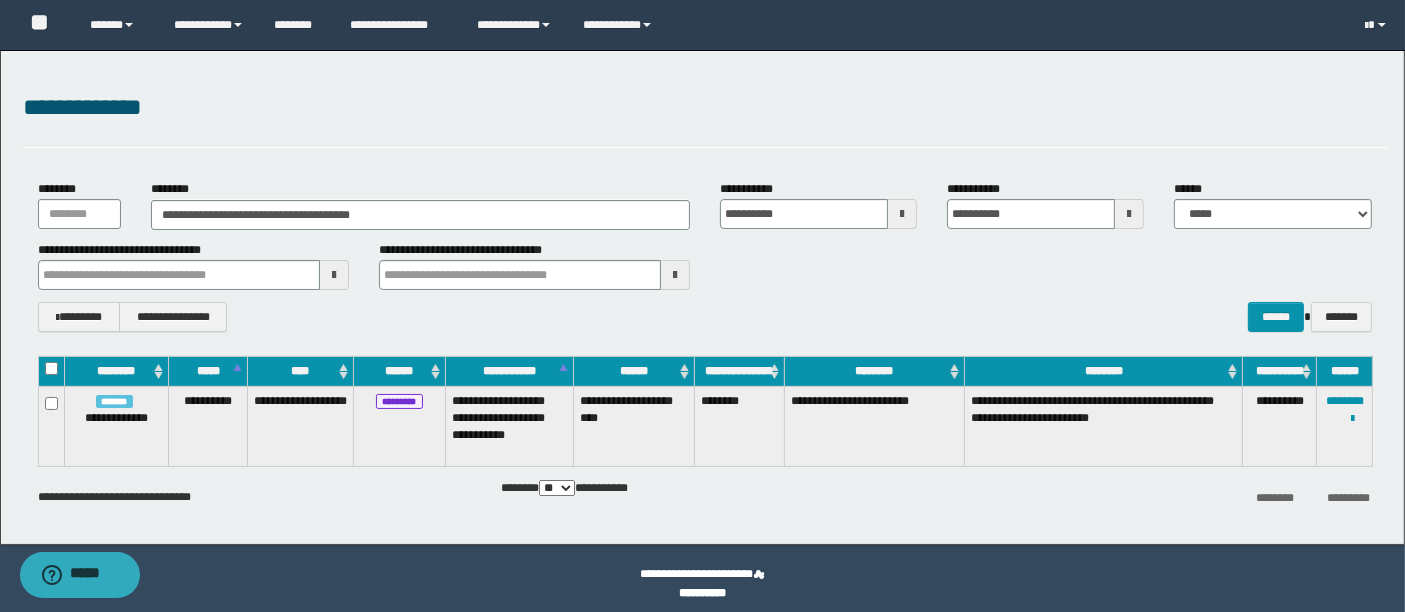 click on "******** *********" at bounding box center (1159, 496) 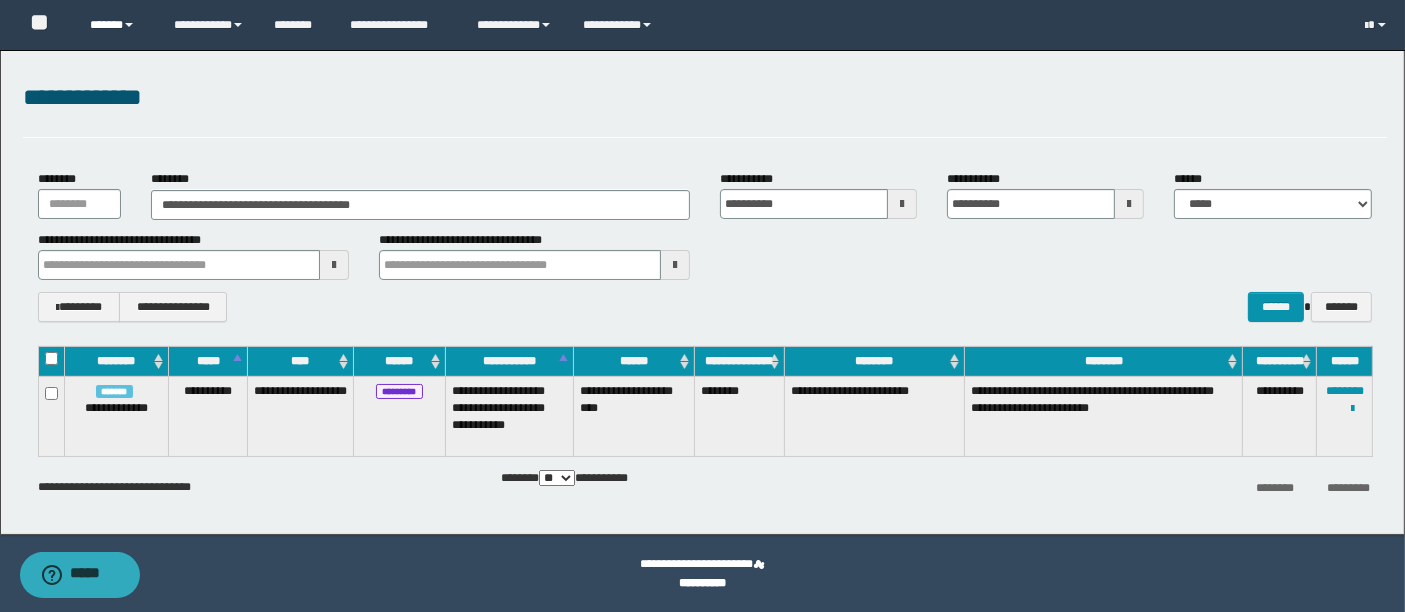 click on "******" at bounding box center (117, 25) 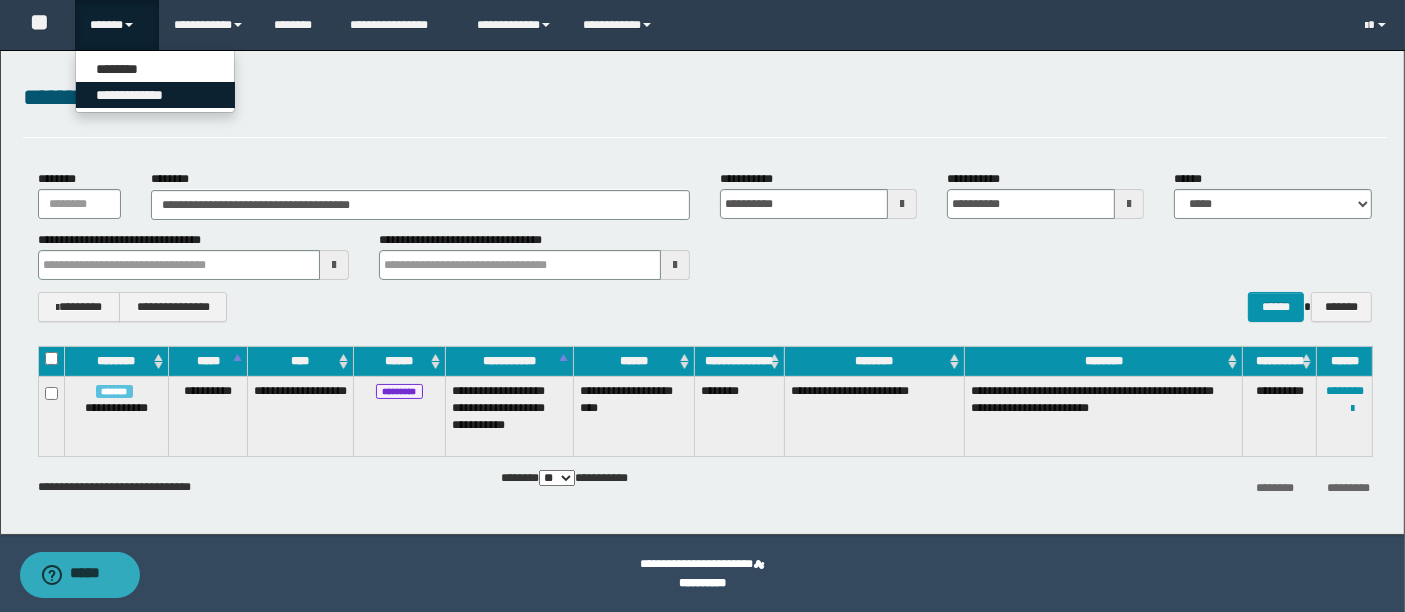 click on "**********" at bounding box center [155, 95] 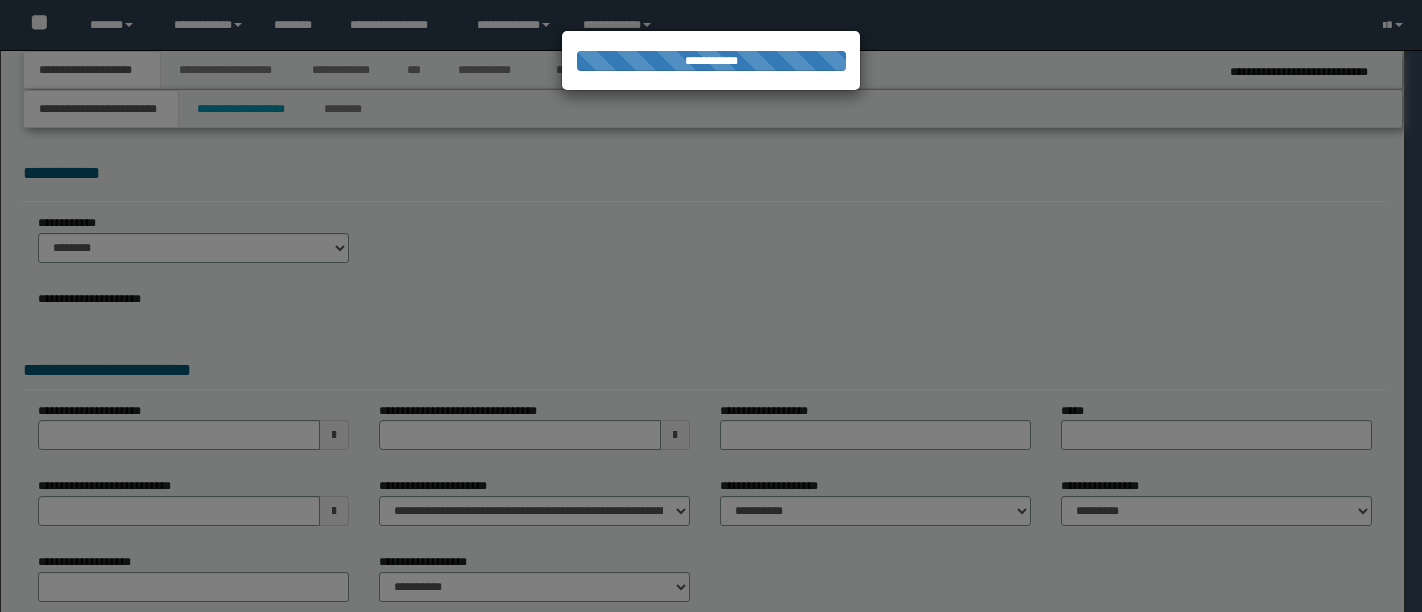 scroll, scrollTop: 0, scrollLeft: 0, axis: both 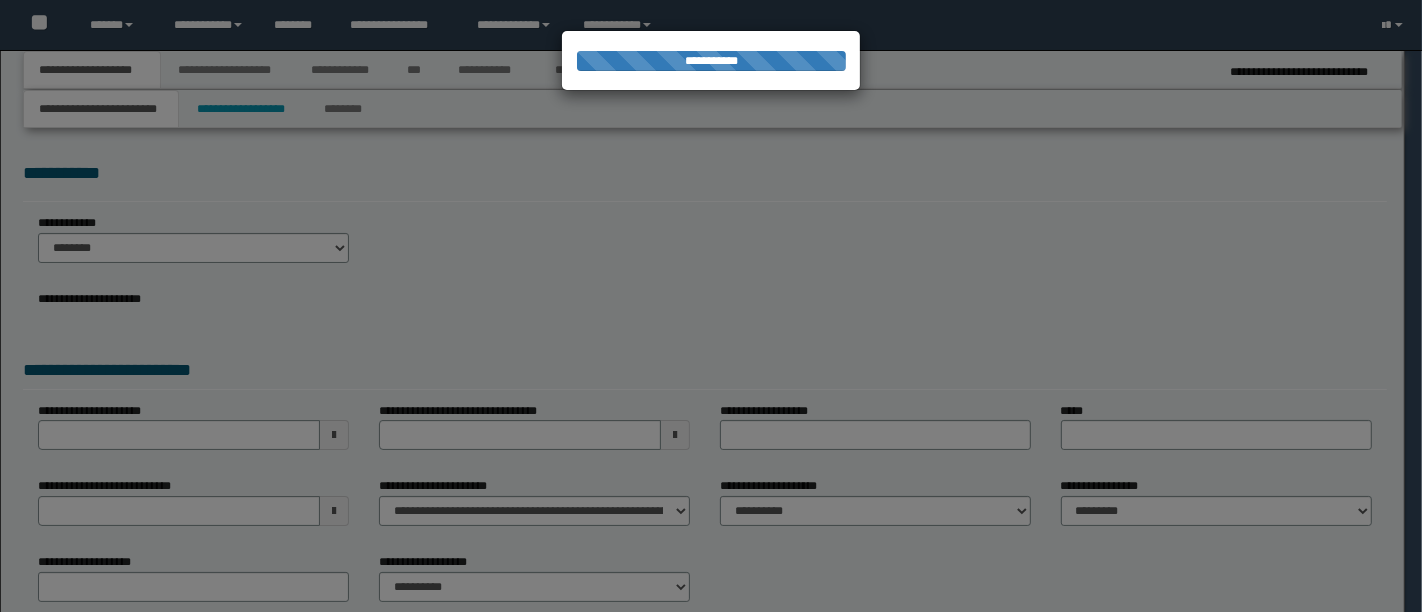type on "**********" 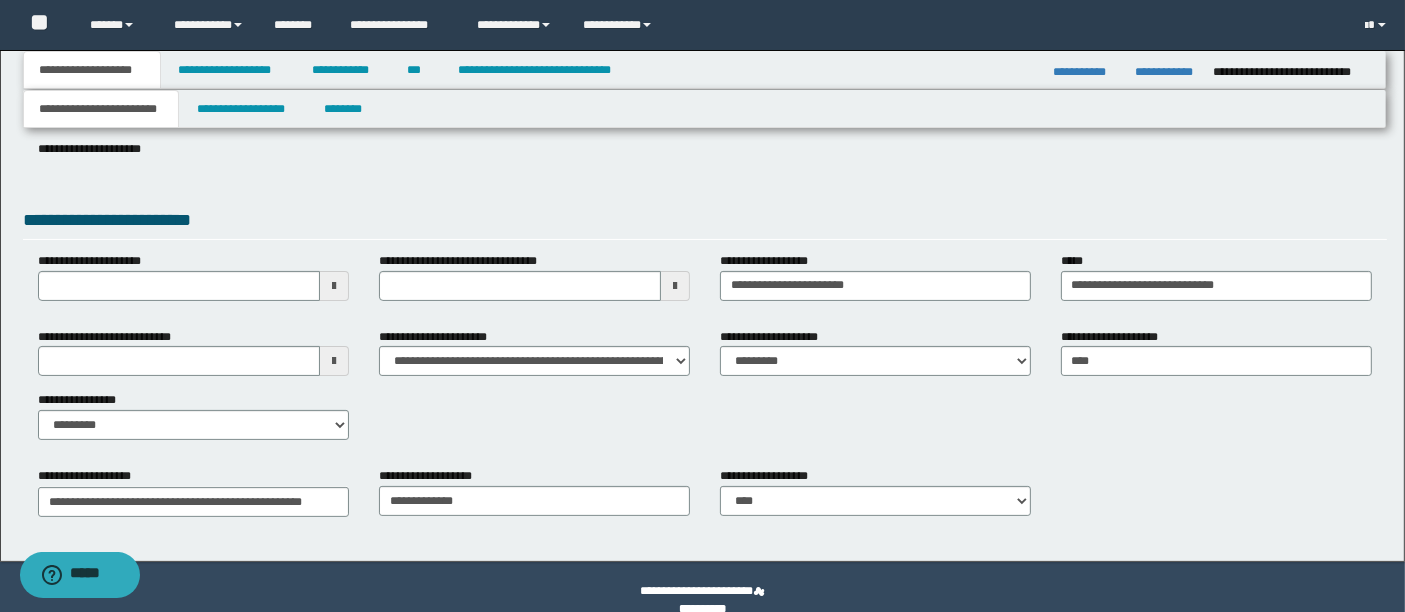 scroll, scrollTop: 334, scrollLeft: 0, axis: vertical 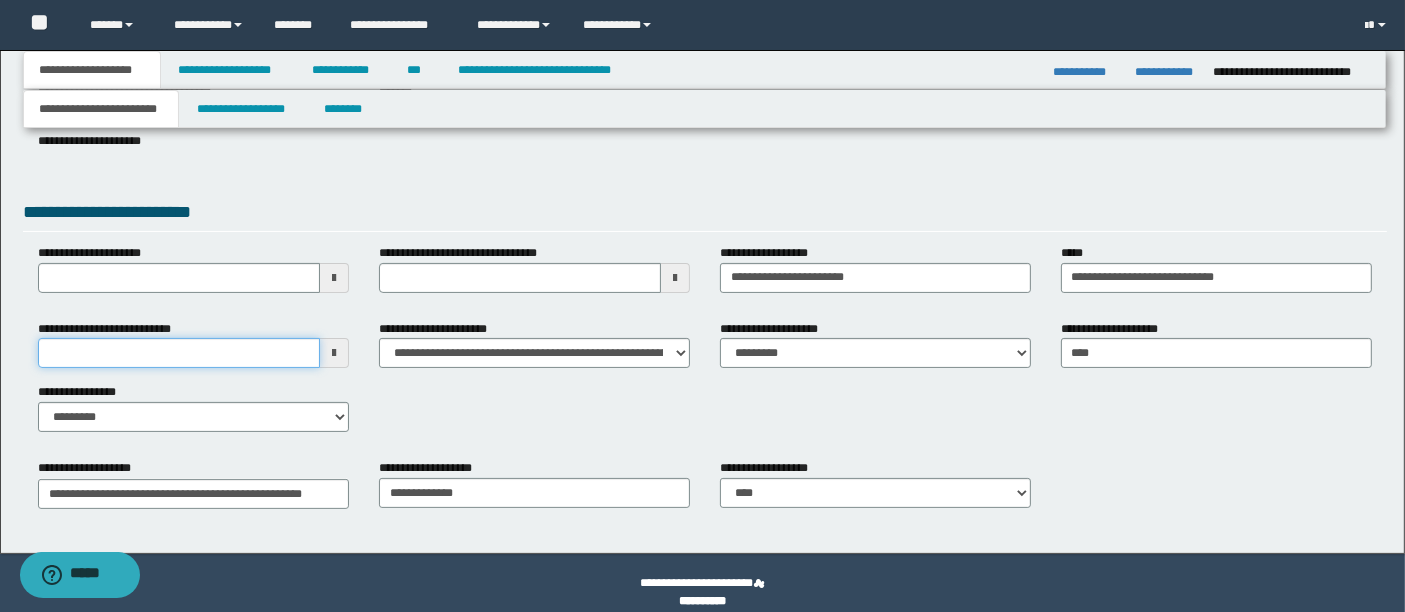 click on "**********" at bounding box center (179, 353) 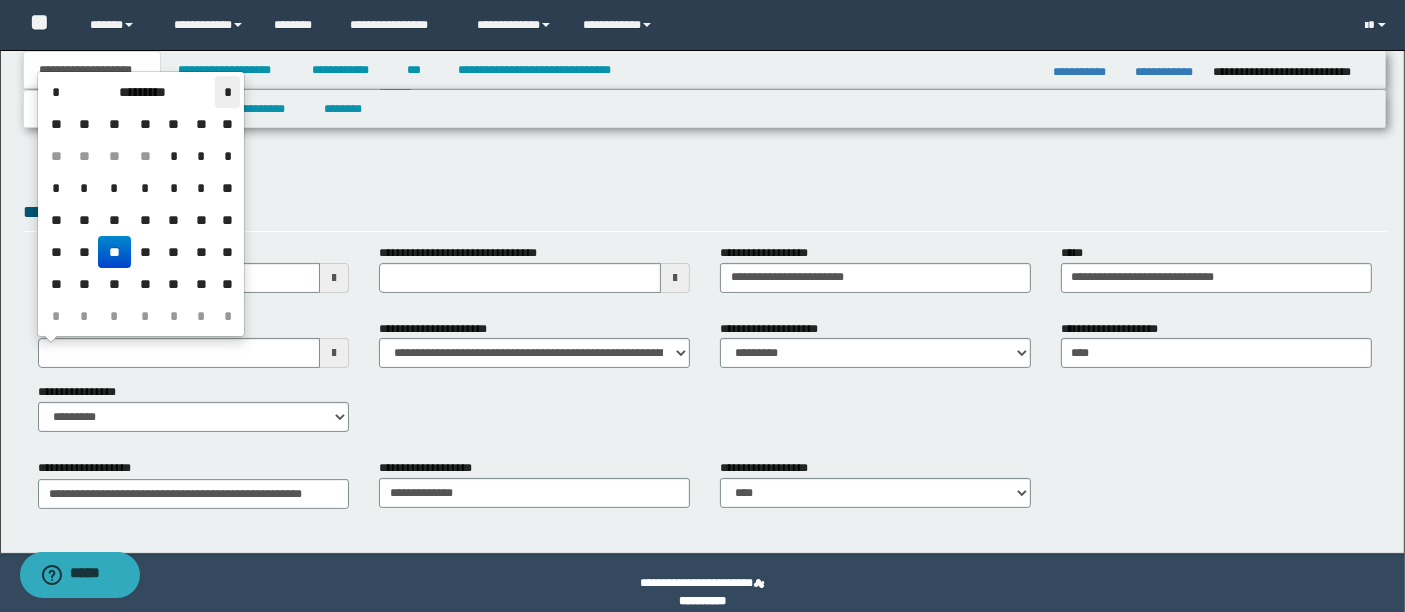 click on "*" at bounding box center (227, 92) 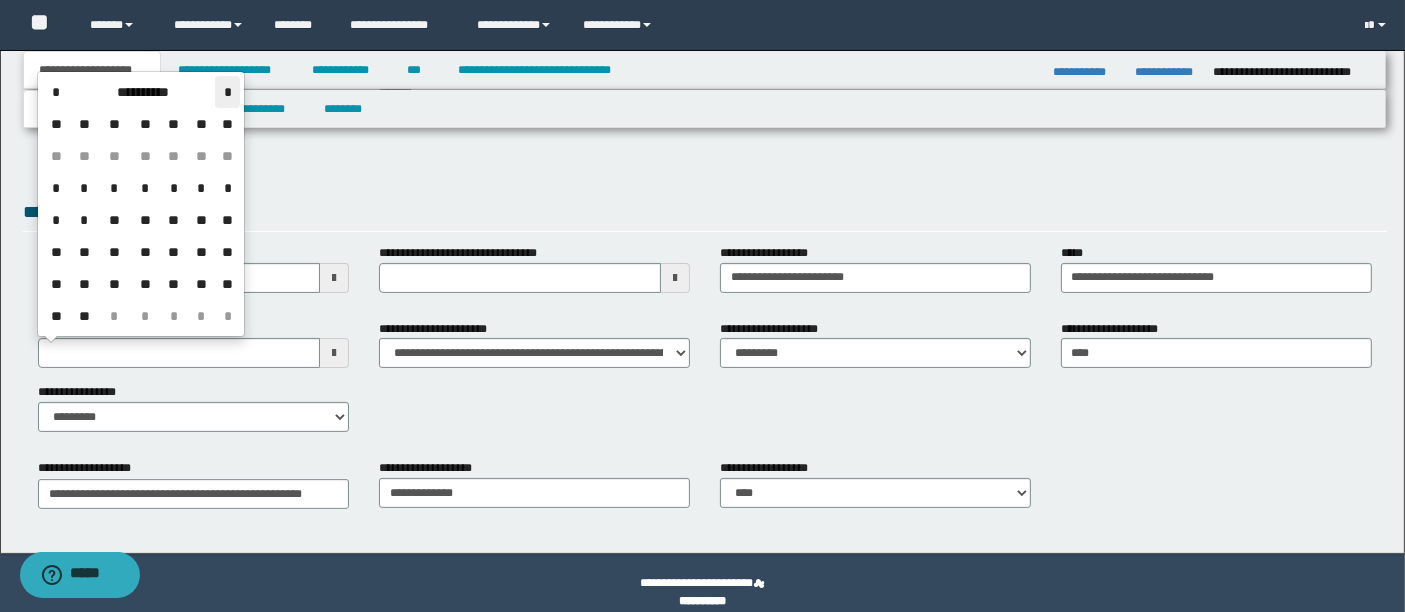 click on "*" at bounding box center (227, 92) 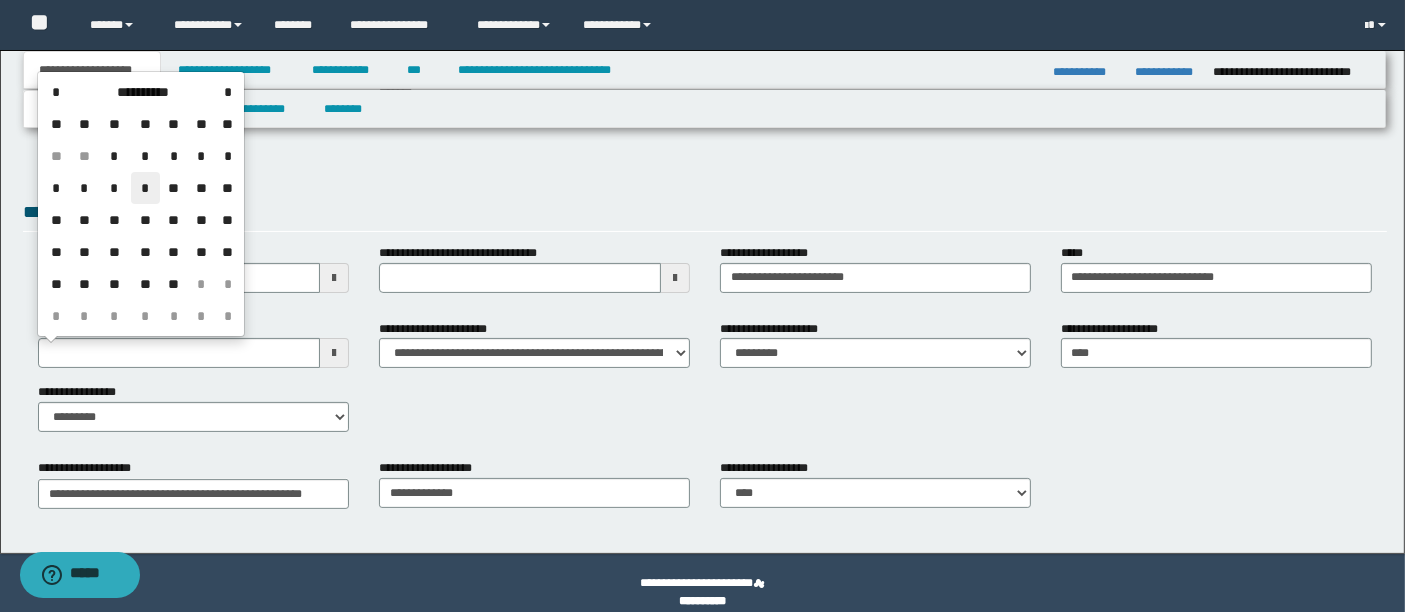 click on "*" at bounding box center (145, 188) 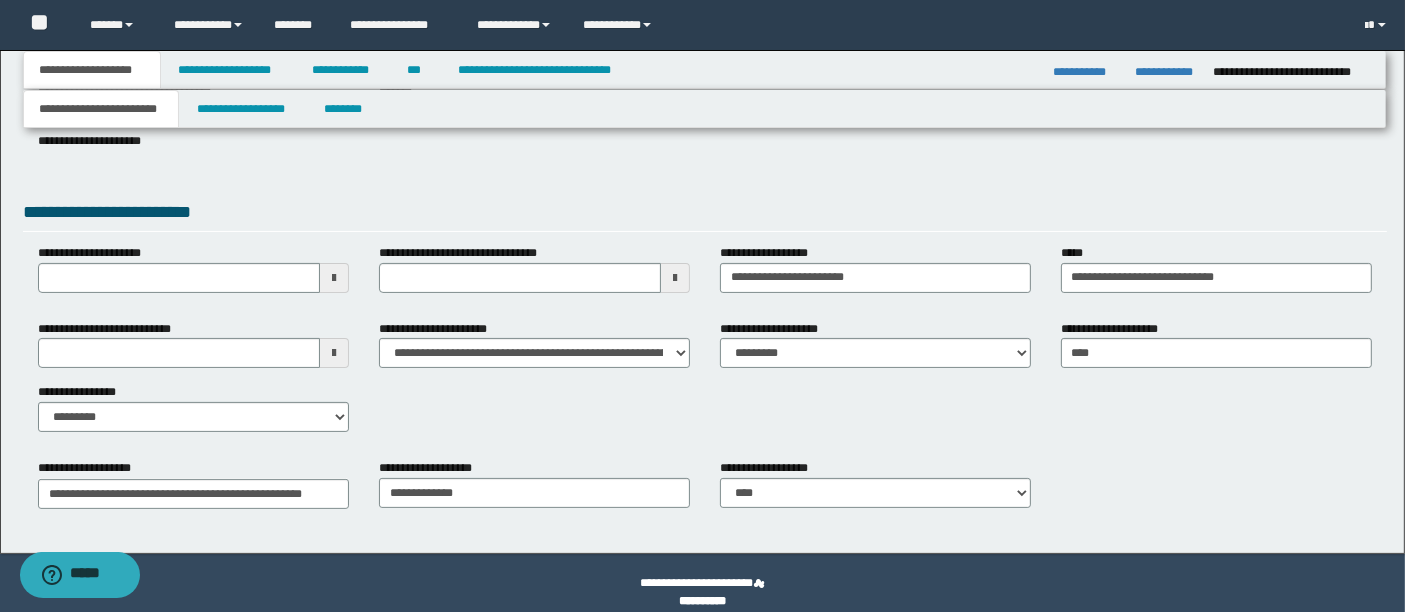click on "**********" at bounding box center (875, 352) 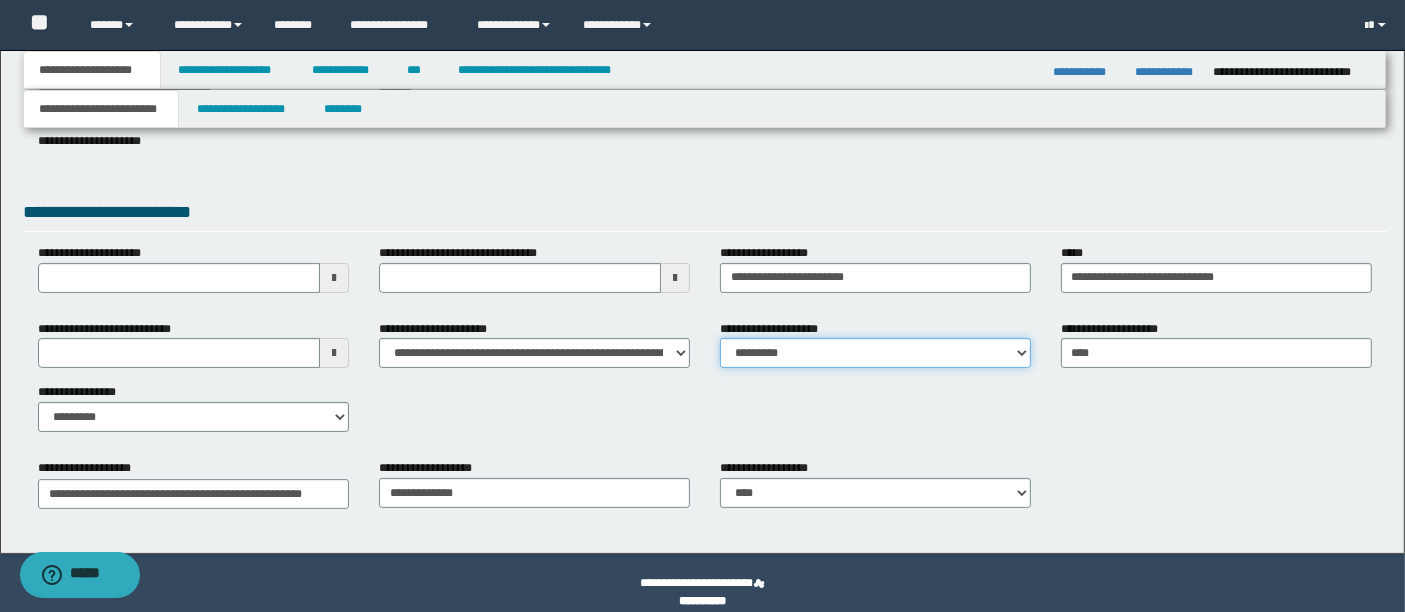 click on "**********" at bounding box center [875, 353] 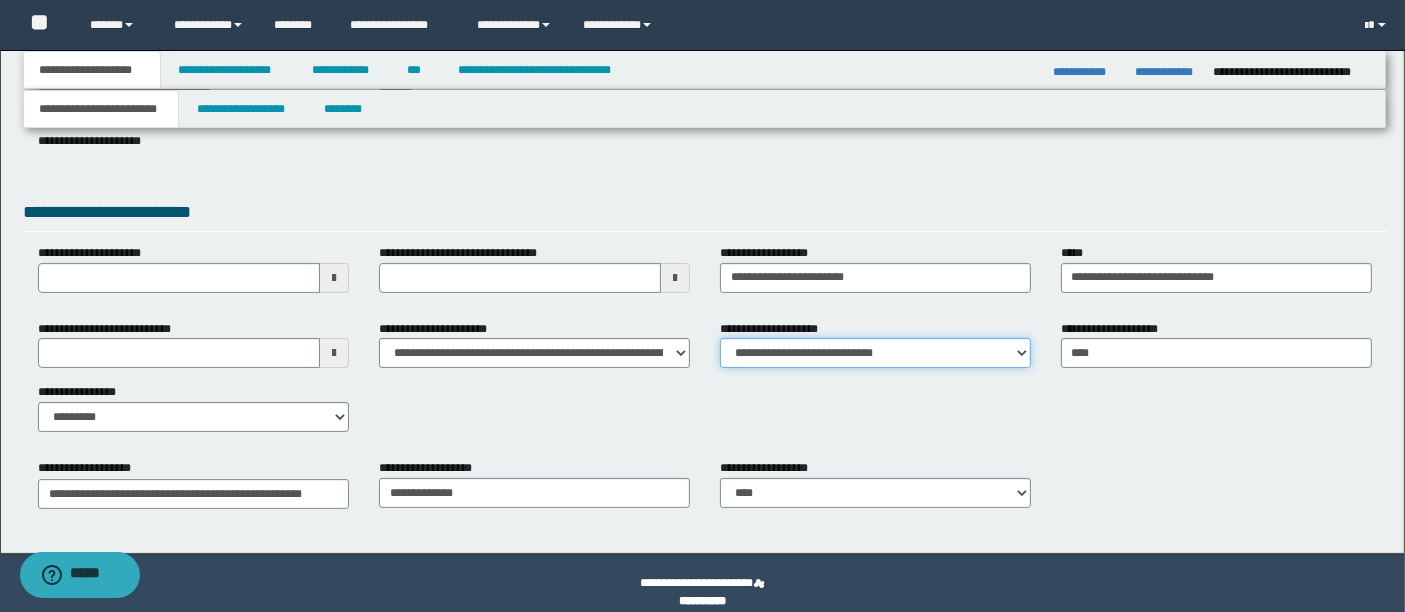 click on "**********" at bounding box center (875, 353) 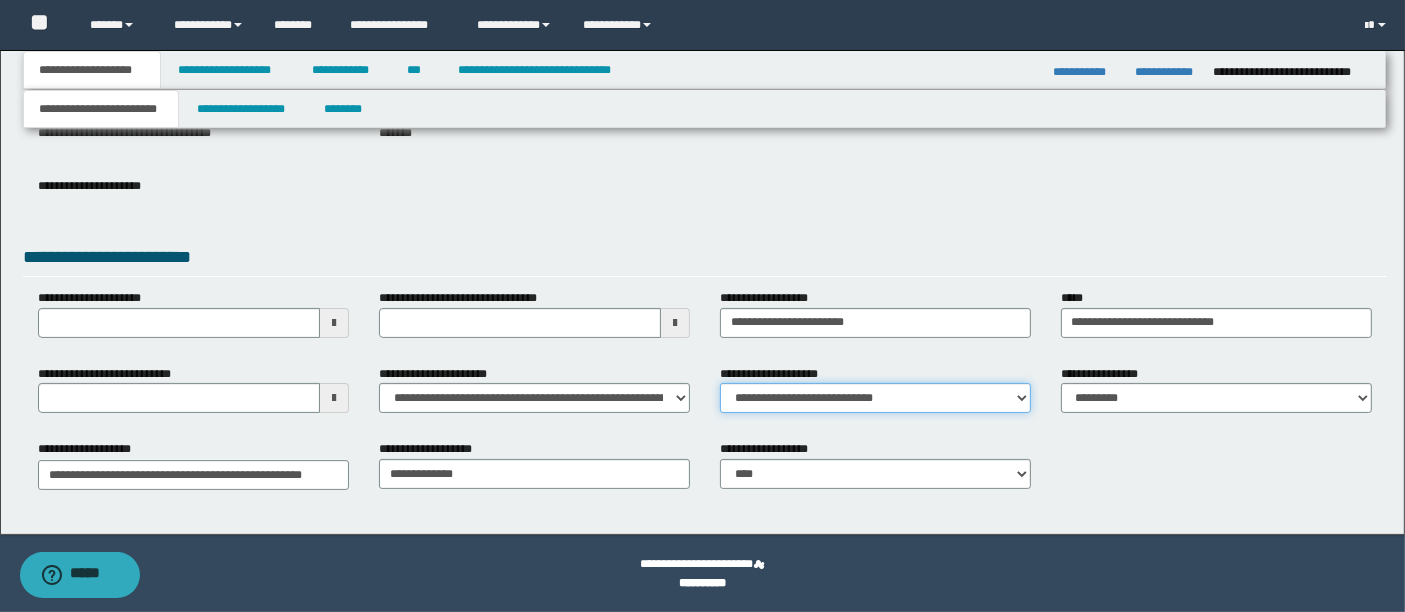 scroll, scrollTop: 288, scrollLeft: 0, axis: vertical 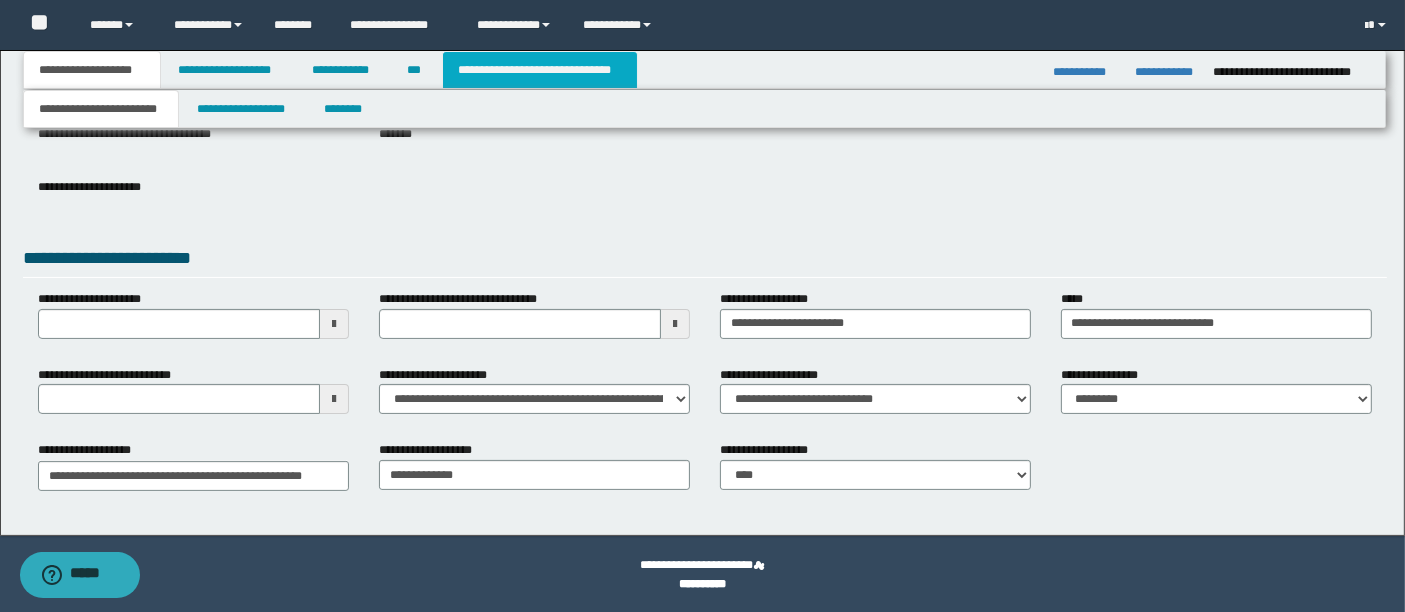 click on "**********" at bounding box center (540, 70) 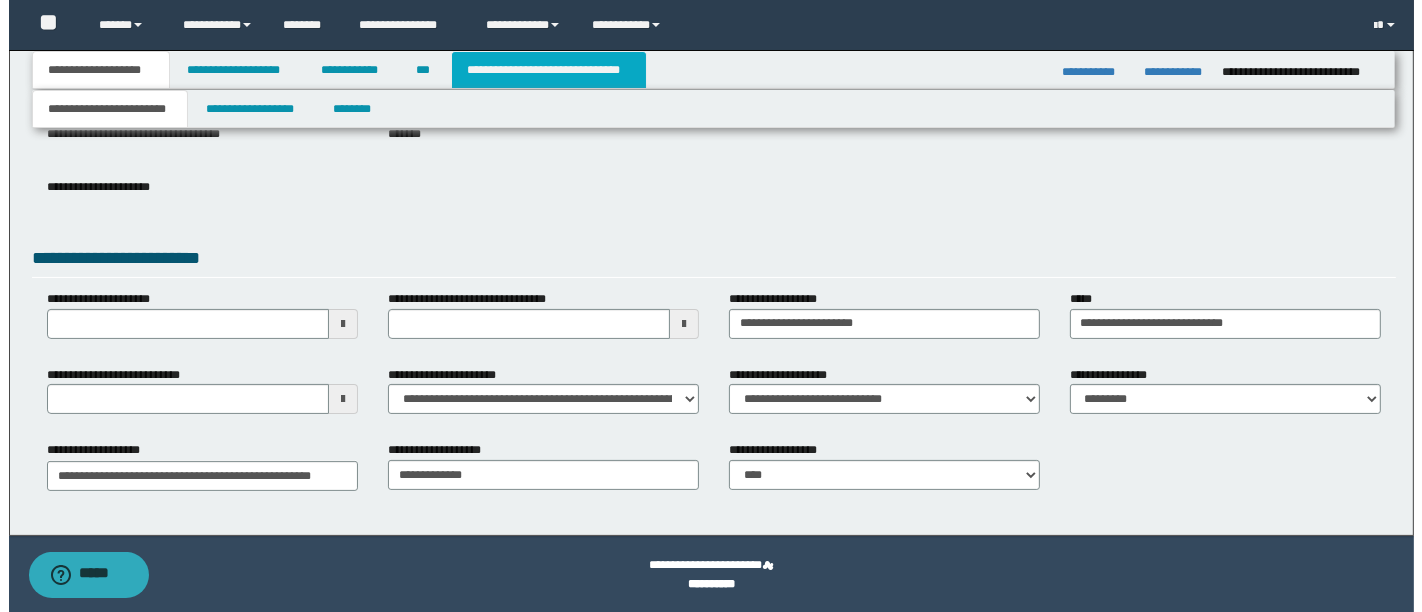 scroll, scrollTop: 0, scrollLeft: 0, axis: both 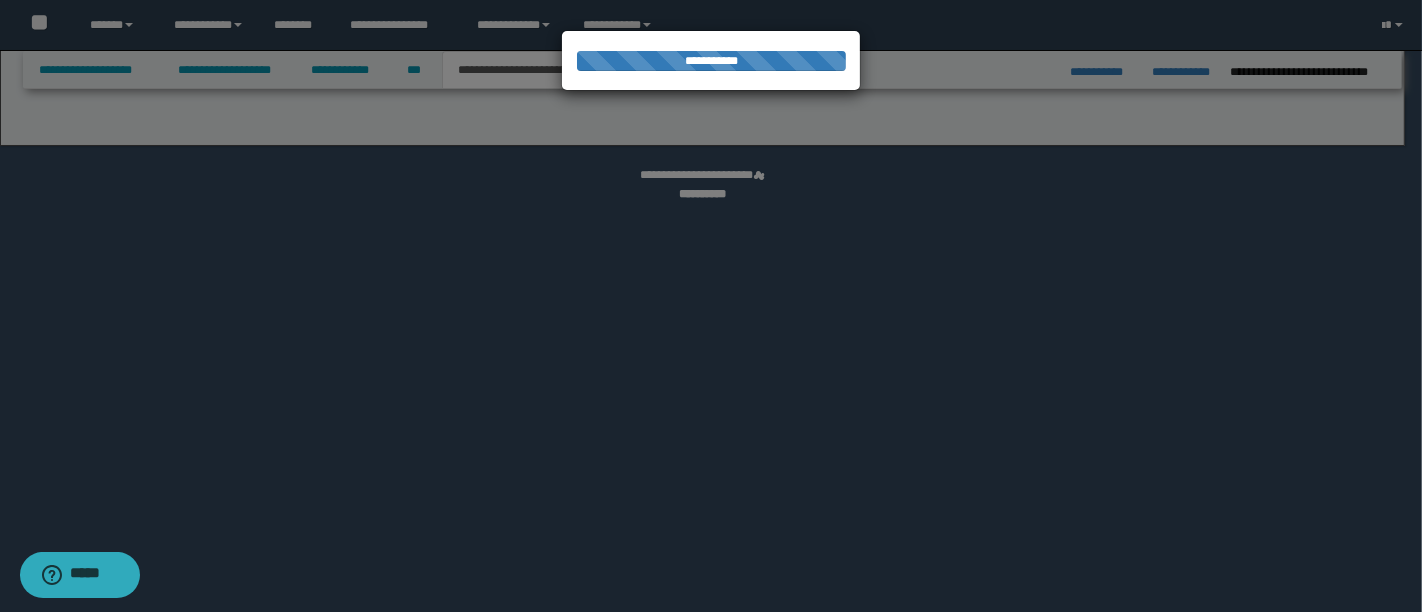 select on "*" 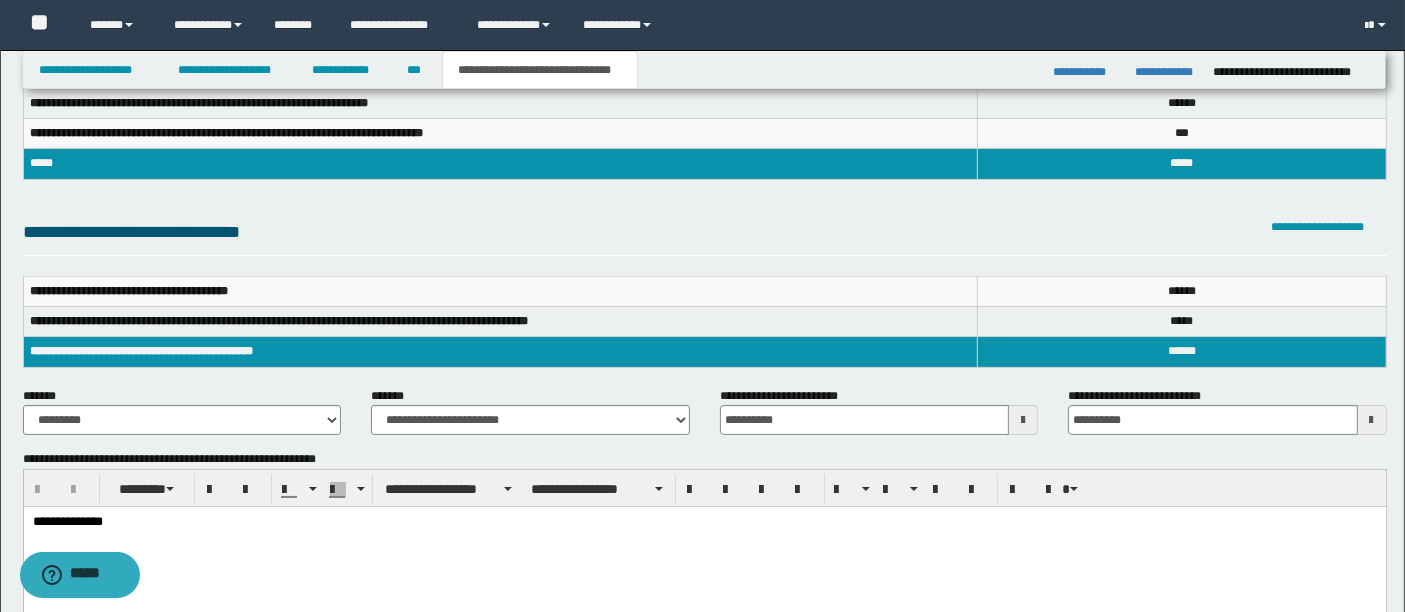 scroll, scrollTop: 128, scrollLeft: 0, axis: vertical 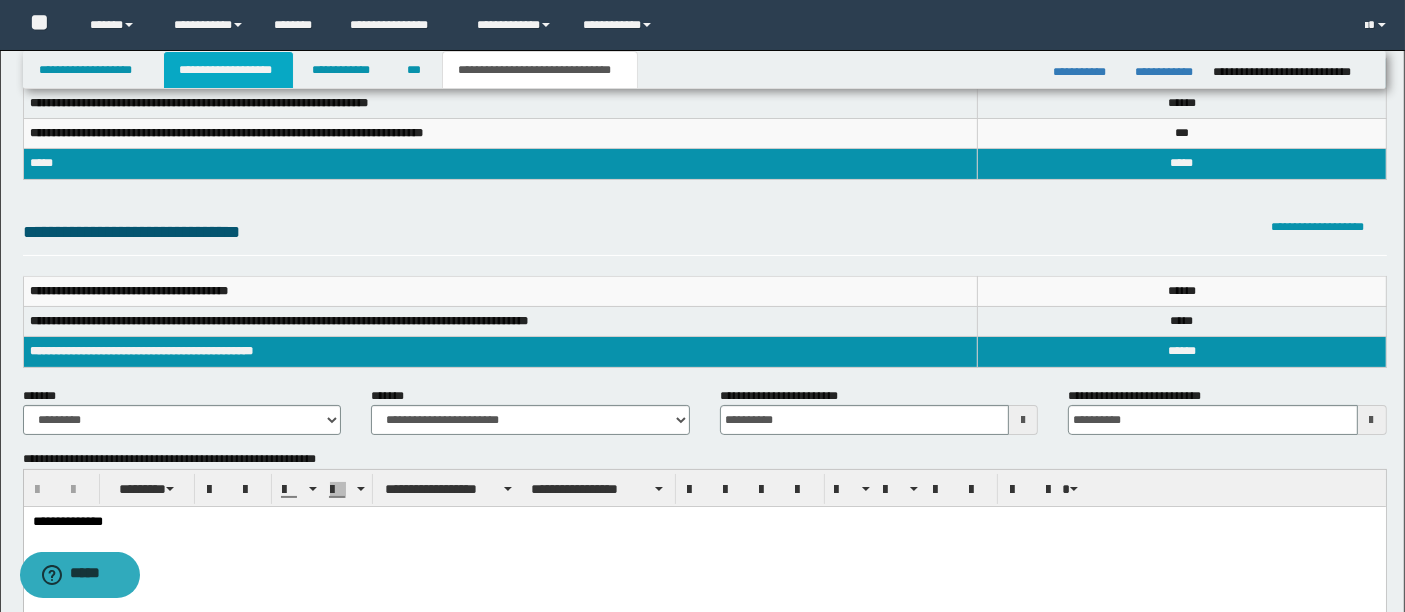 click on "**********" at bounding box center (228, 70) 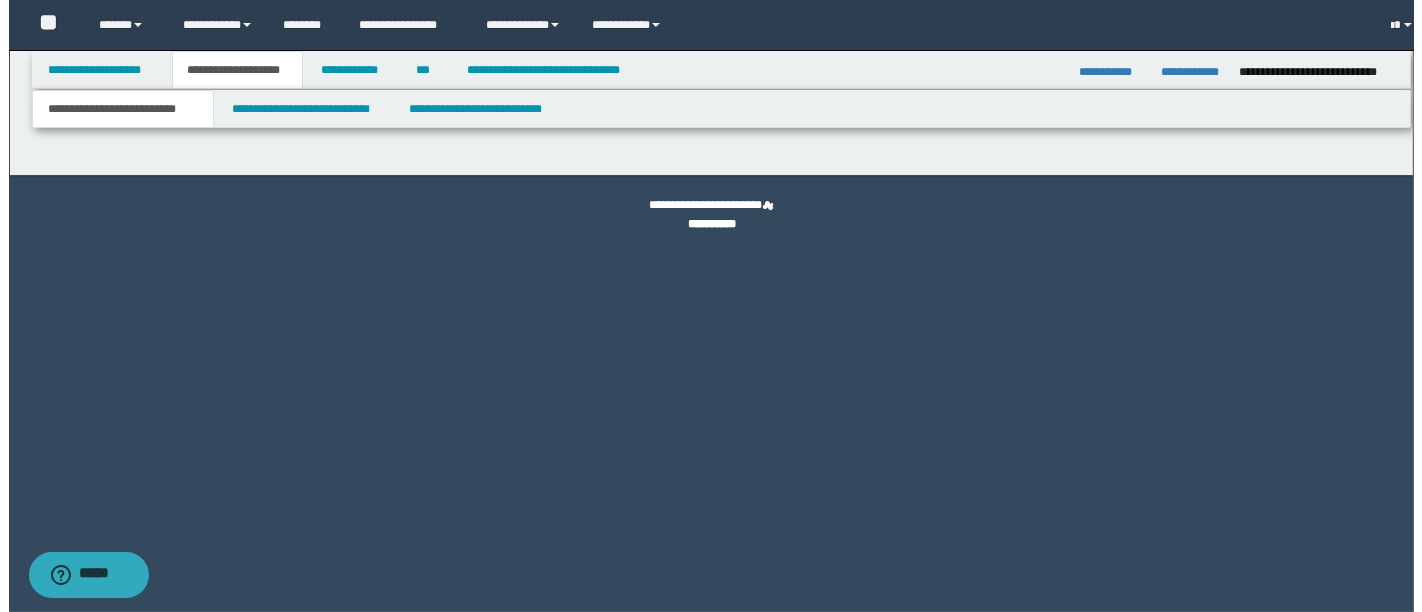 scroll, scrollTop: 0, scrollLeft: 0, axis: both 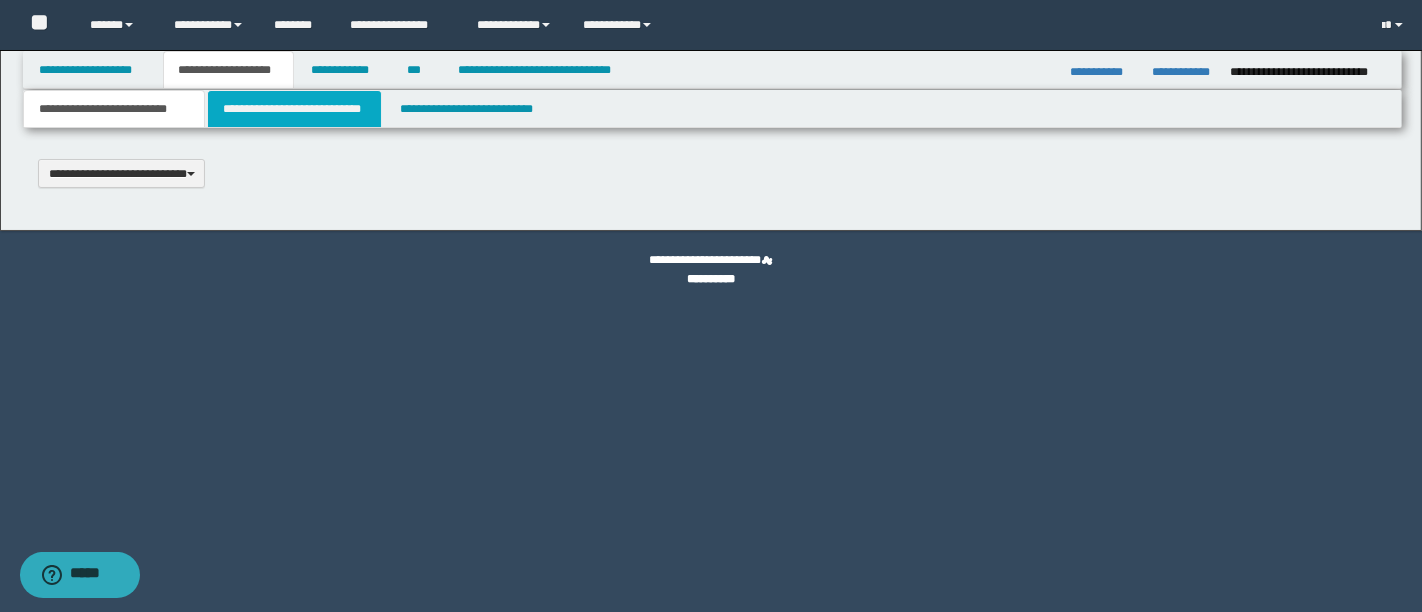 click on "**********" at bounding box center (294, 109) 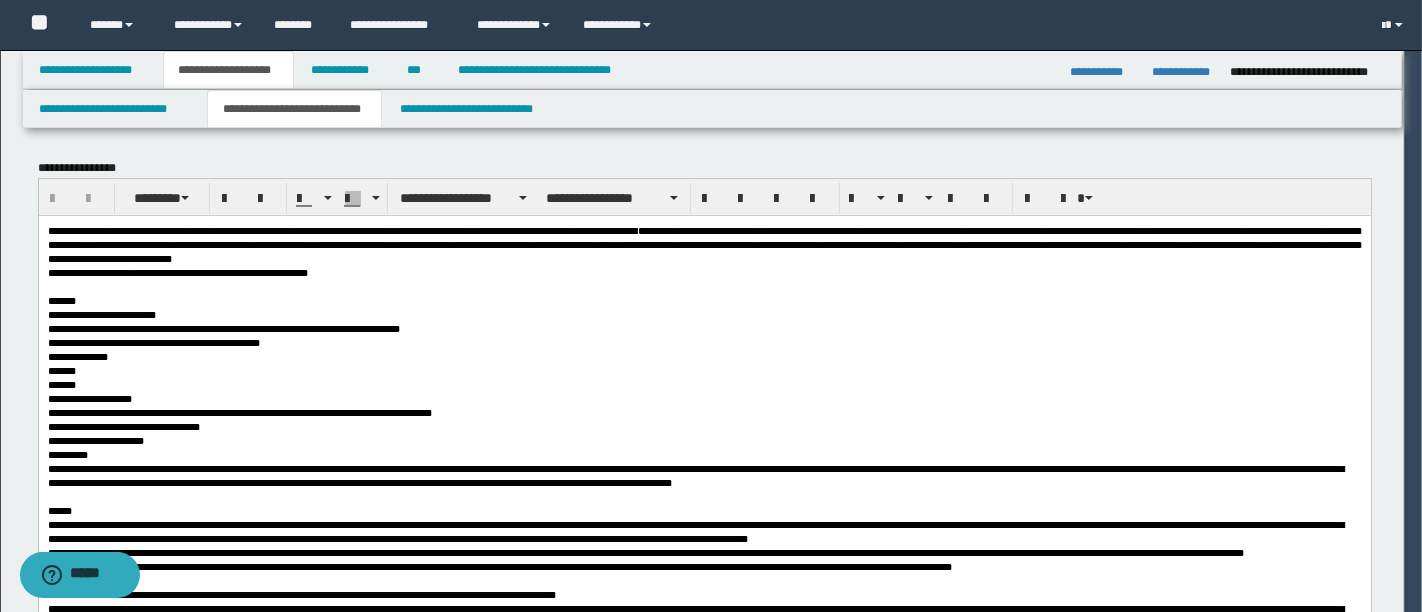scroll, scrollTop: 0, scrollLeft: 0, axis: both 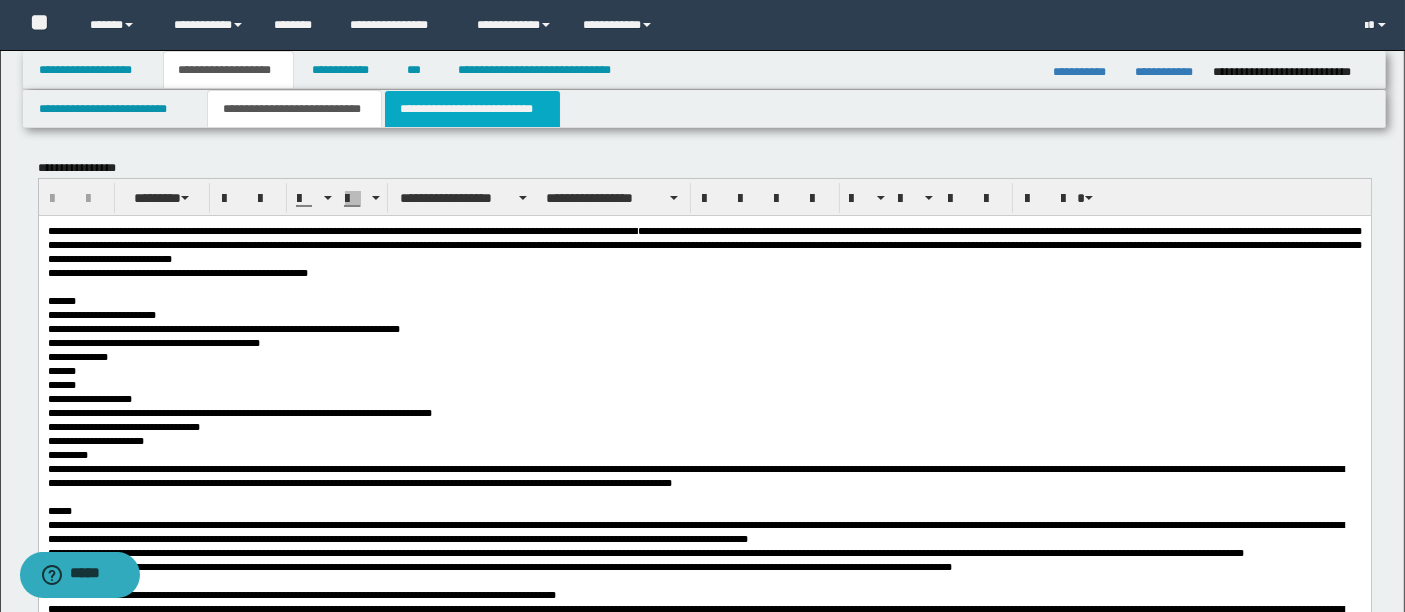 click on "**********" at bounding box center [472, 109] 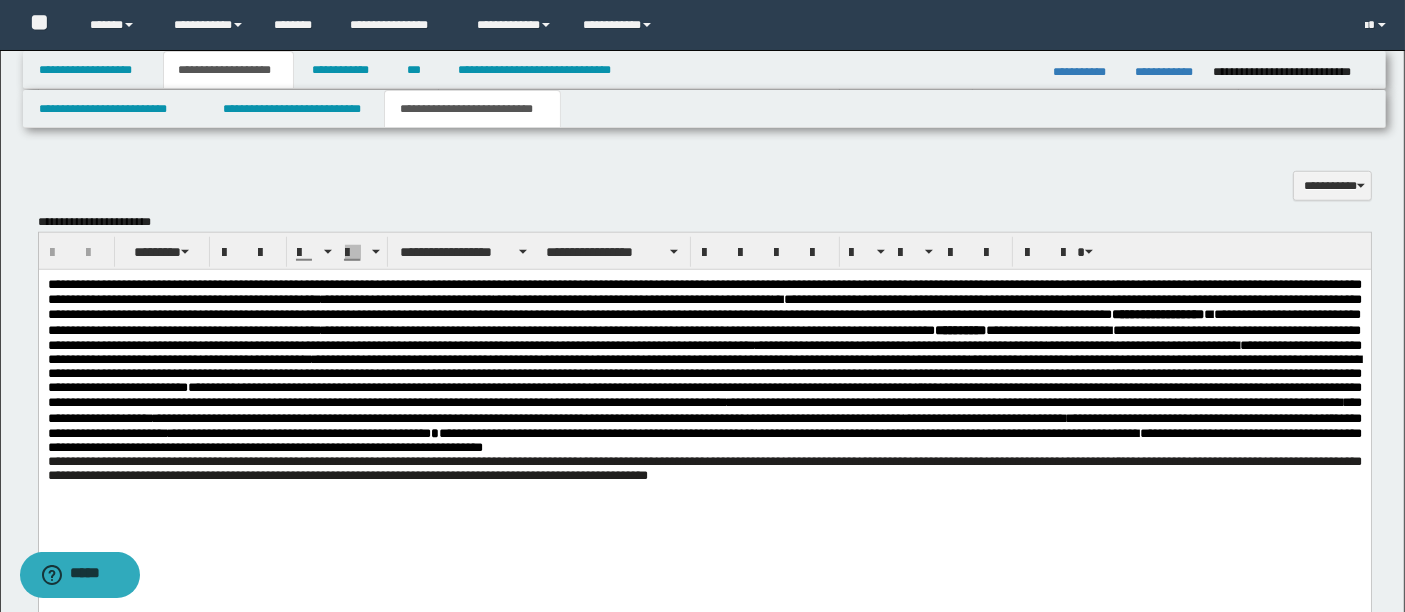 scroll, scrollTop: 1799, scrollLeft: 0, axis: vertical 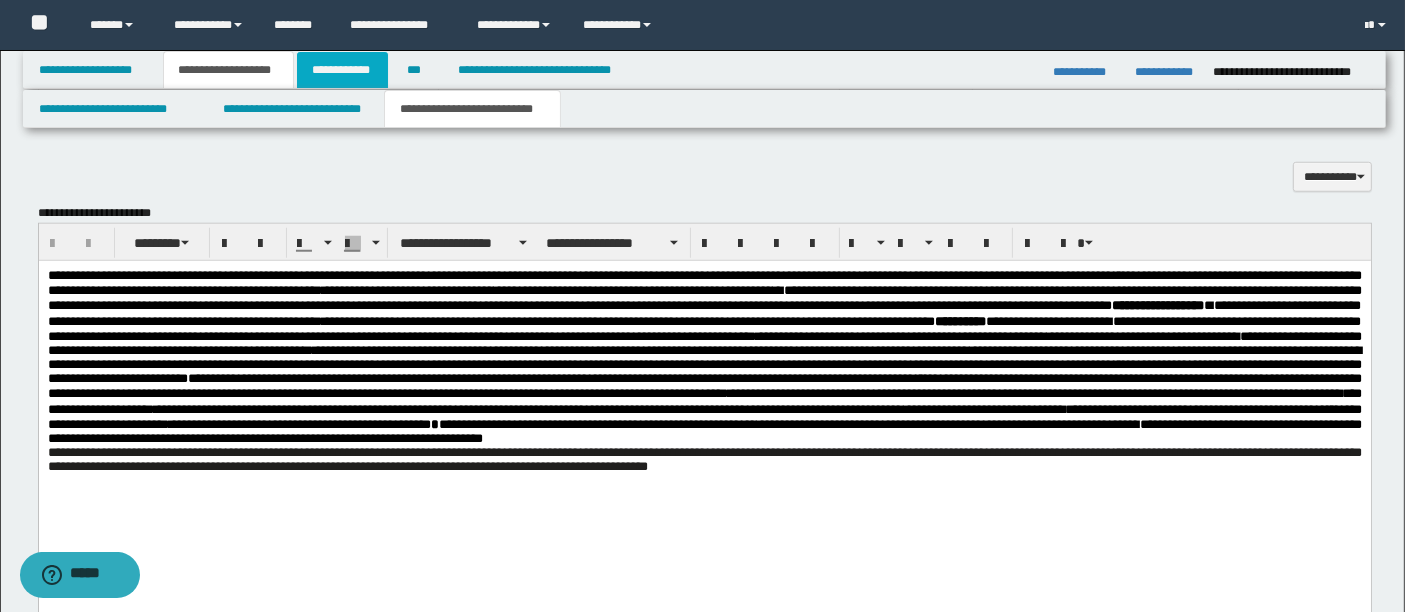 click on "**********" at bounding box center [343, 70] 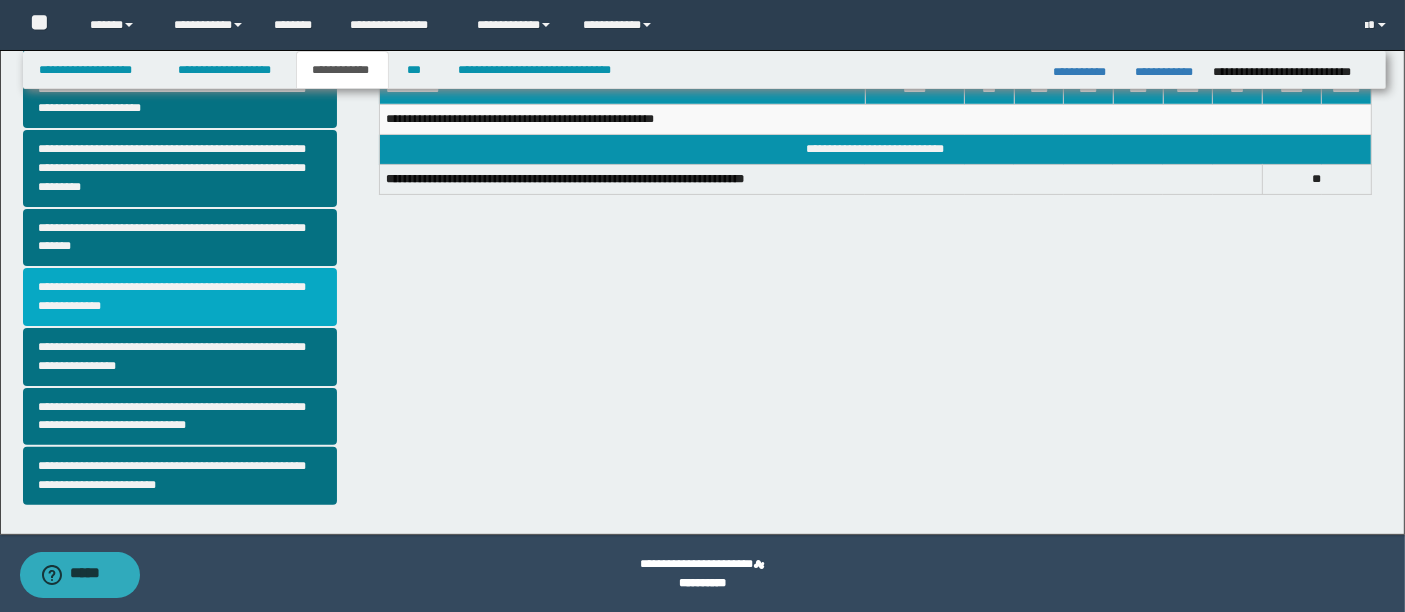 click on "**********" at bounding box center [180, 297] 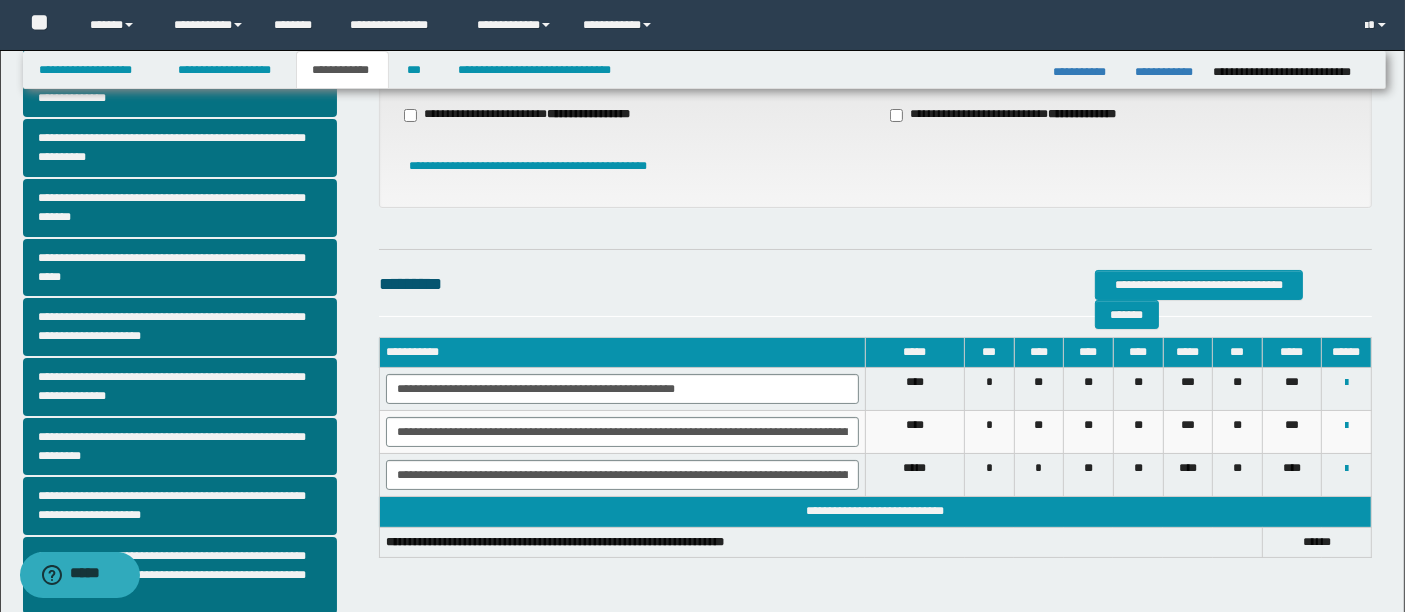 scroll, scrollTop: 128, scrollLeft: 0, axis: vertical 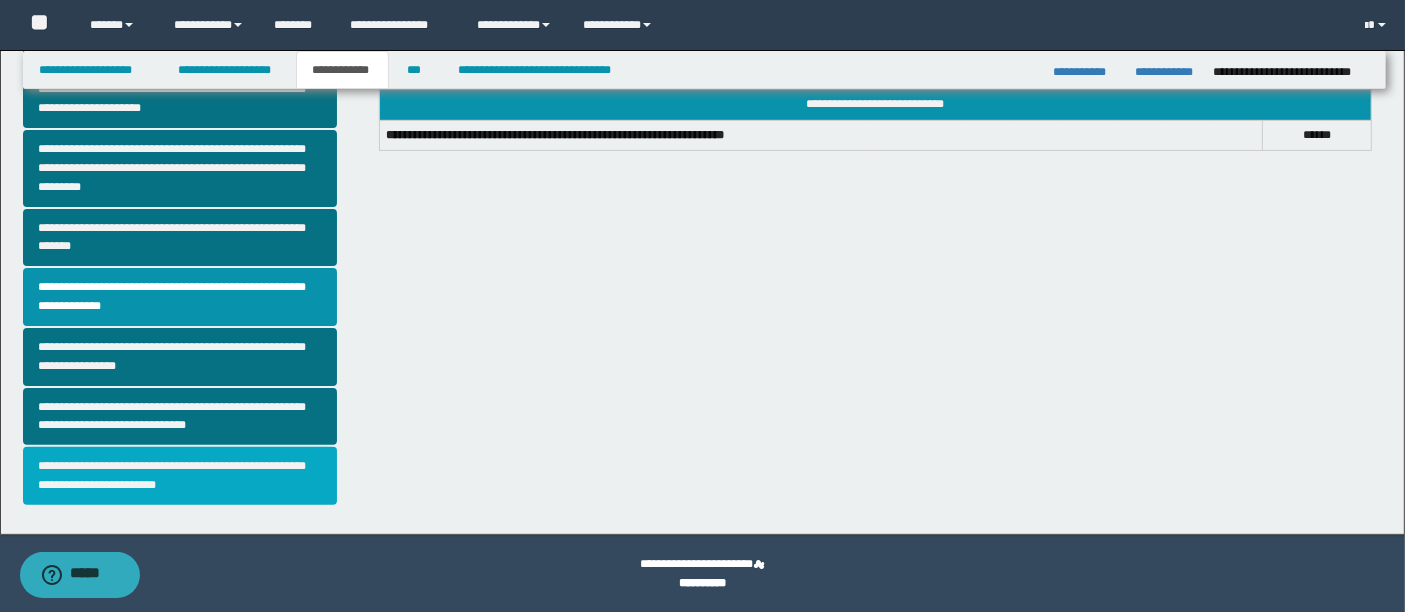 click on "**********" at bounding box center (180, 476) 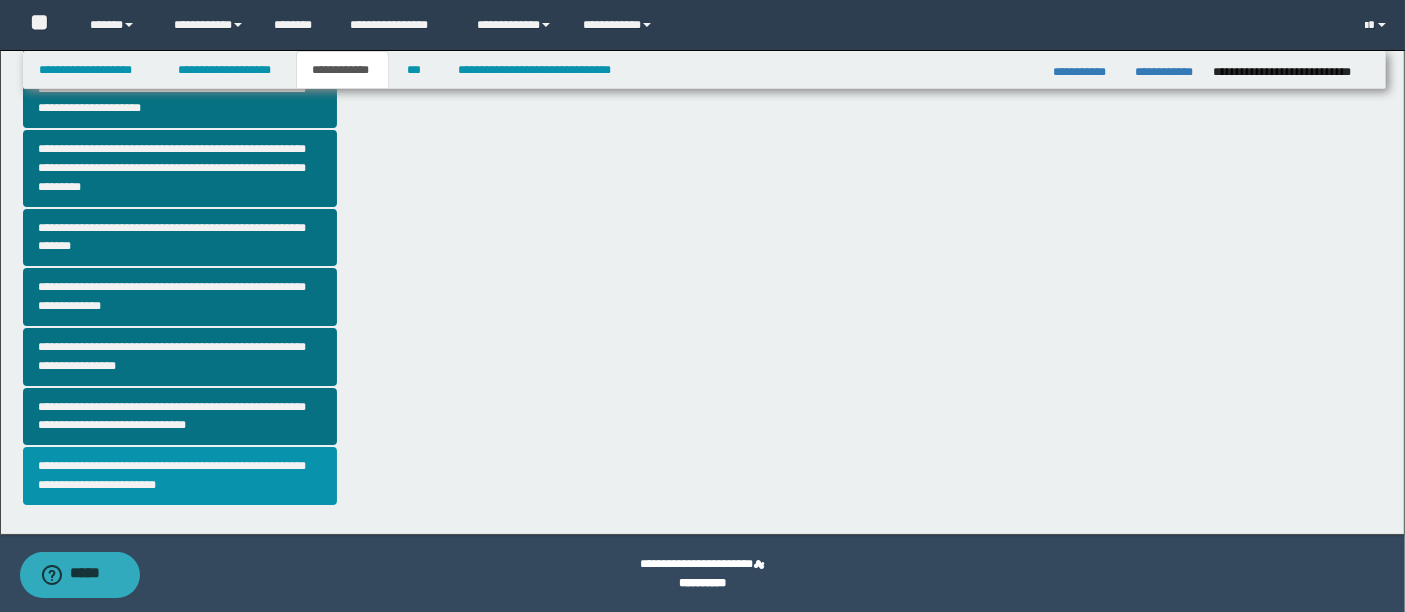 scroll, scrollTop: 0, scrollLeft: 0, axis: both 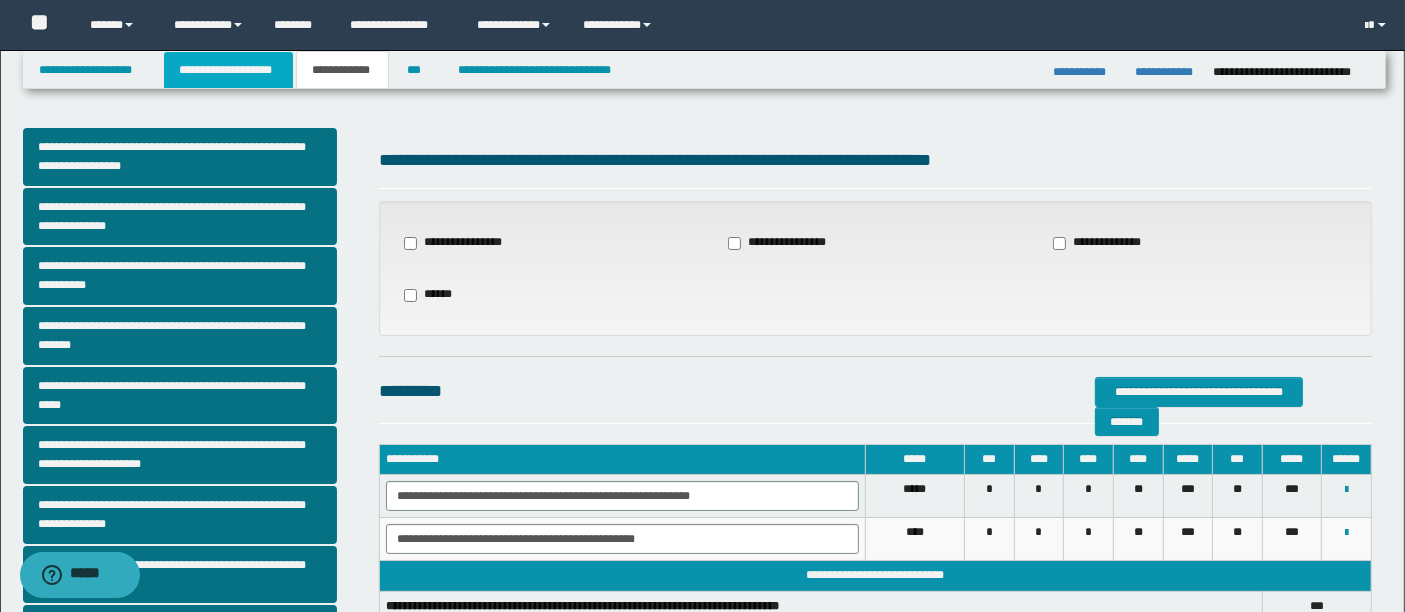 click on "**********" at bounding box center (228, 70) 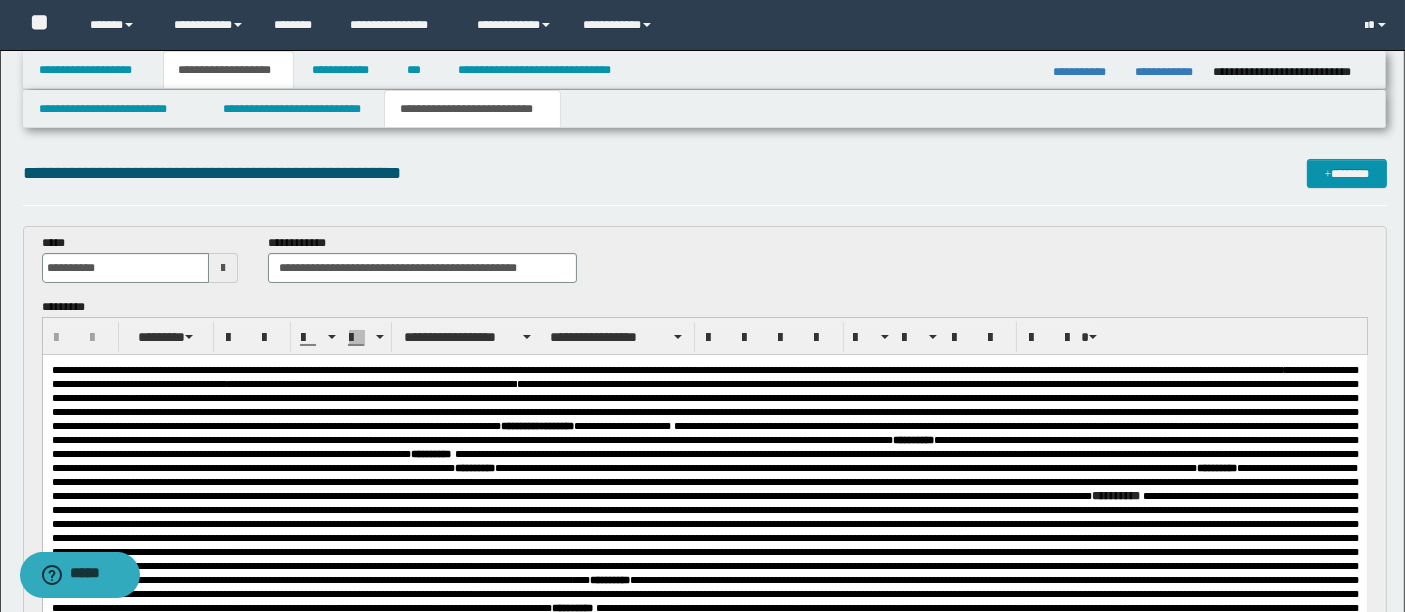 click on "**********" at bounding box center (472, 109) 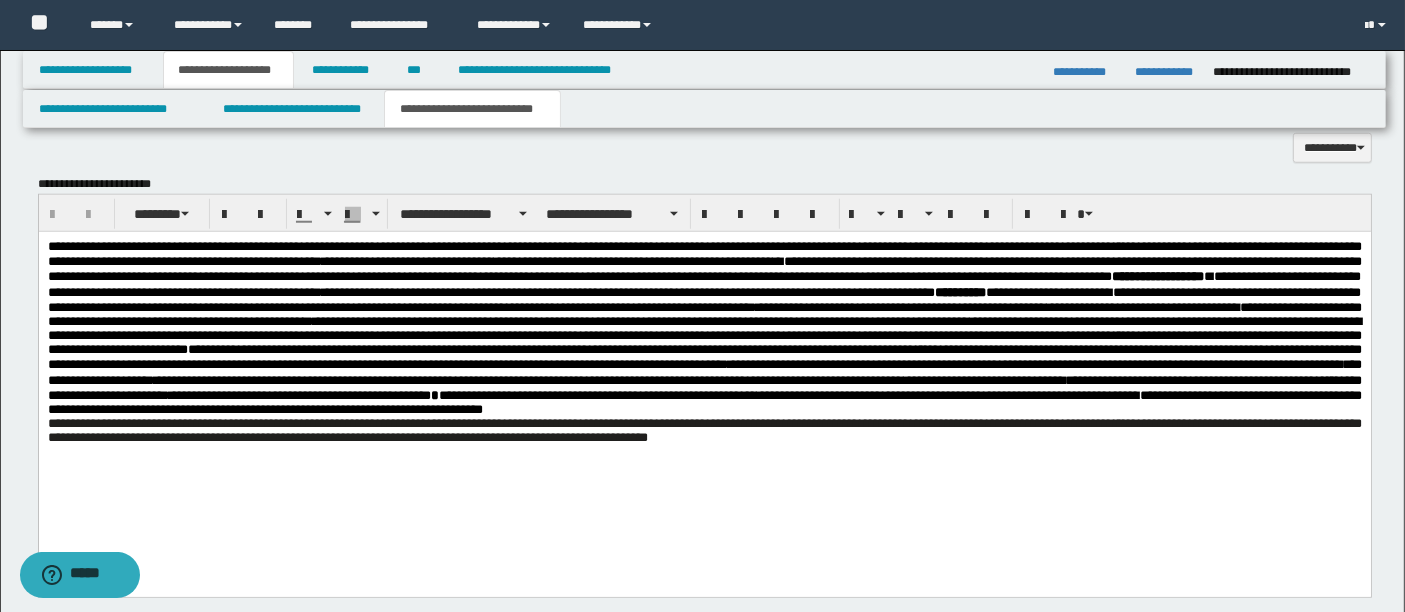 scroll, scrollTop: 1834, scrollLeft: 0, axis: vertical 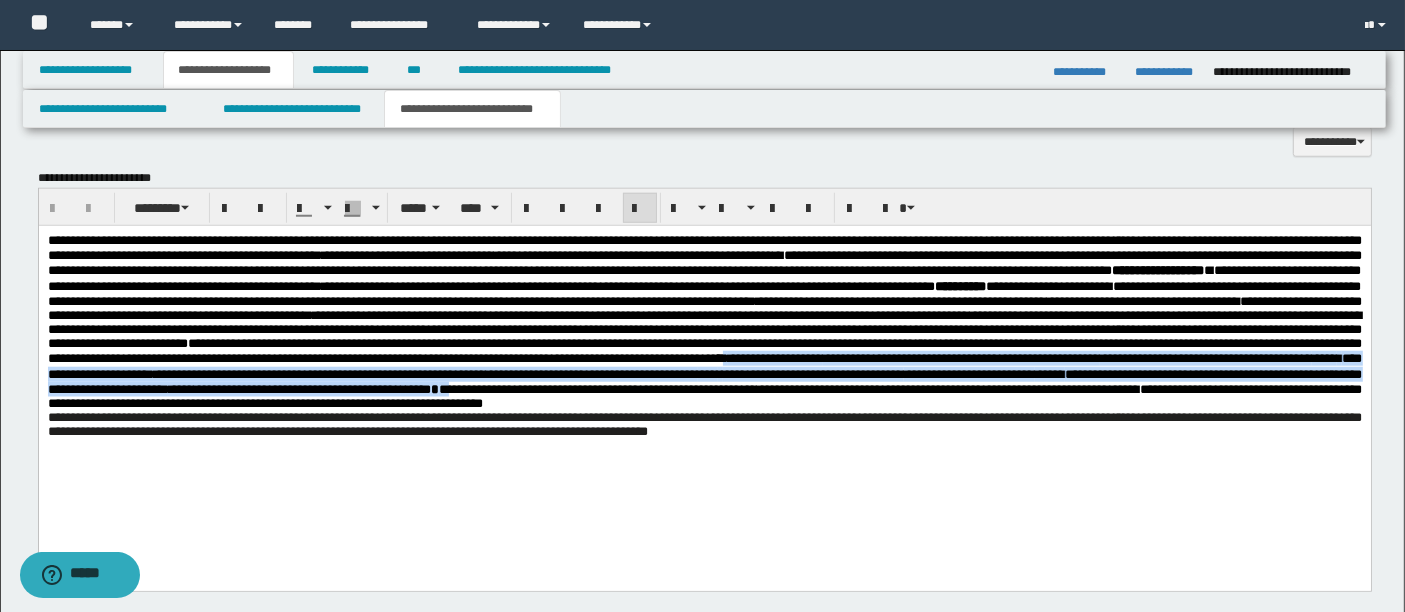 drag, startPoint x: 399, startPoint y: 396, endPoint x: 532, endPoint y: 427, distance: 136.565 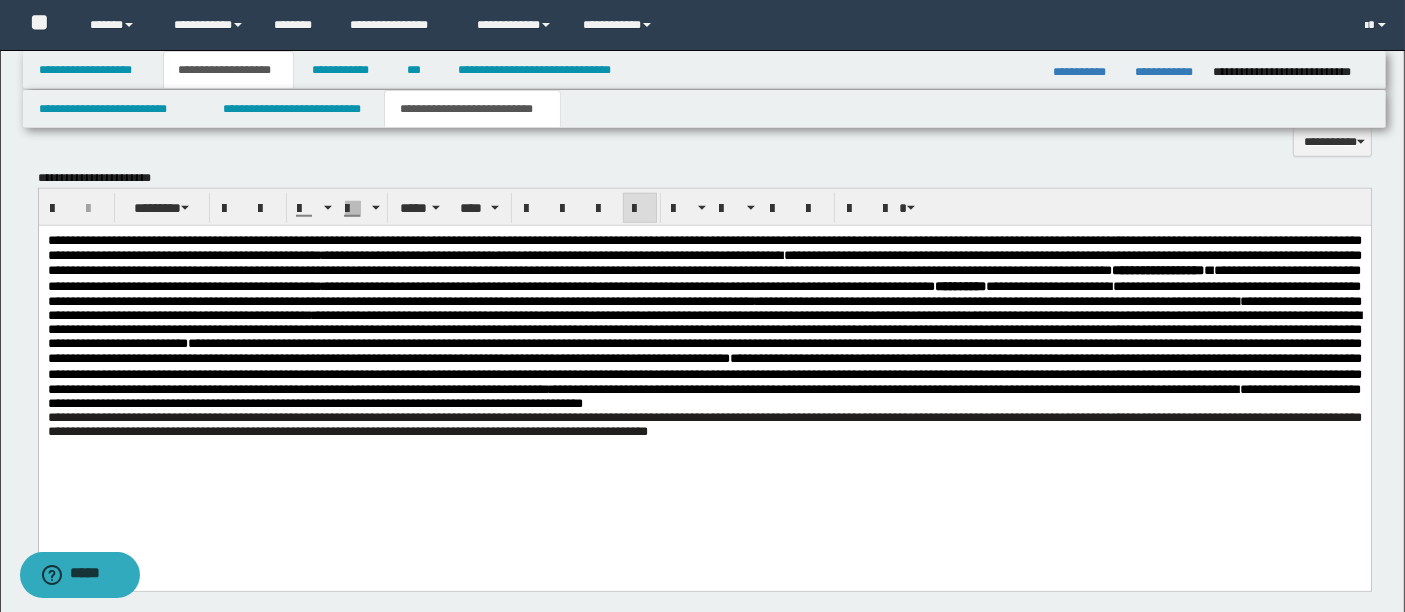 click on "**********" at bounding box center [704, 360] 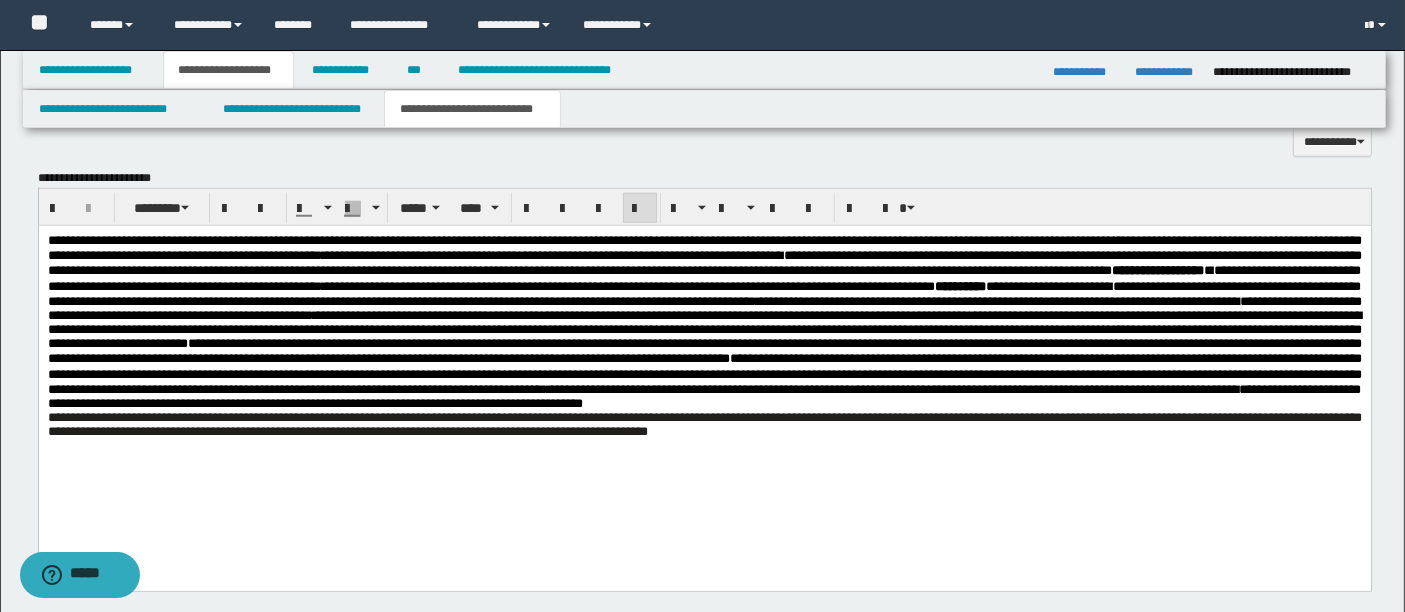 click on "**********" at bounding box center (704, 360) 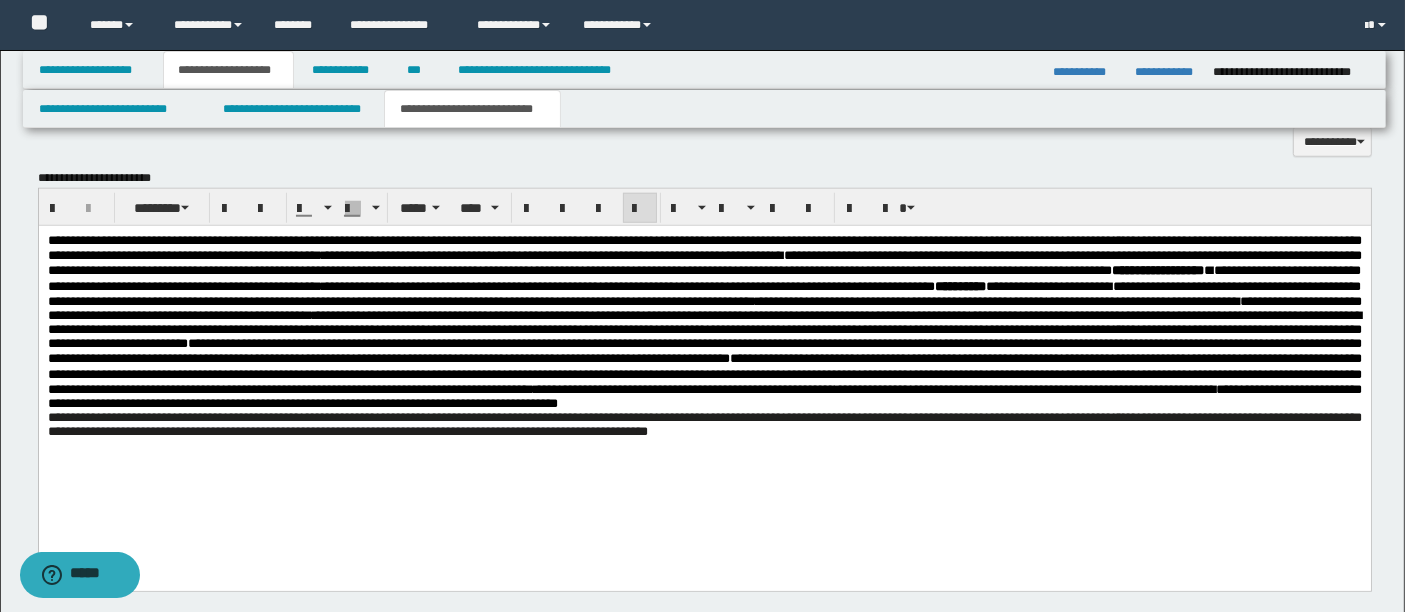 click on "**********" at bounding box center [704, 373] 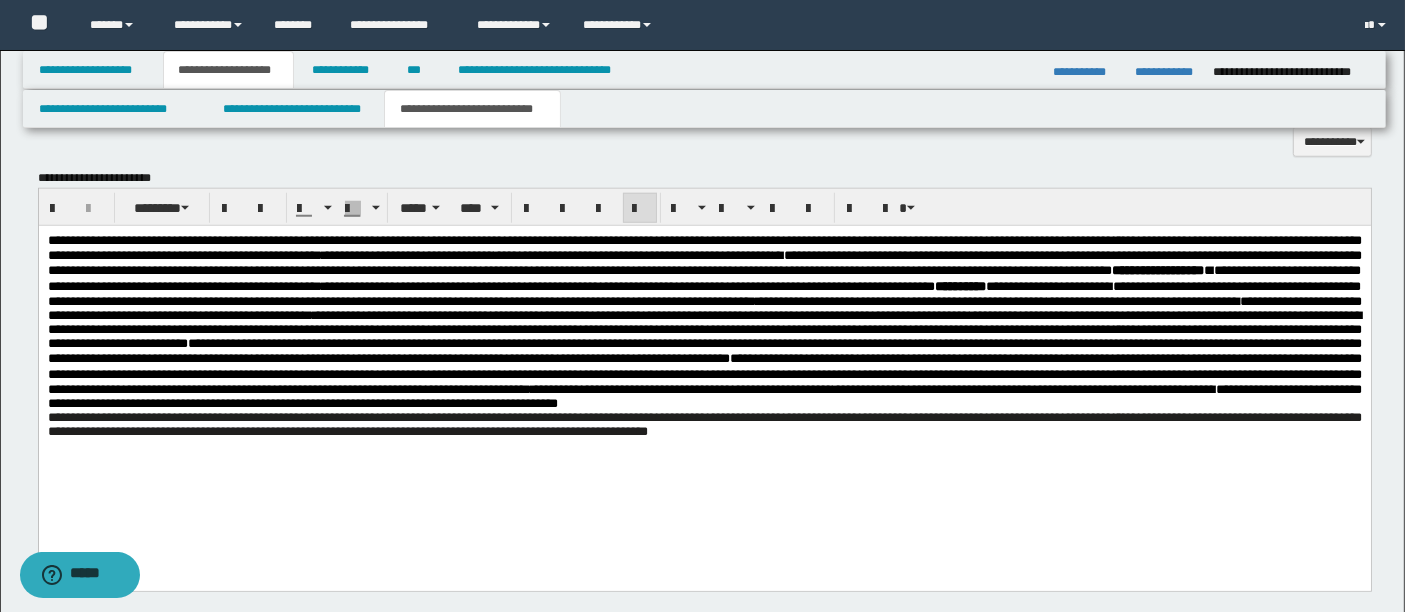 click on "**********" at bounding box center (704, 373) 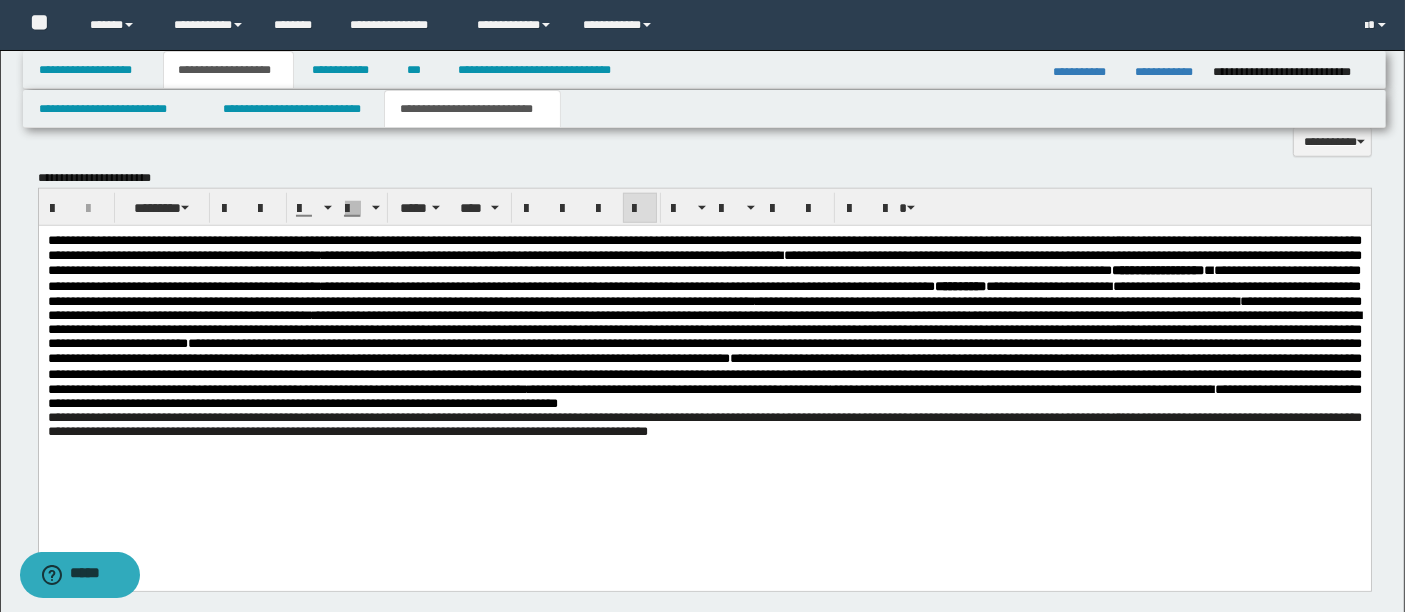 click on "**********" at bounding box center [704, 360] 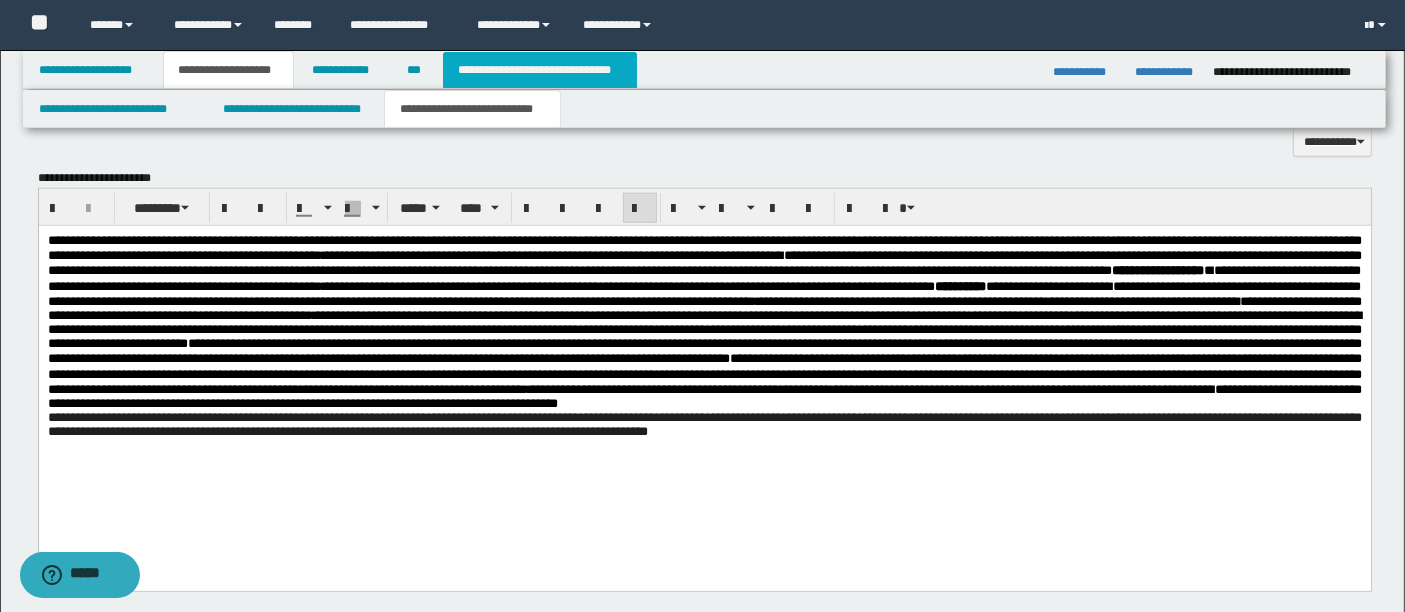 click on "**********" at bounding box center (540, 70) 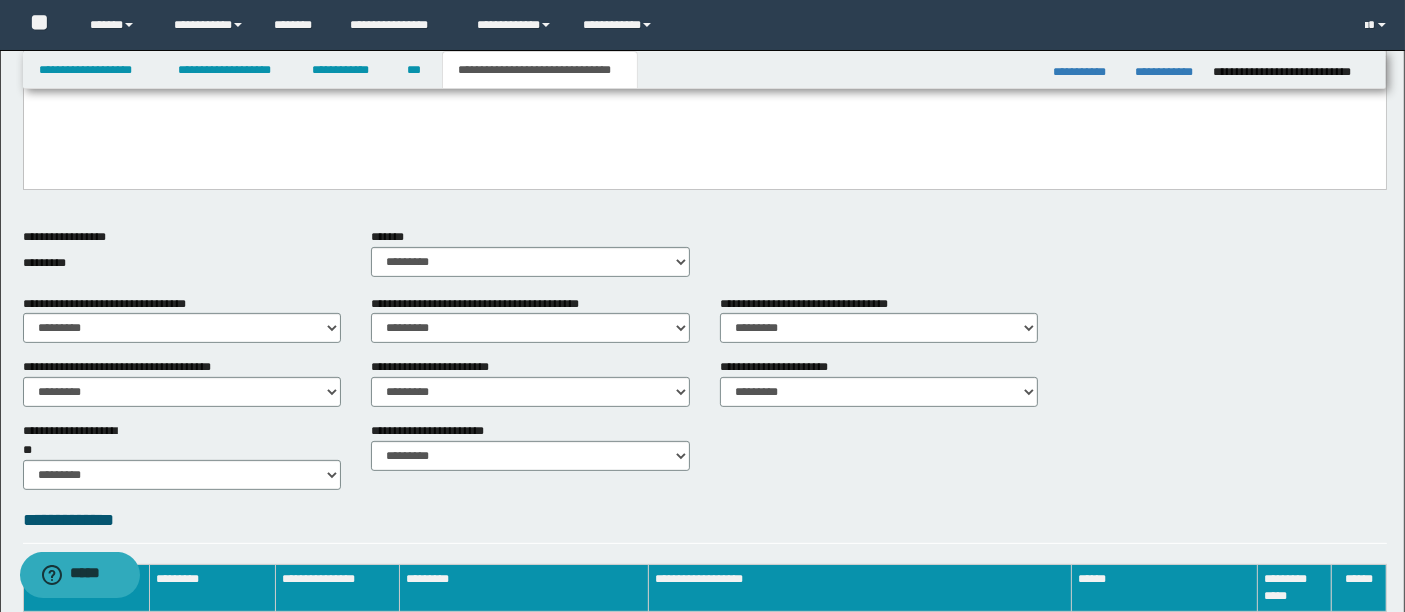 scroll, scrollTop: 556, scrollLeft: 0, axis: vertical 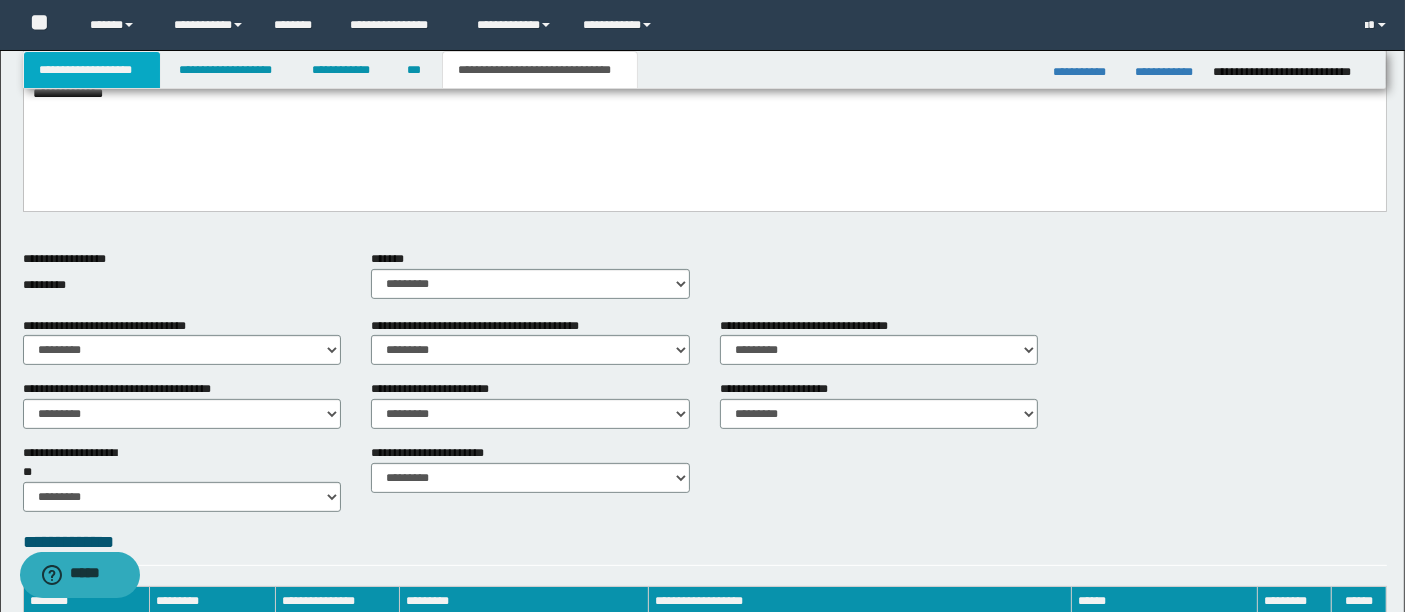 click on "**********" at bounding box center (92, 70) 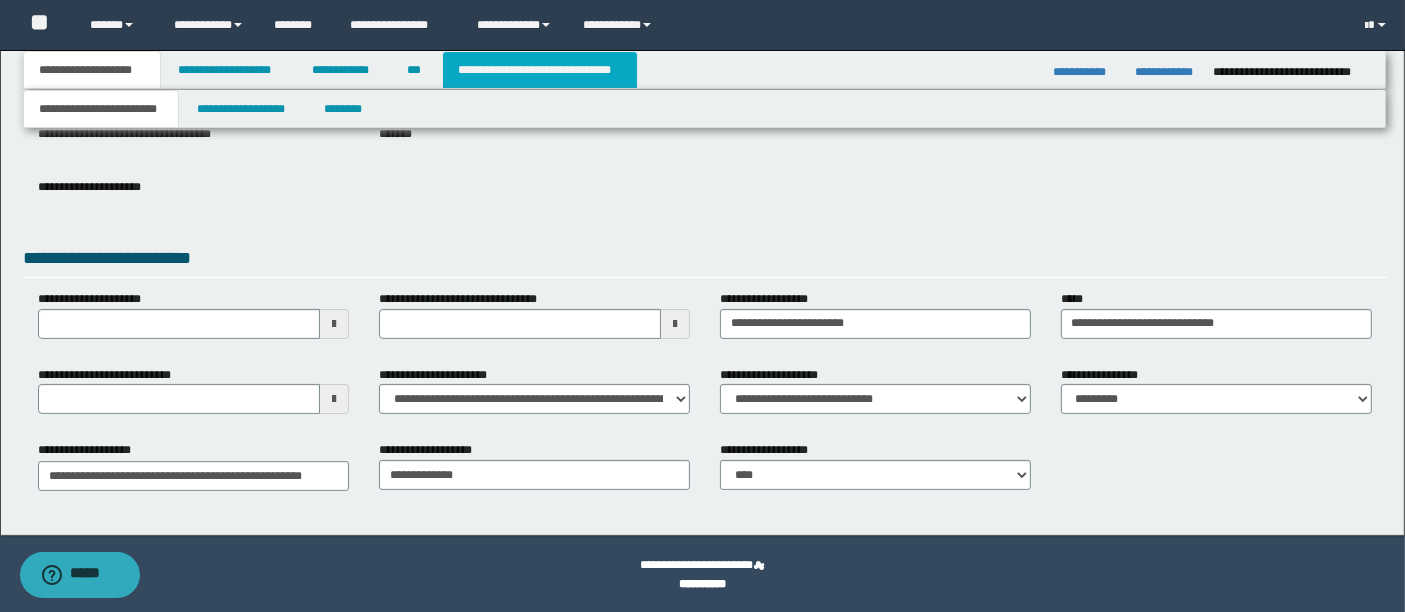 click on "**********" at bounding box center [540, 70] 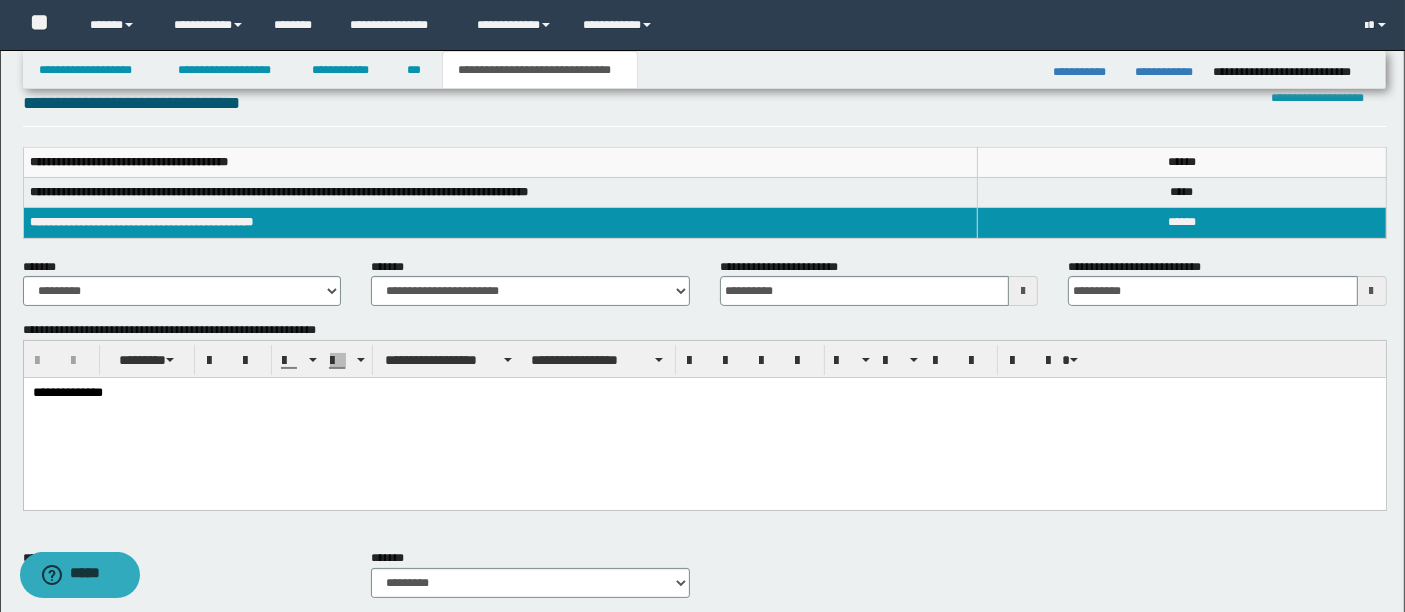 click on "**********" at bounding box center (540, 70) 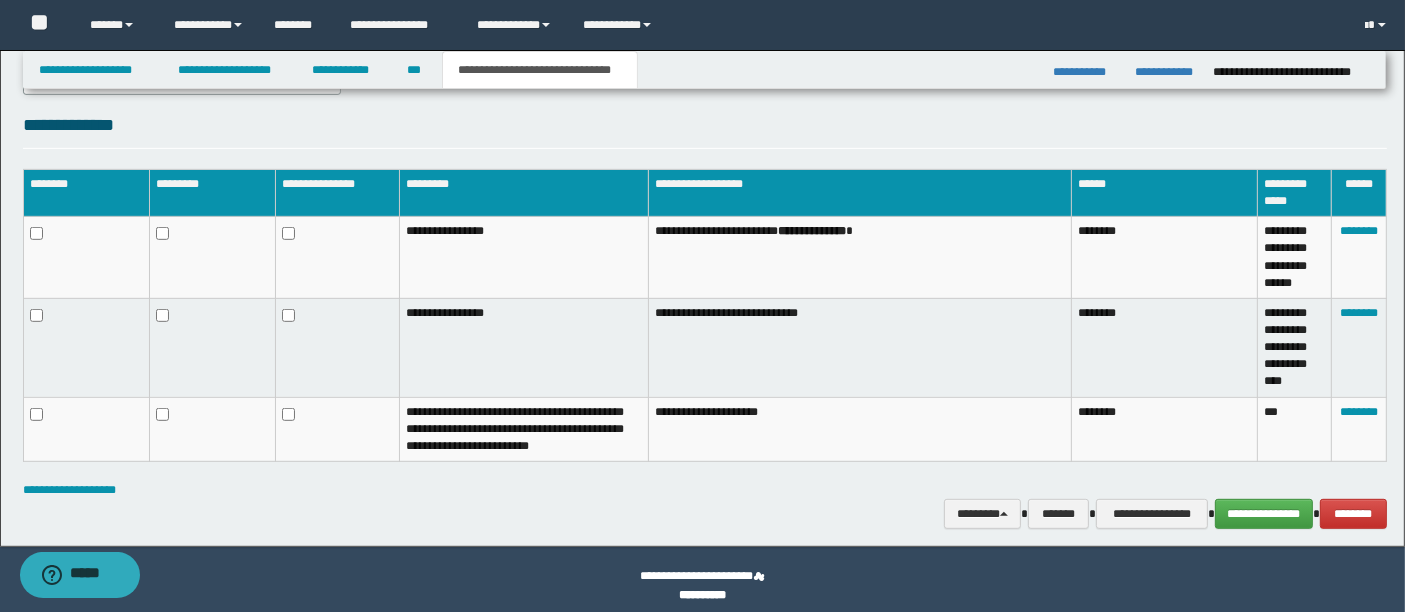 scroll, scrollTop: 985, scrollLeft: 0, axis: vertical 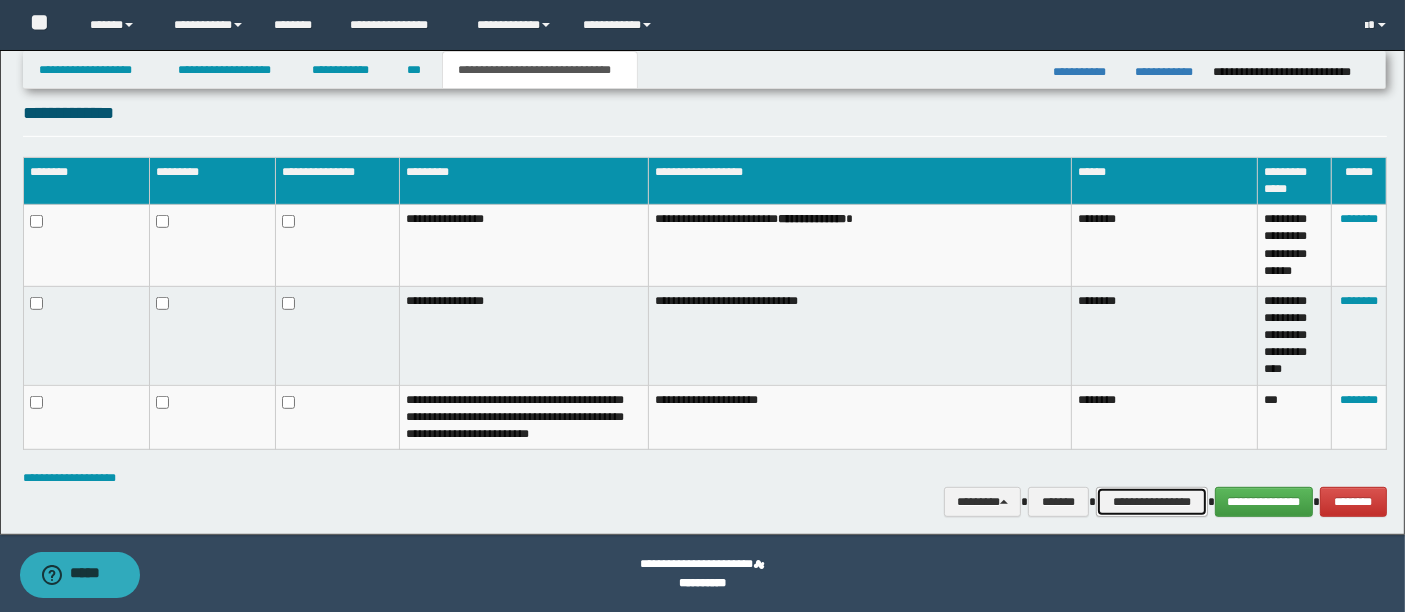 click on "**********" at bounding box center [1152, 501] 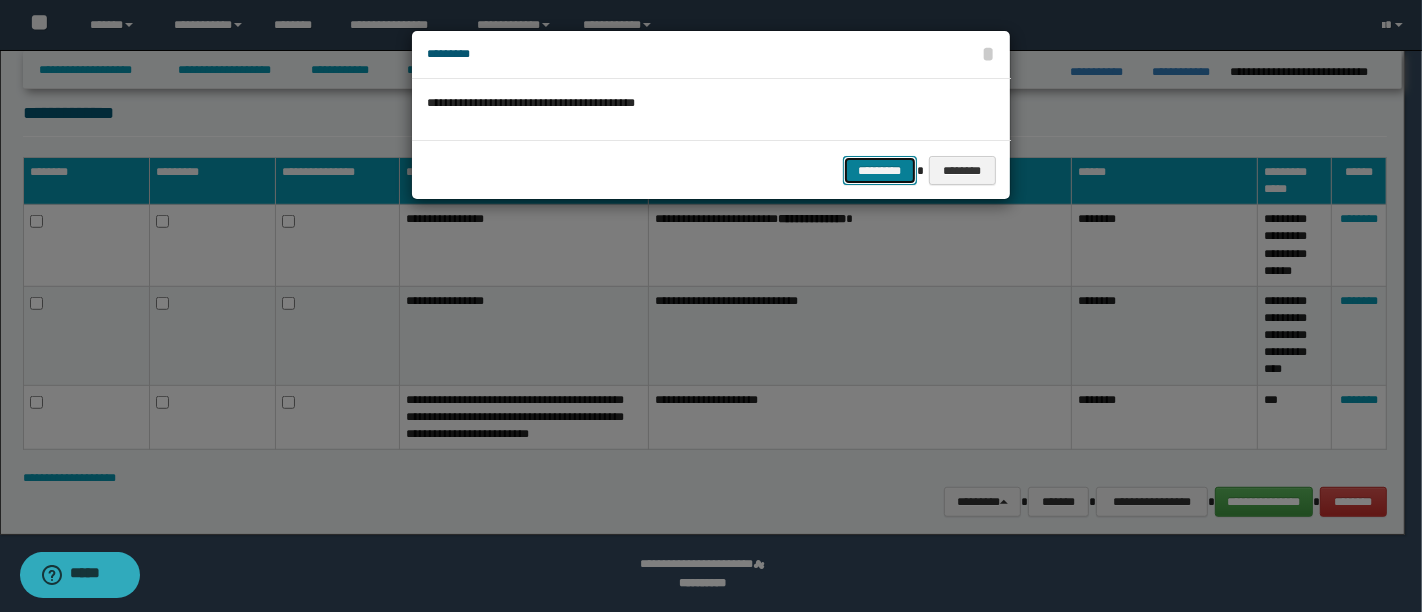 click on "*********" at bounding box center [880, 170] 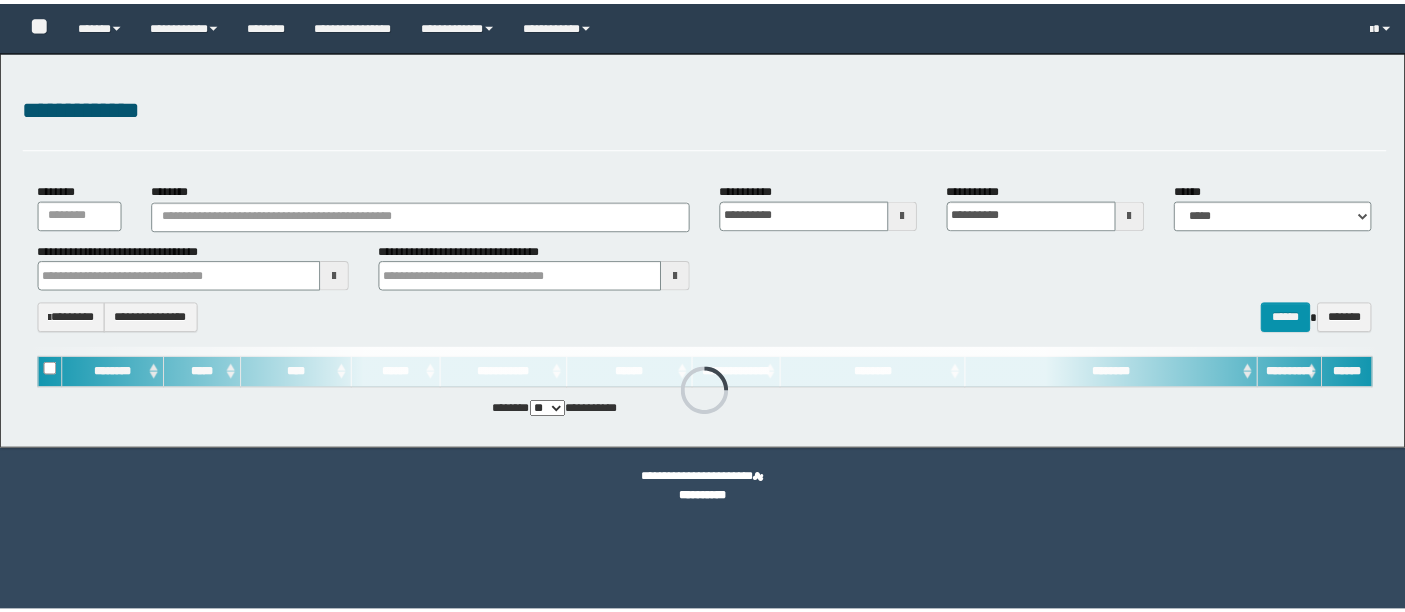 scroll, scrollTop: 0, scrollLeft: 0, axis: both 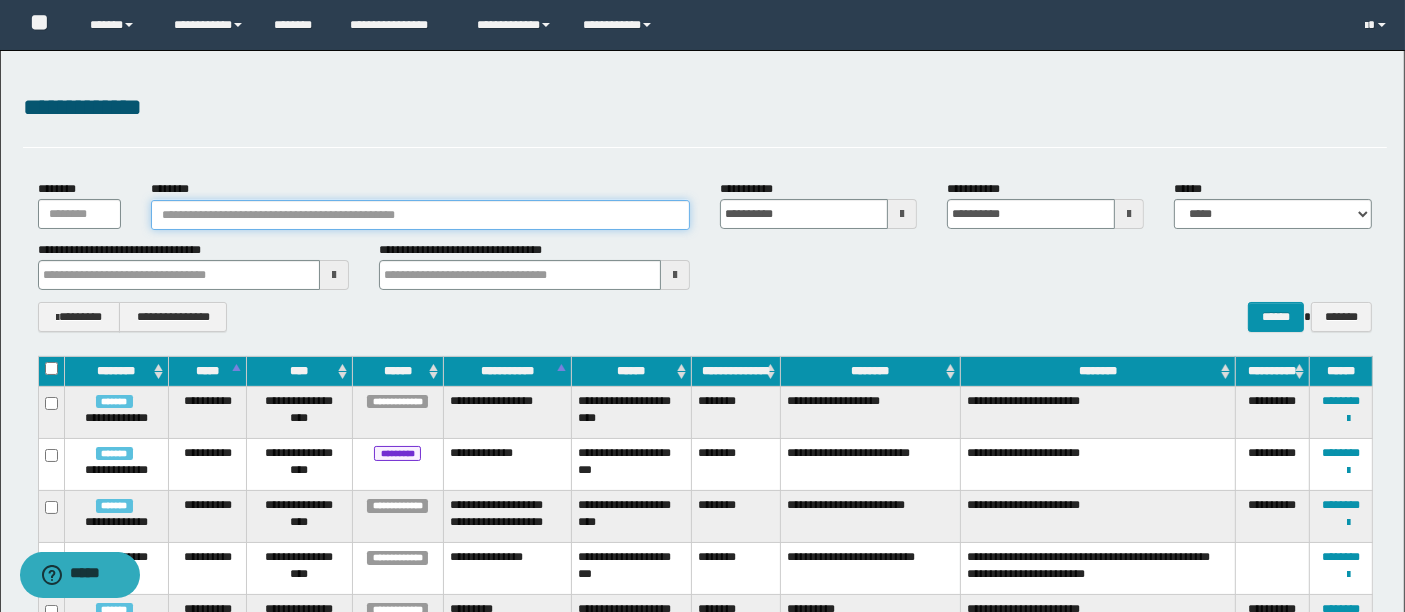 click on "********" at bounding box center (420, 215) 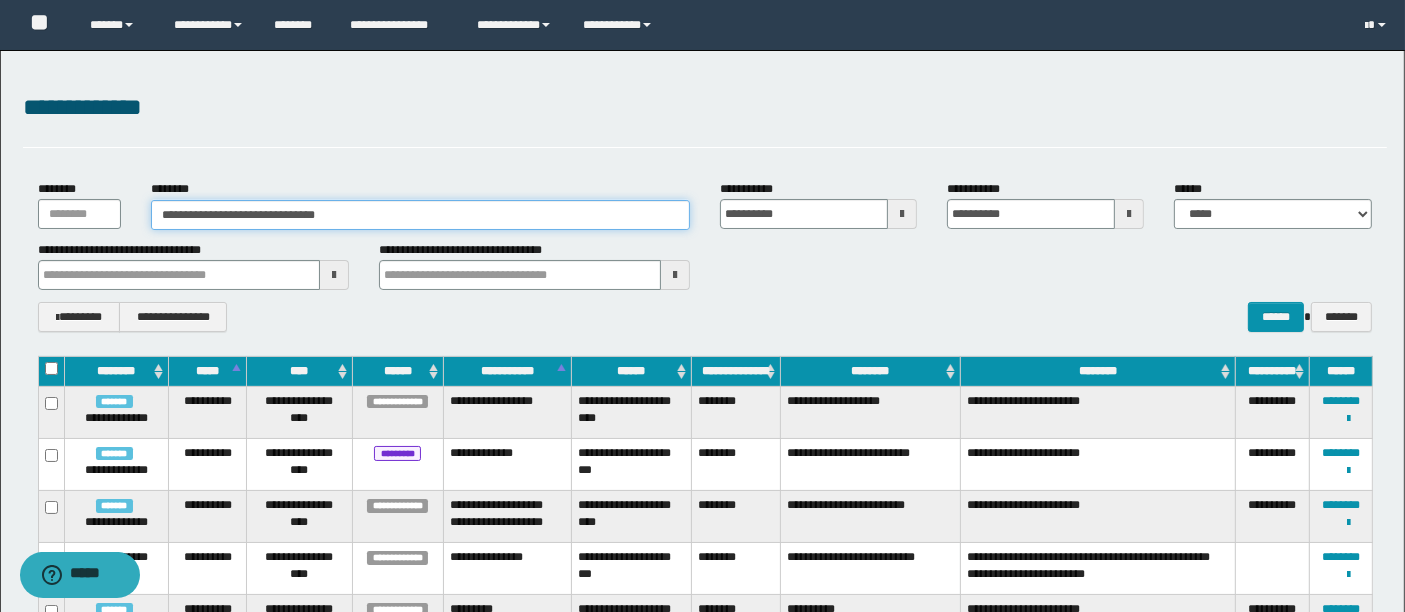 type on "**********" 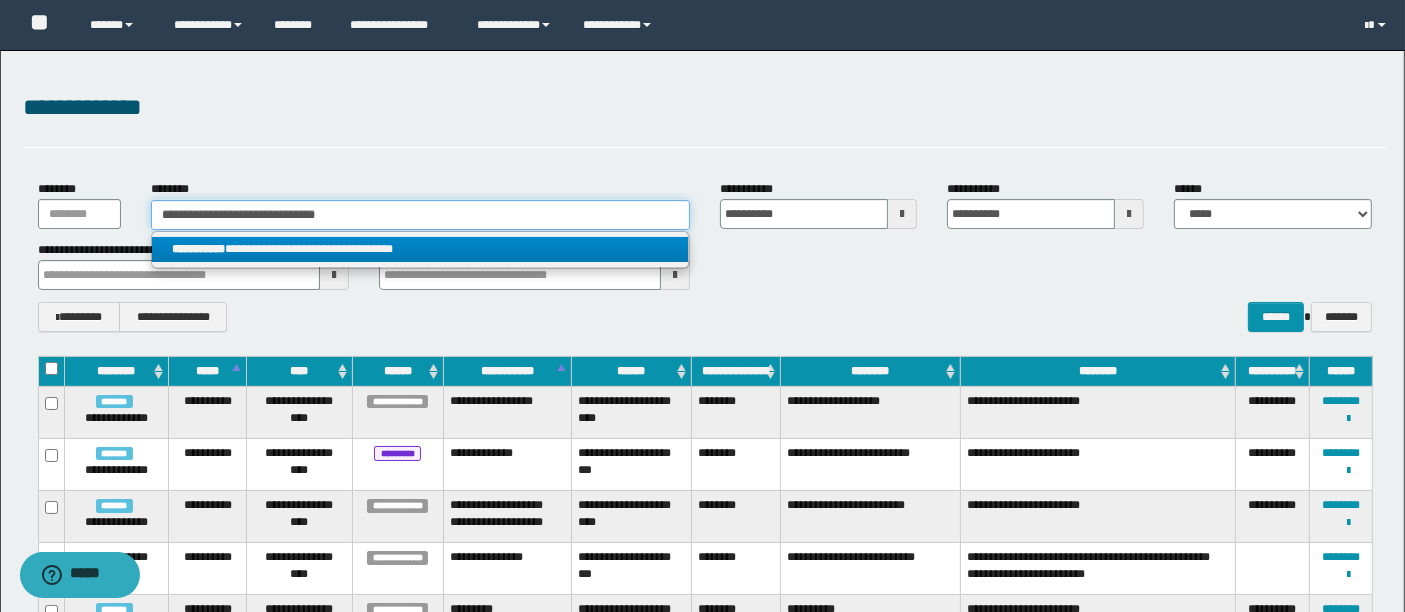 type on "**********" 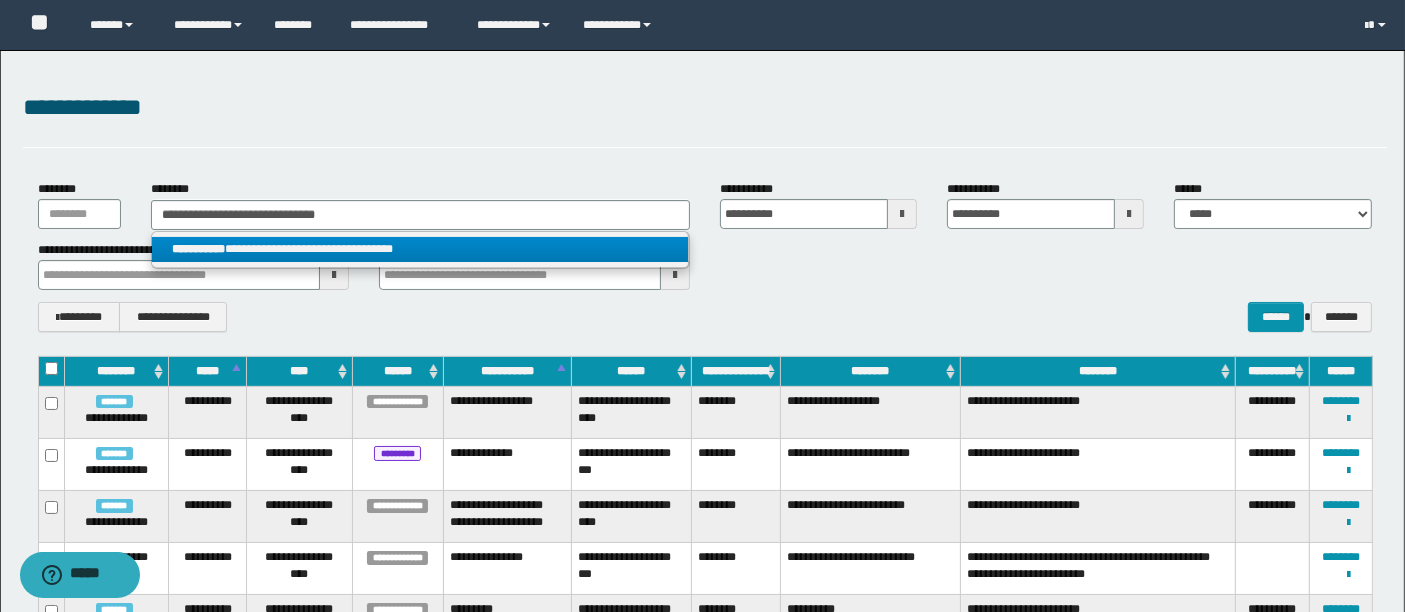 click on "**********" at bounding box center [420, 249] 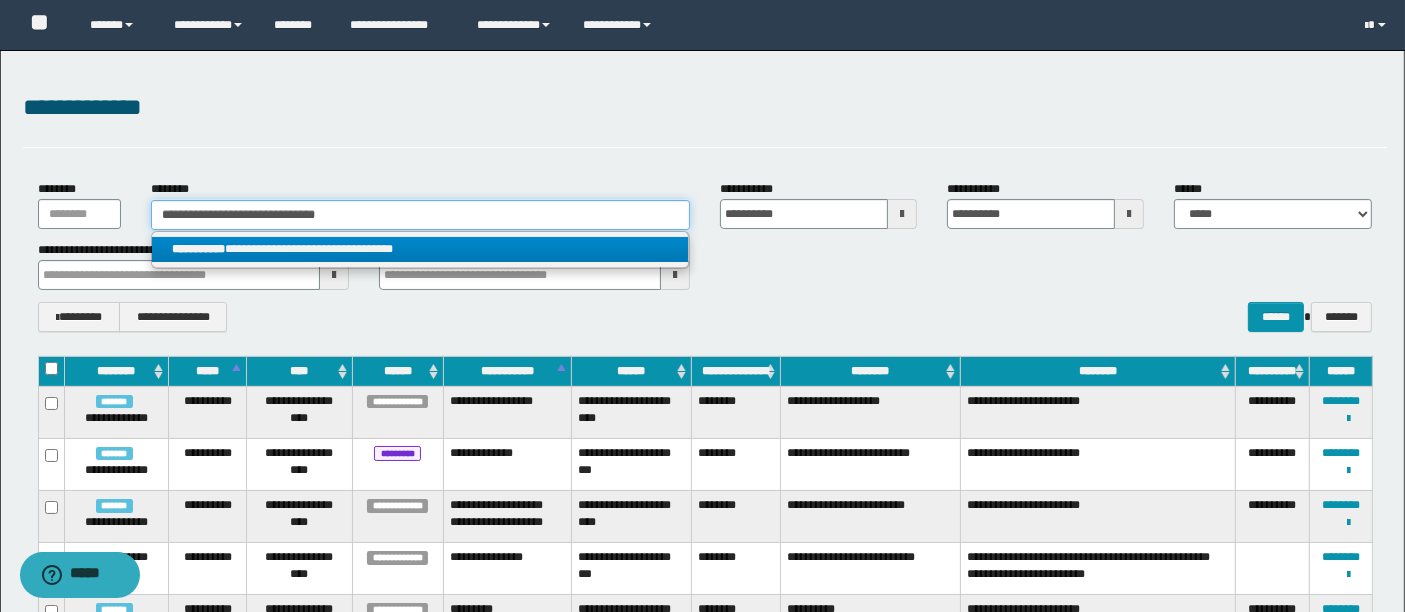 type 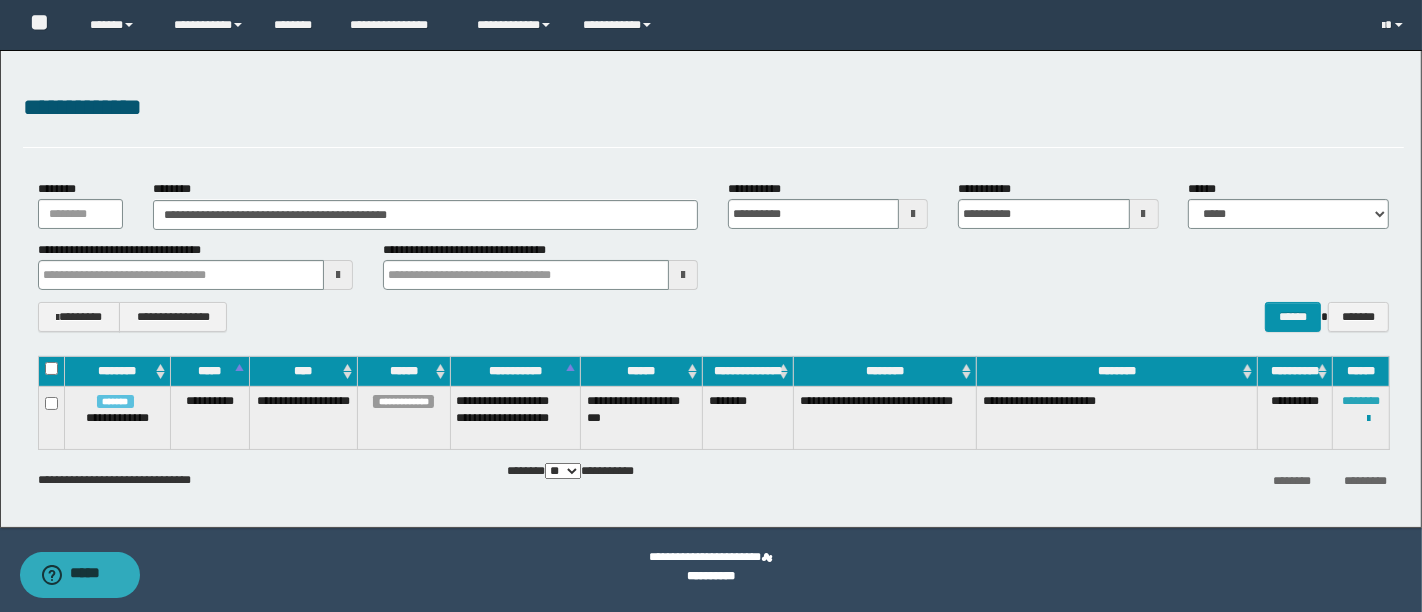 click on "********" at bounding box center [1361, 401] 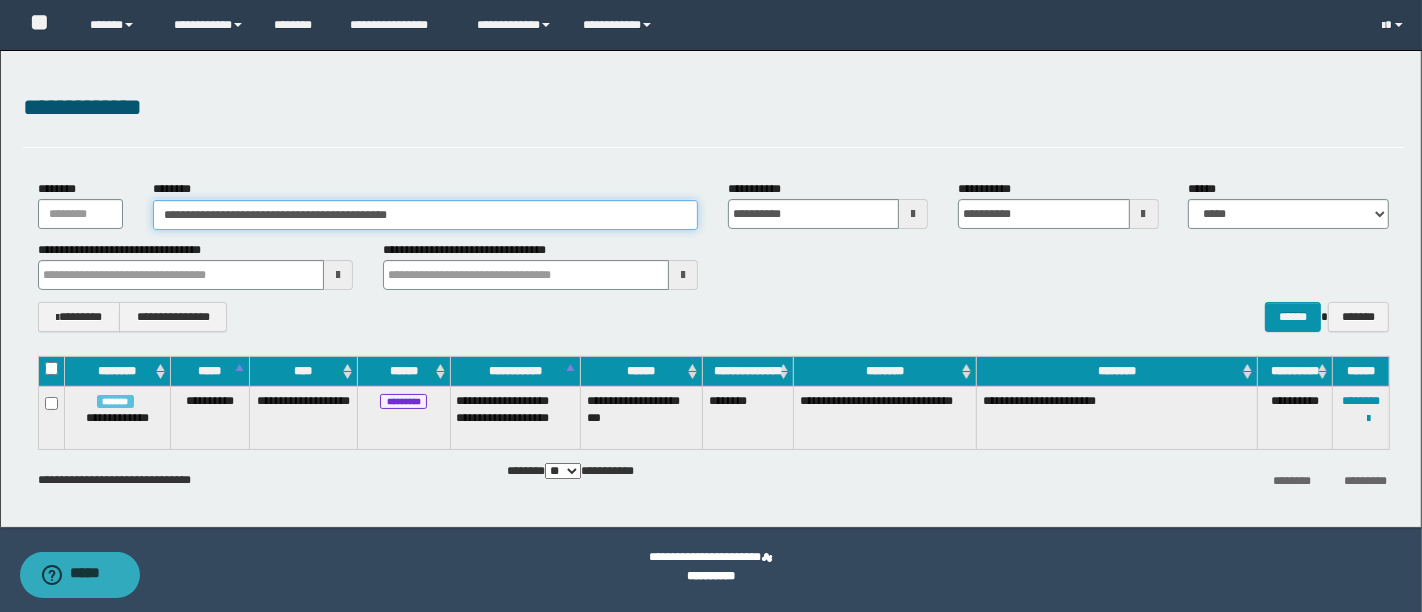 drag, startPoint x: 442, startPoint y: 218, endPoint x: 82, endPoint y: 218, distance: 360 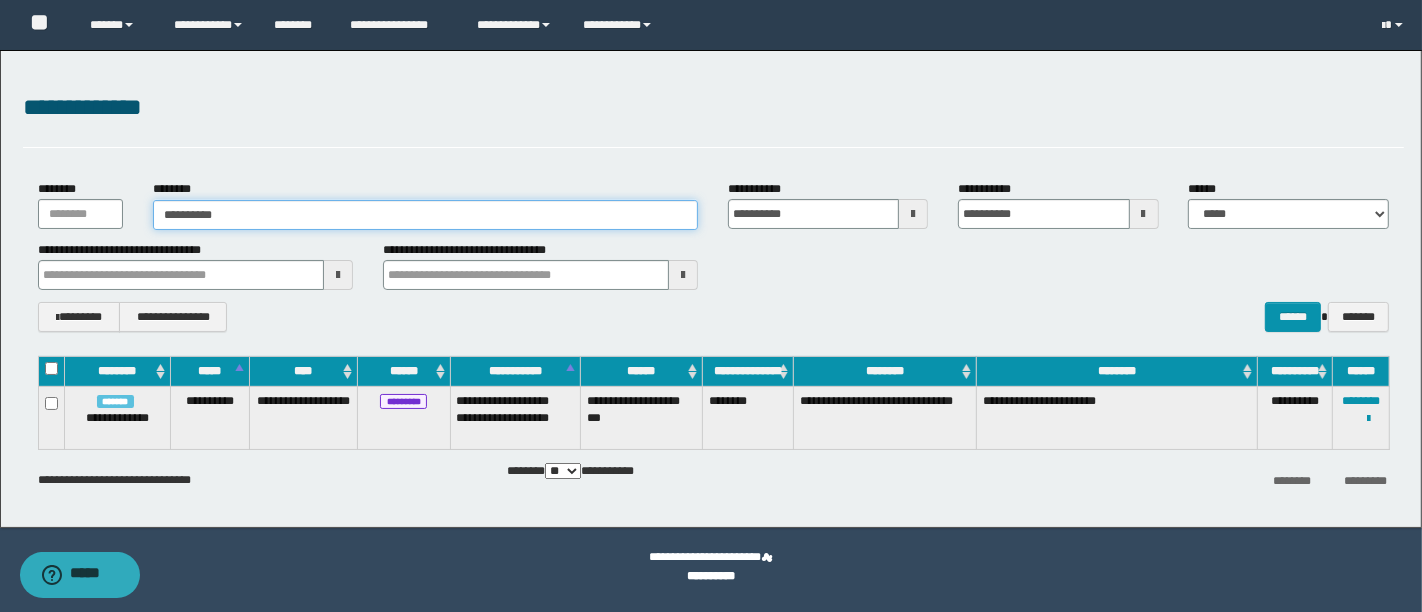 type on "**********" 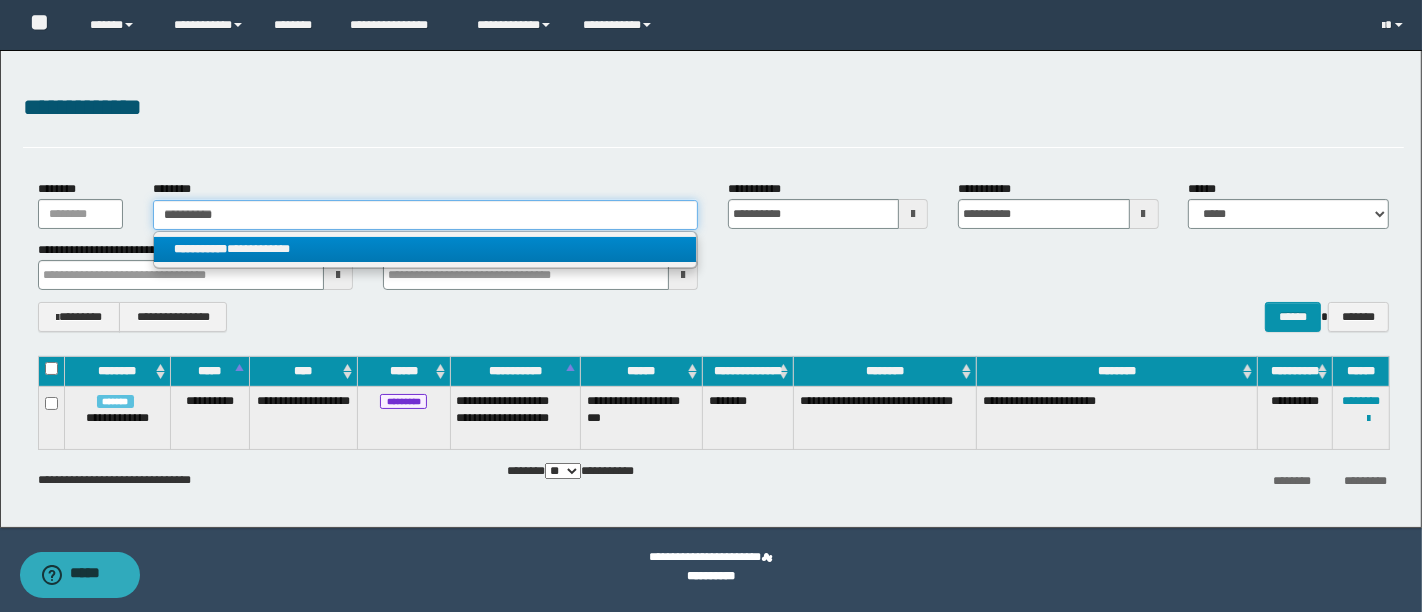 type on "**********" 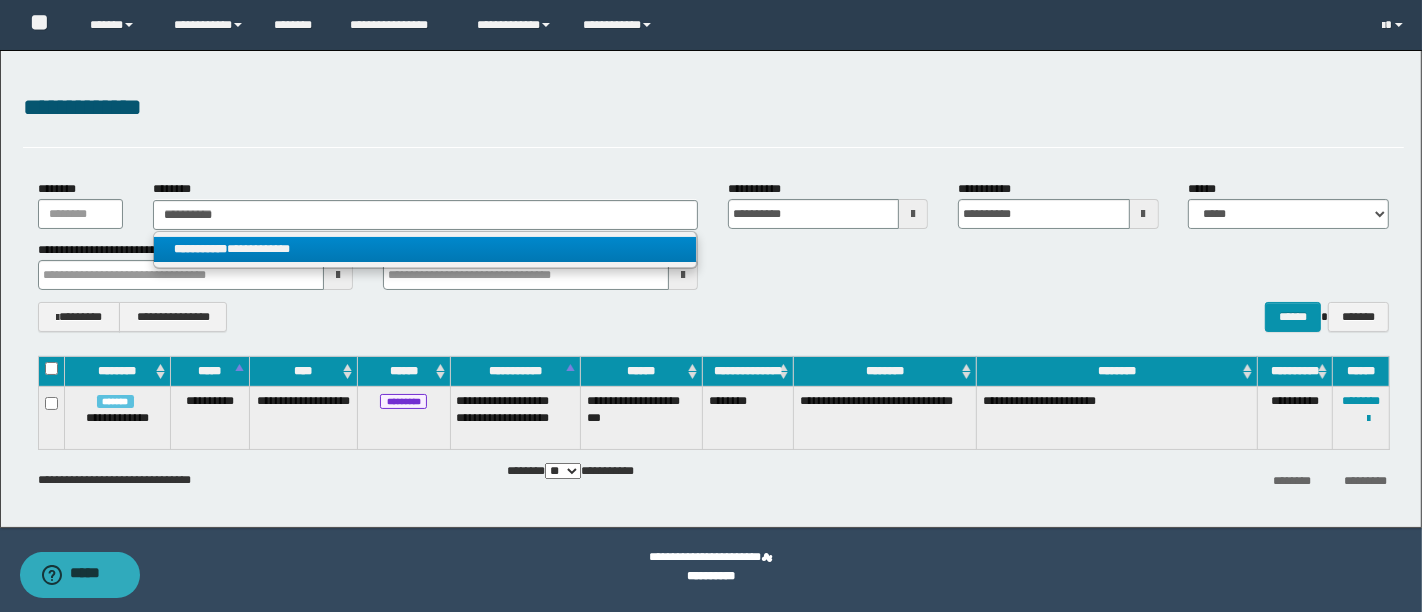 click on "**********" at bounding box center (425, 249) 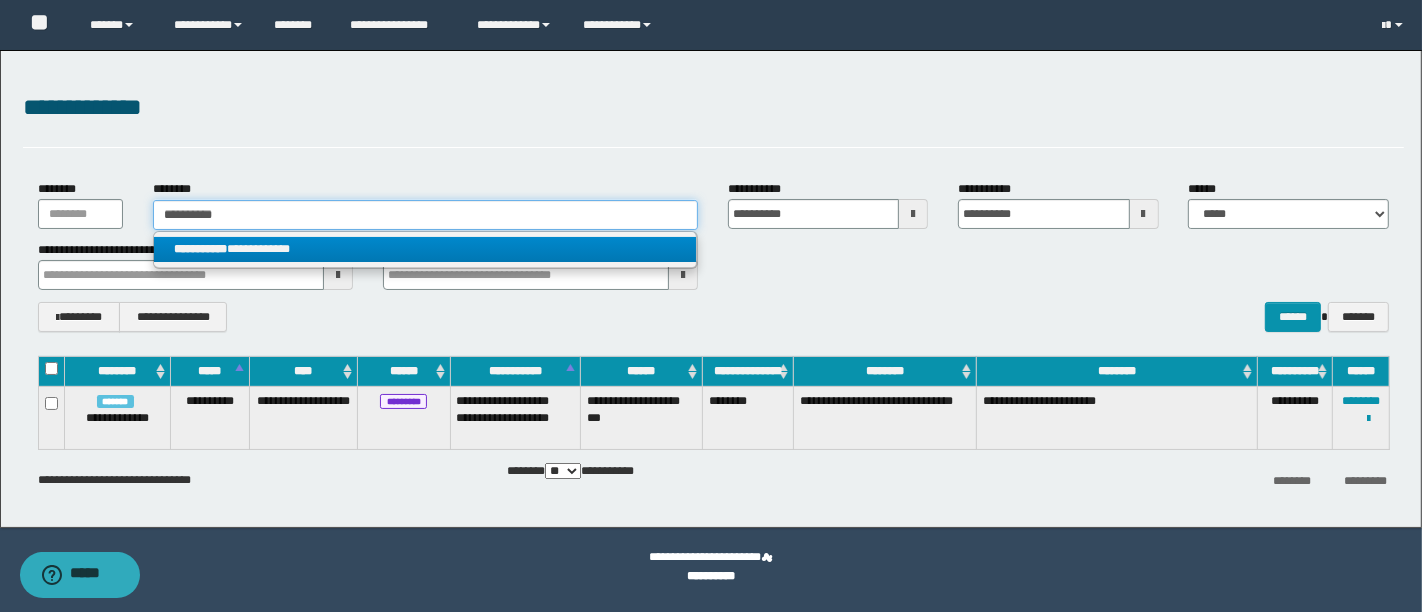 type 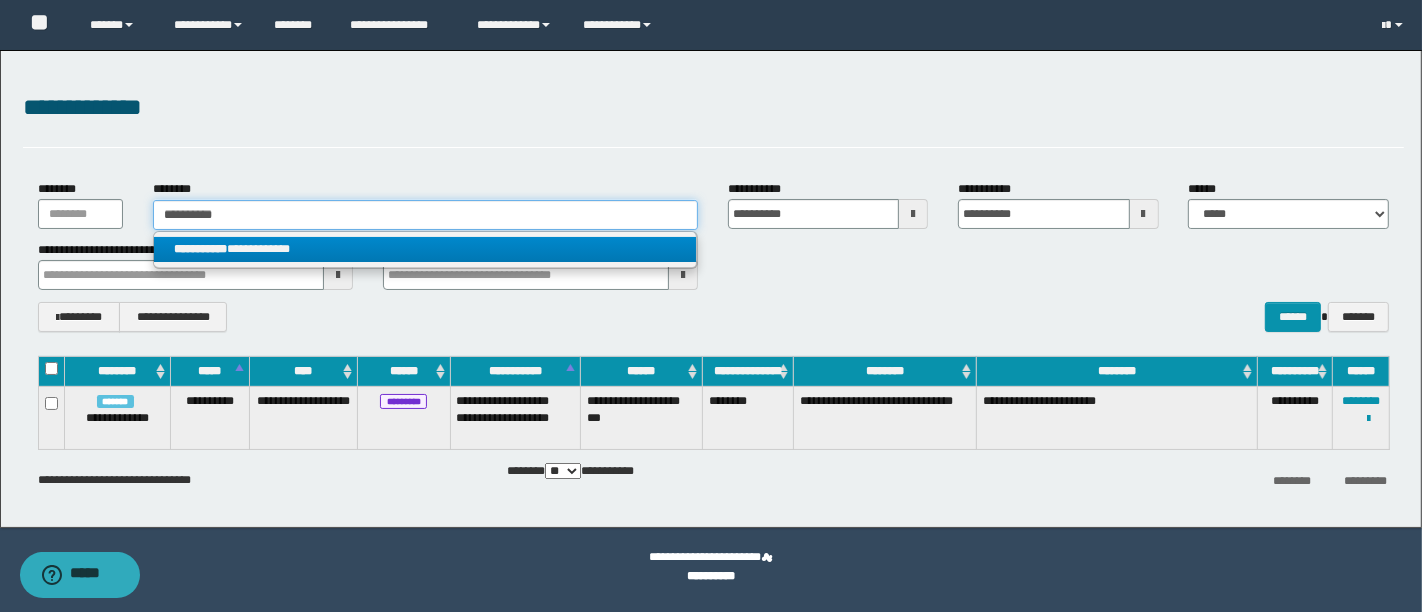 type on "**********" 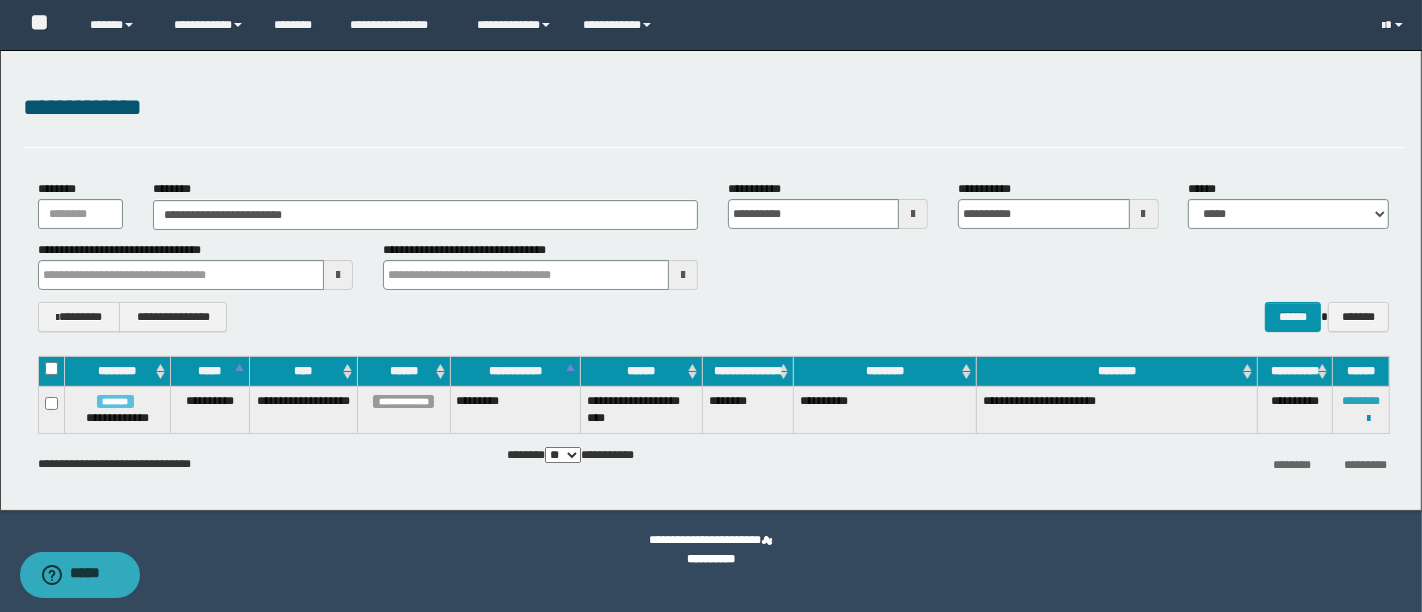 click on "********" at bounding box center (1361, 401) 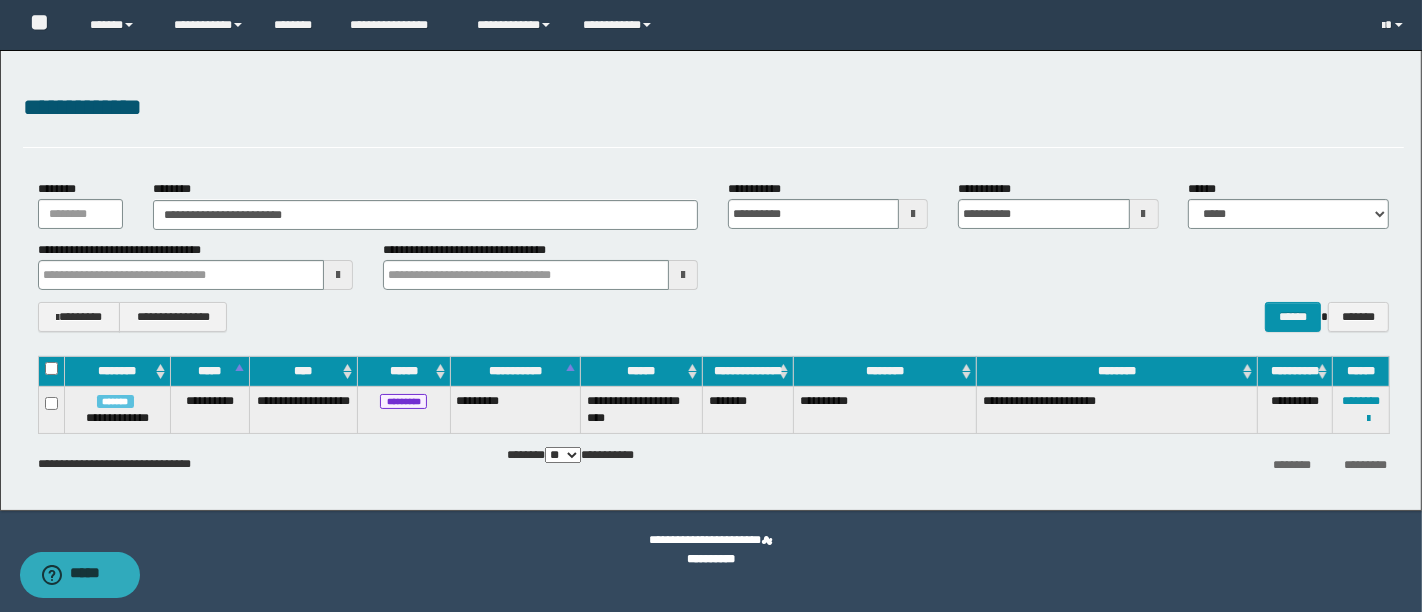 click on "**********" at bounding box center [711, 280] 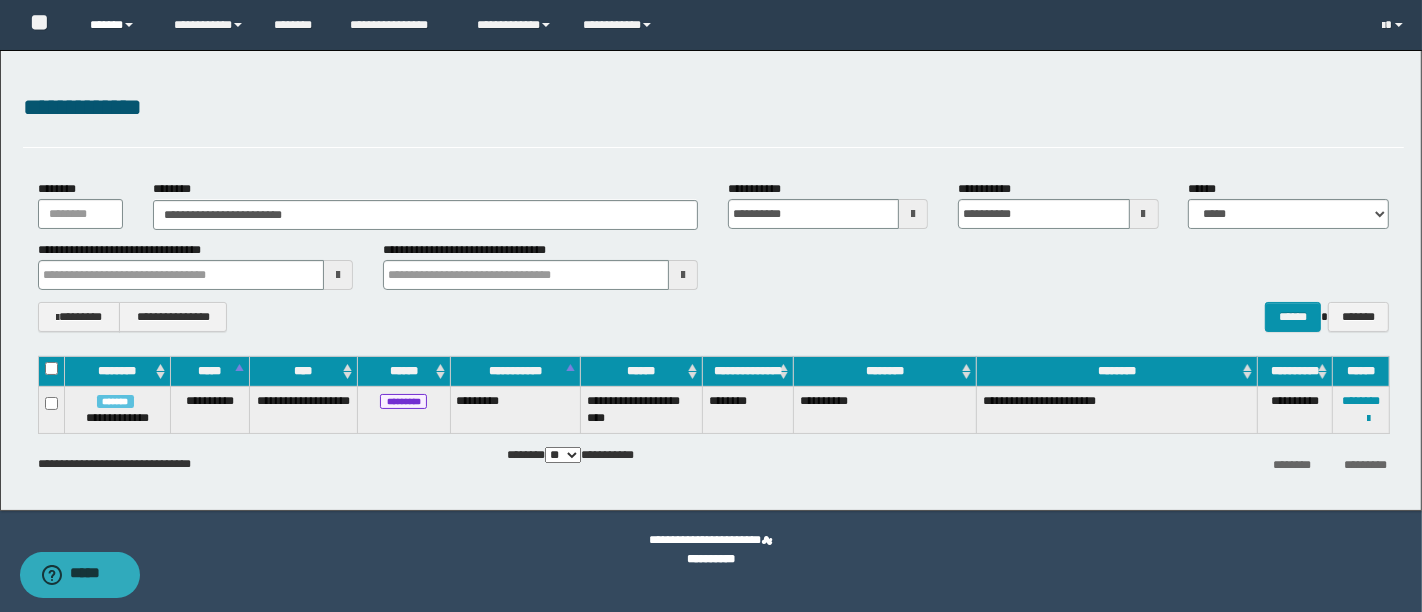 click on "******" at bounding box center (117, 25) 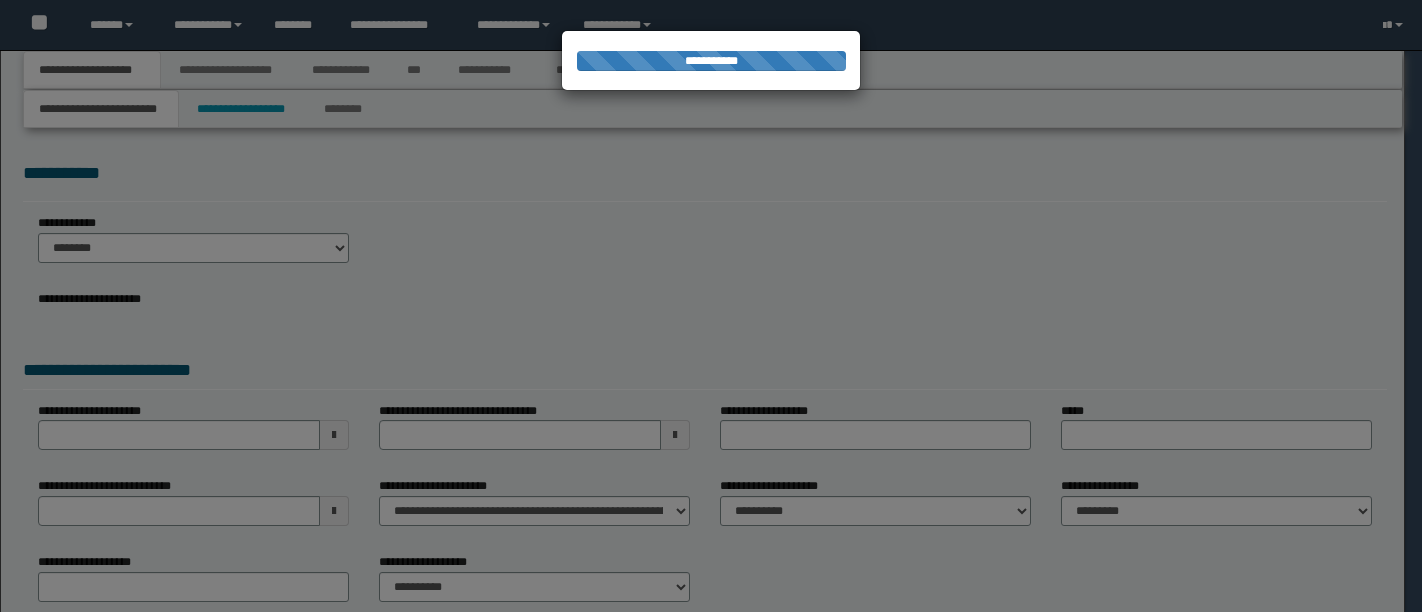 scroll, scrollTop: 0, scrollLeft: 0, axis: both 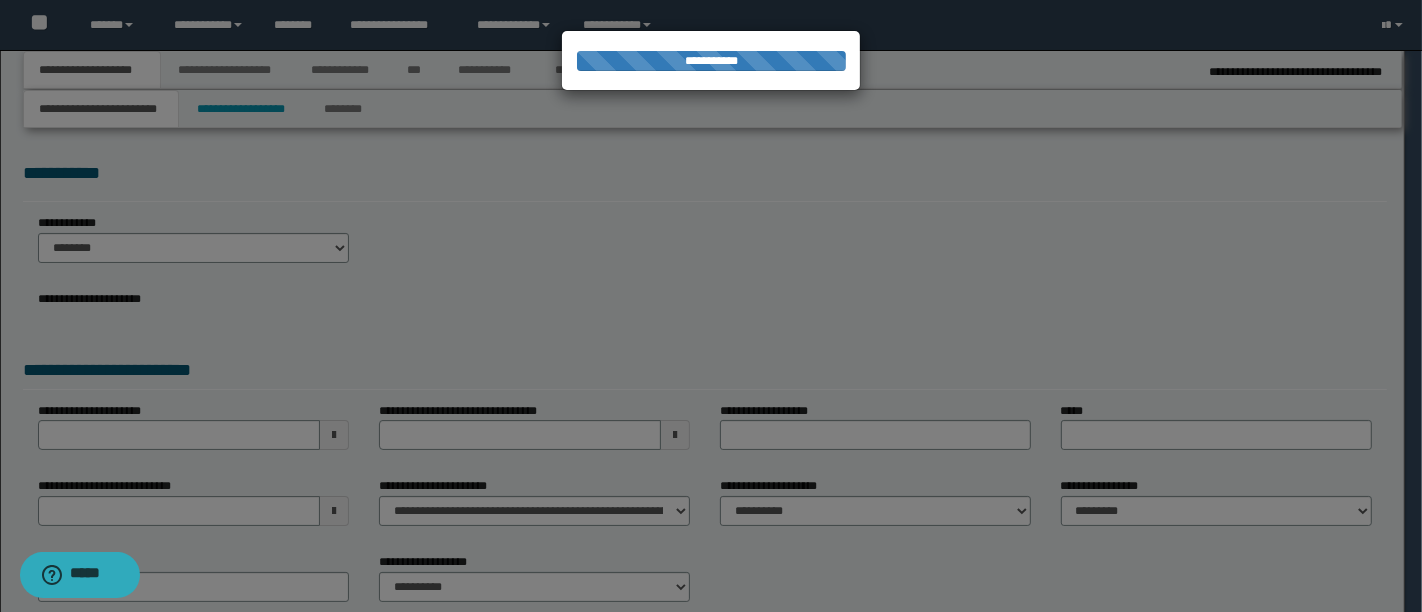 type on "**********" 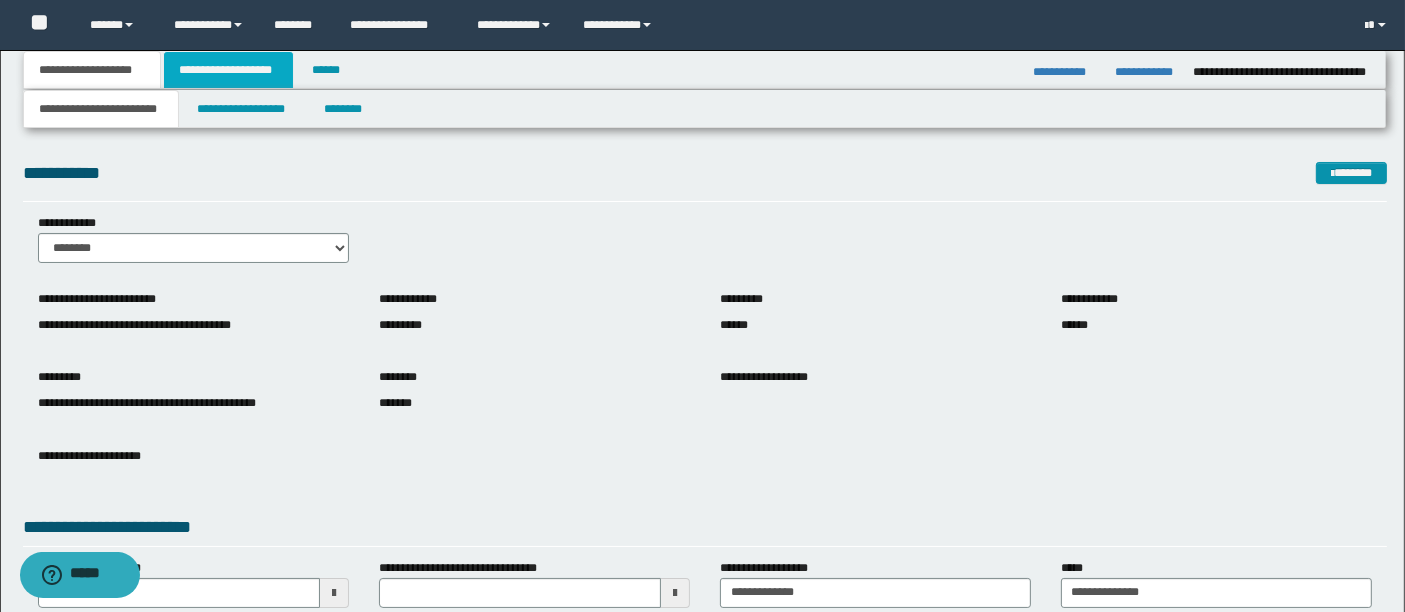 click on "**********" at bounding box center (228, 70) 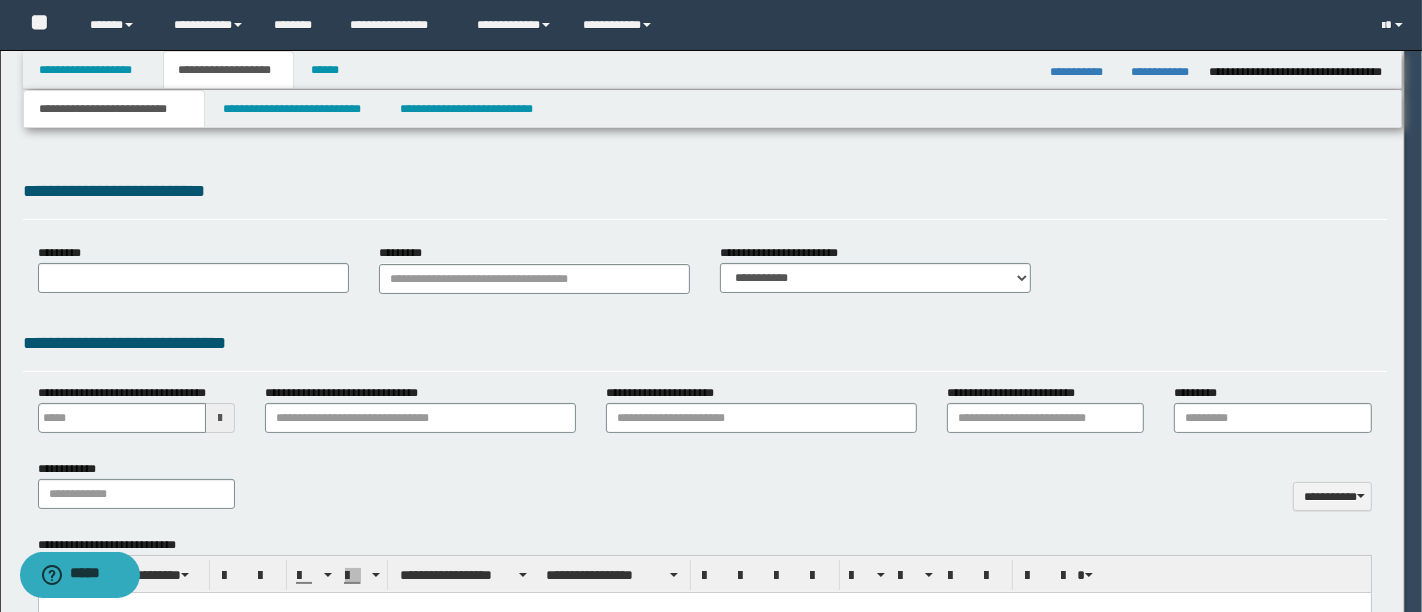 type on "**********" 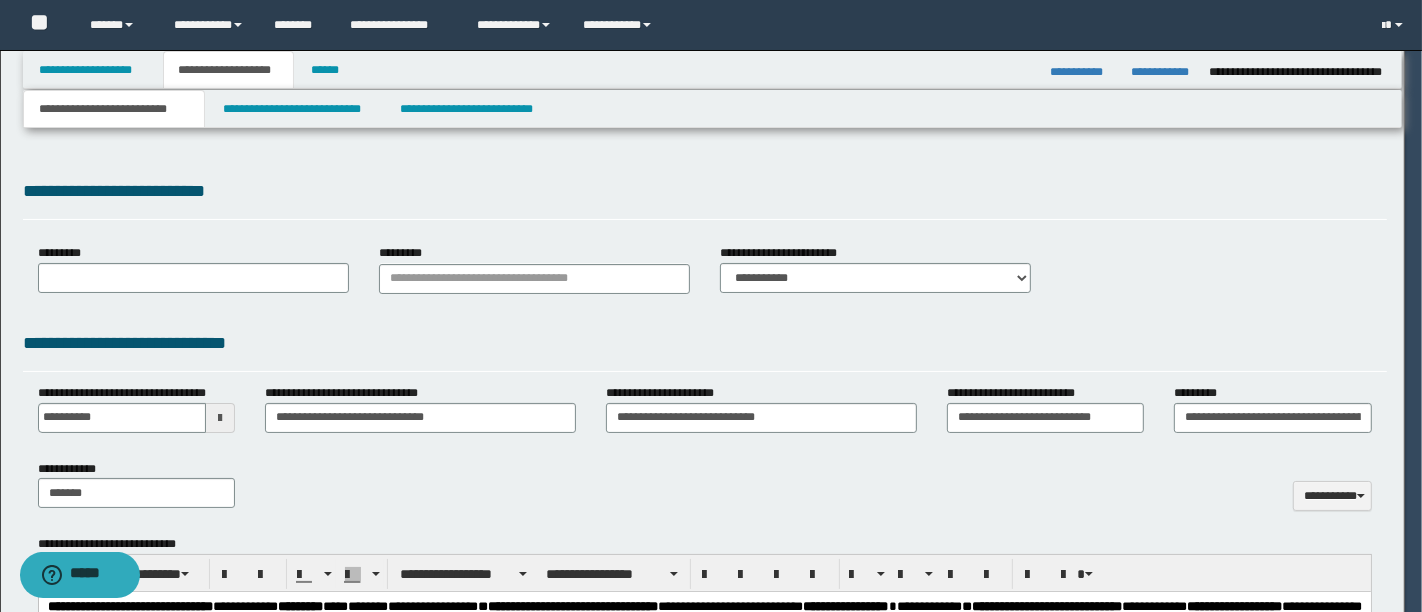 scroll, scrollTop: 0, scrollLeft: 0, axis: both 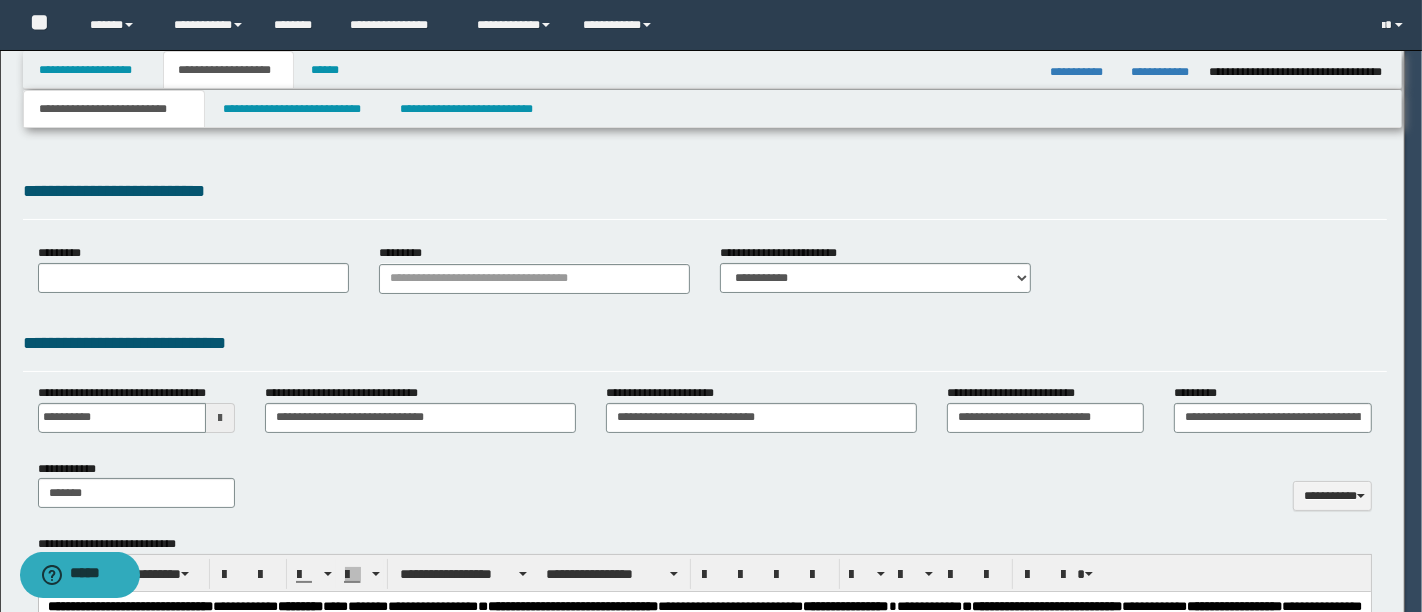 select on "*" 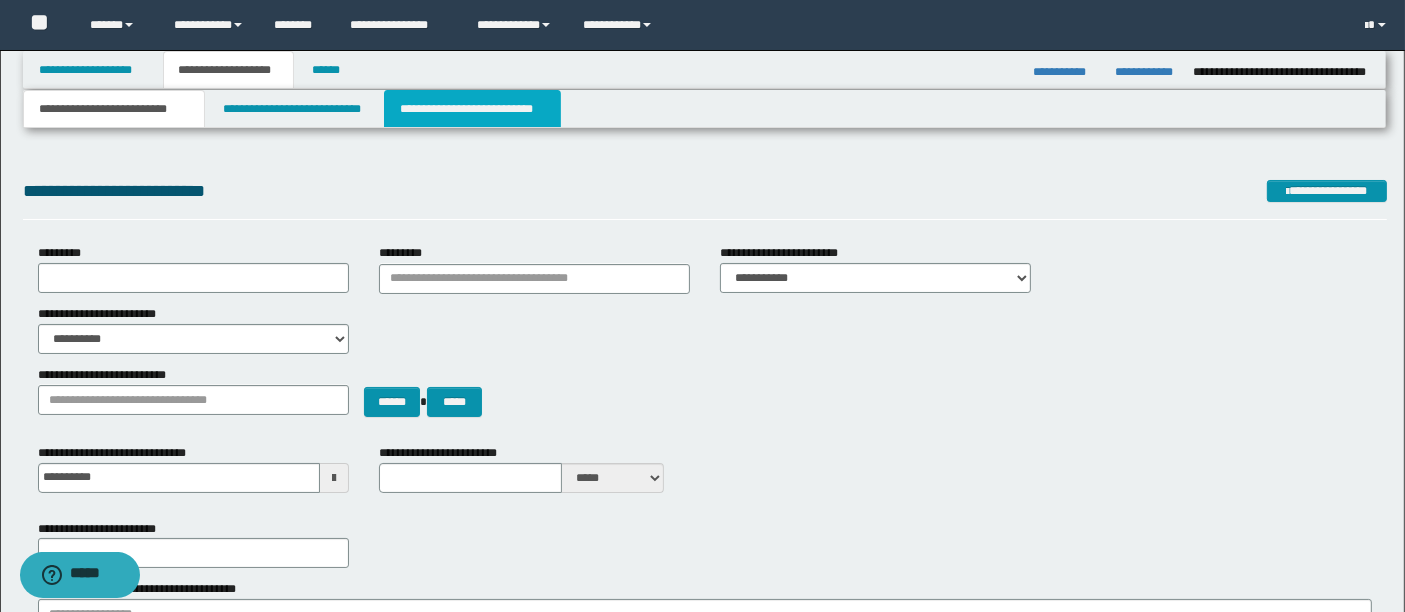 click on "**********" at bounding box center [472, 109] 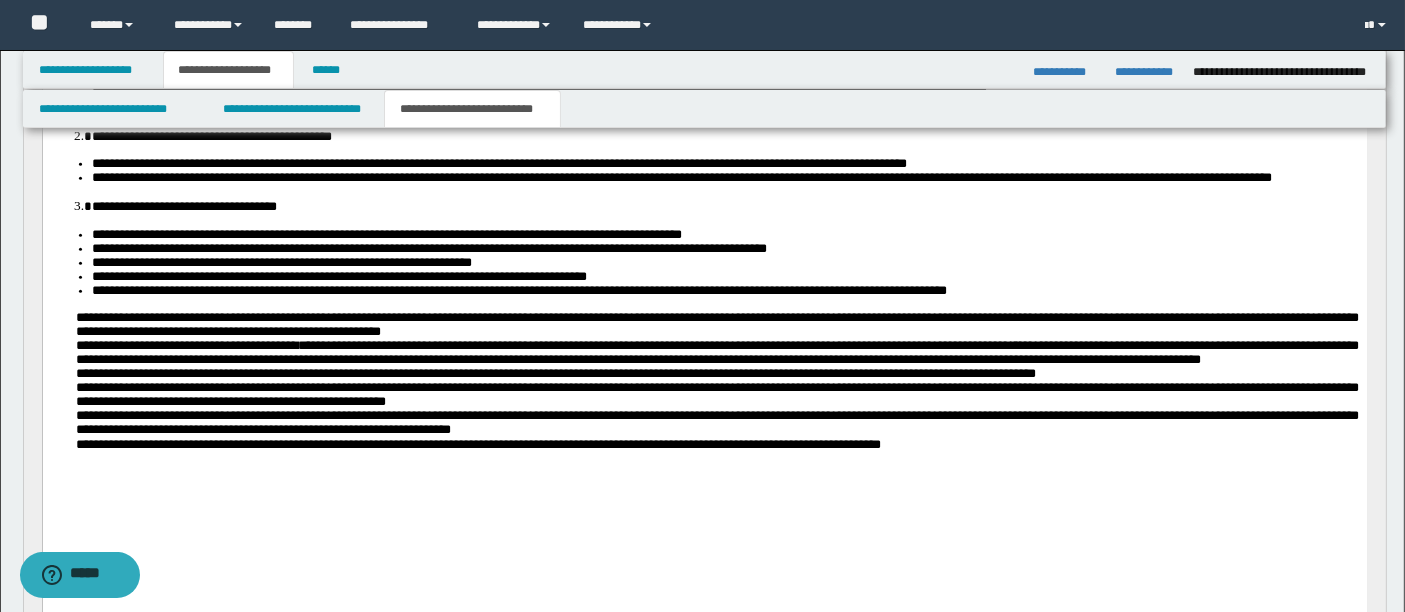 scroll, scrollTop: 2073, scrollLeft: 0, axis: vertical 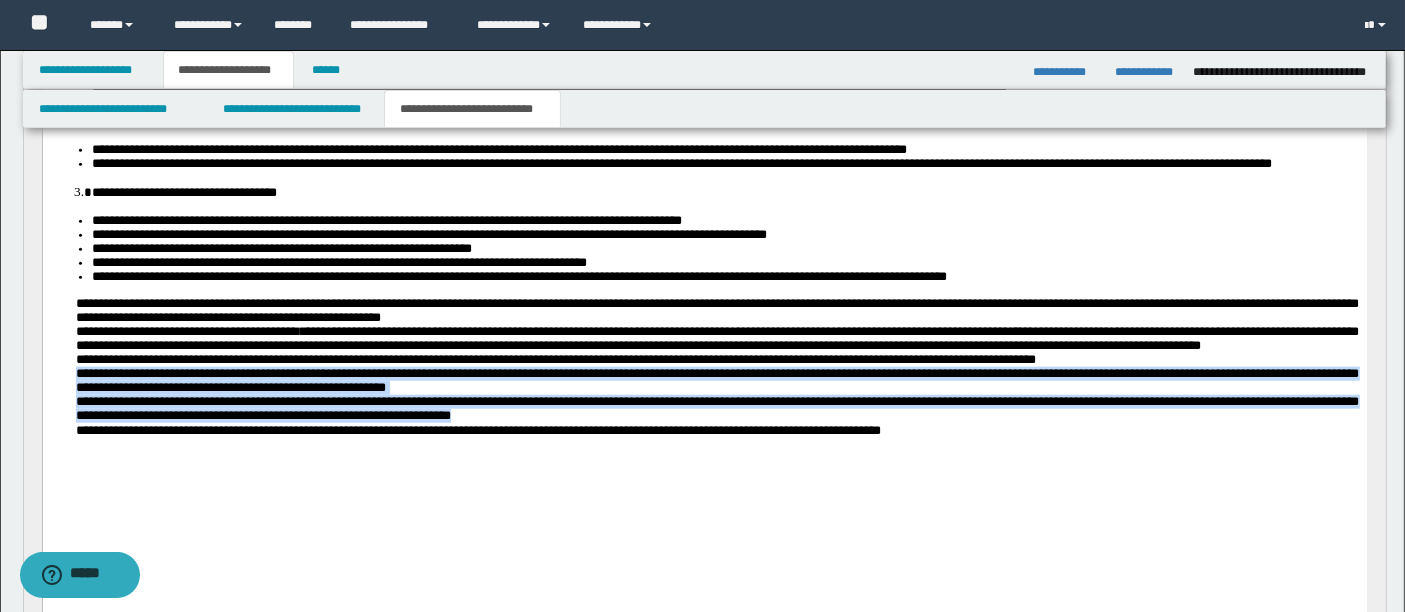 drag, startPoint x: 74, startPoint y: 442, endPoint x: 766, endPoint y: 491, distance: 693.73267 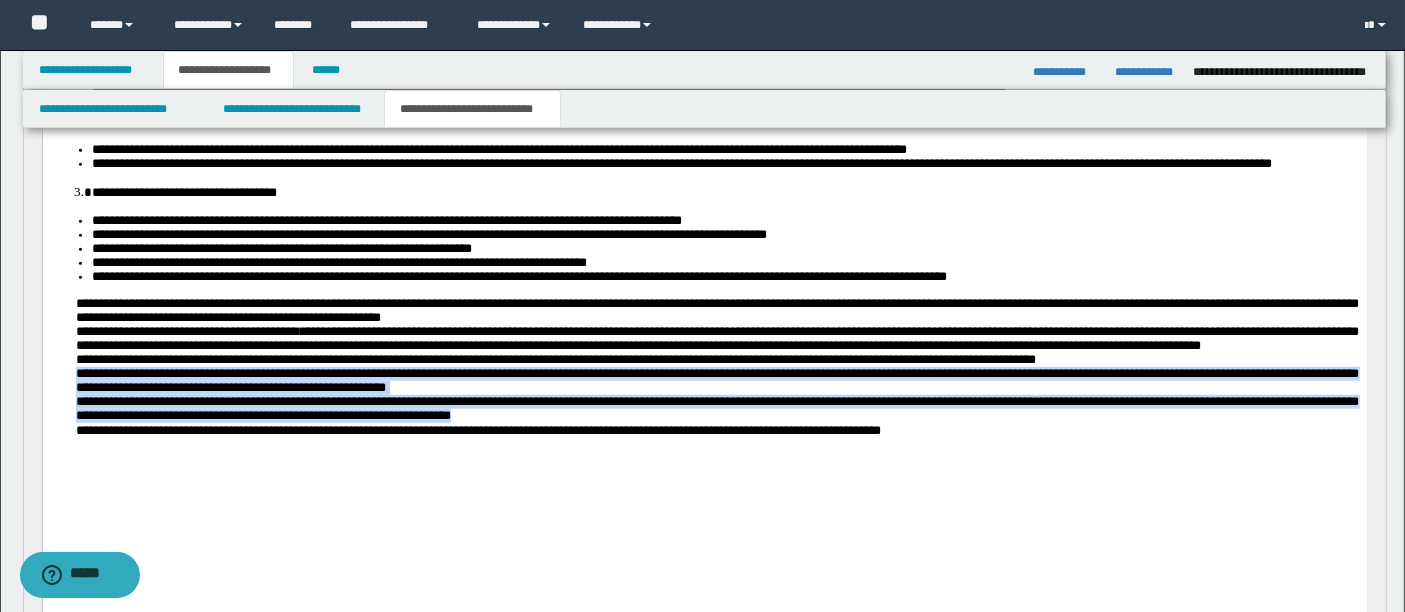 click on "**********" at bounding box center (704, 198) 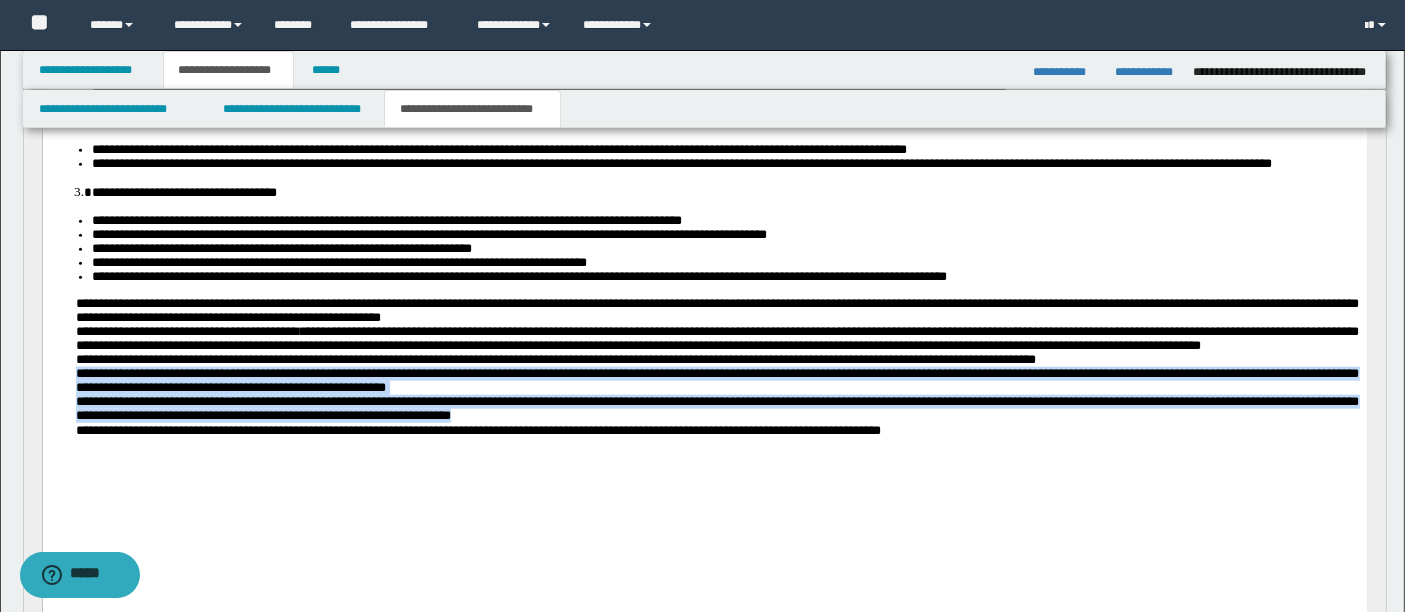 copy on "**********" 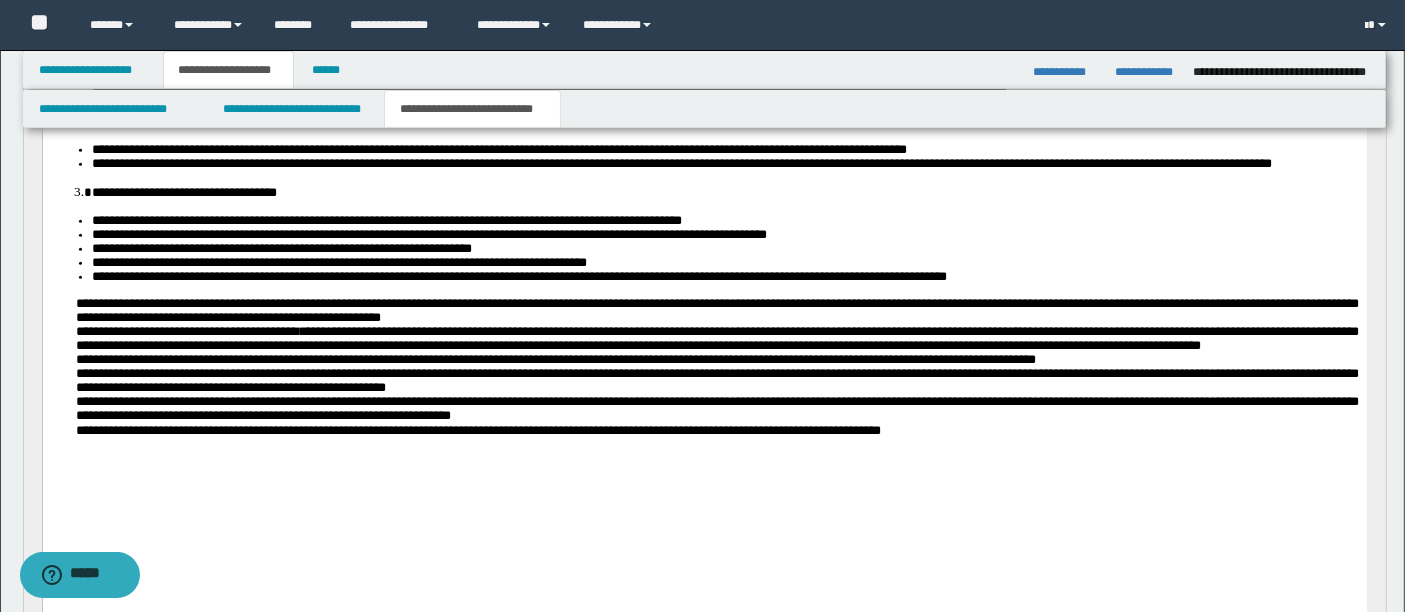click on "**********" at bounding box center [716, 339] 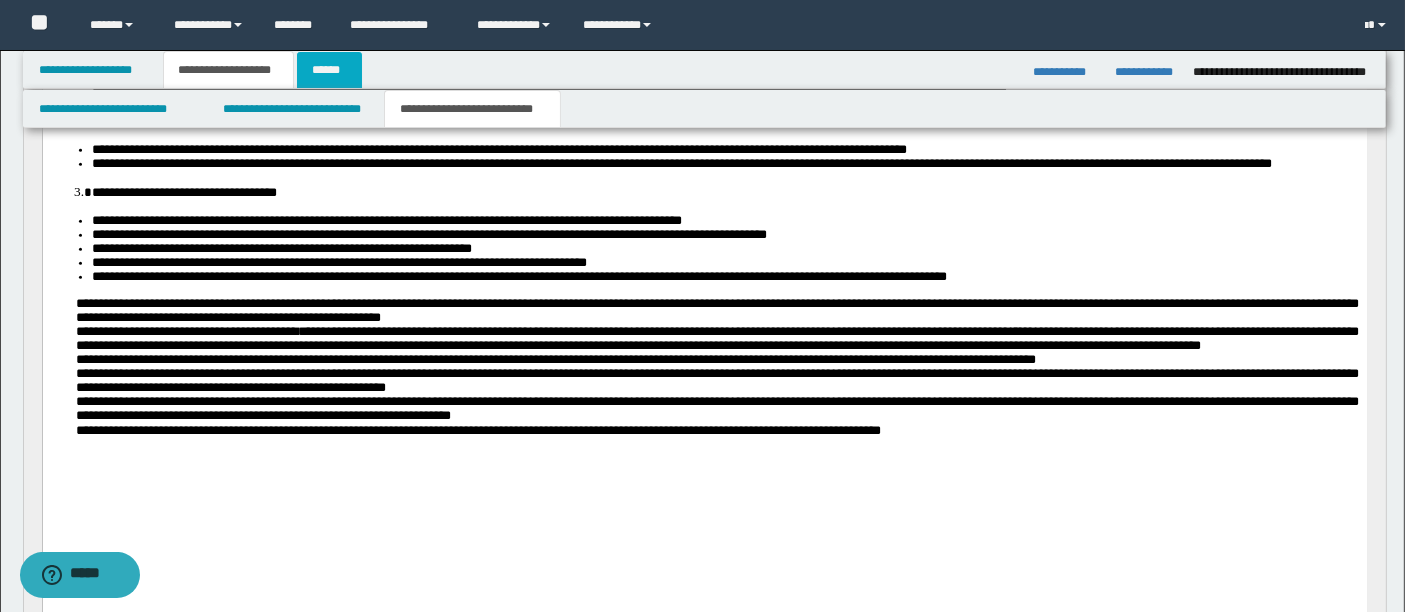 click on "******" at bounding box center [330, 70] 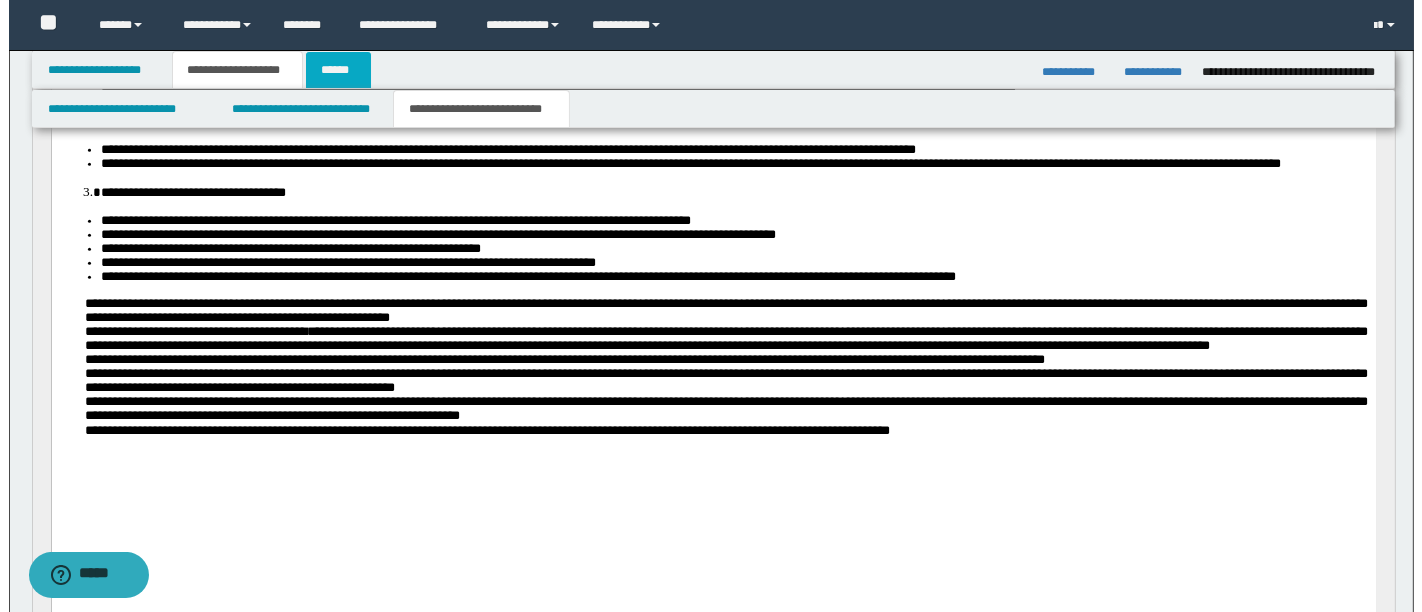 scroll, scrollTop: 0, scrollLeft: 0, axis: both 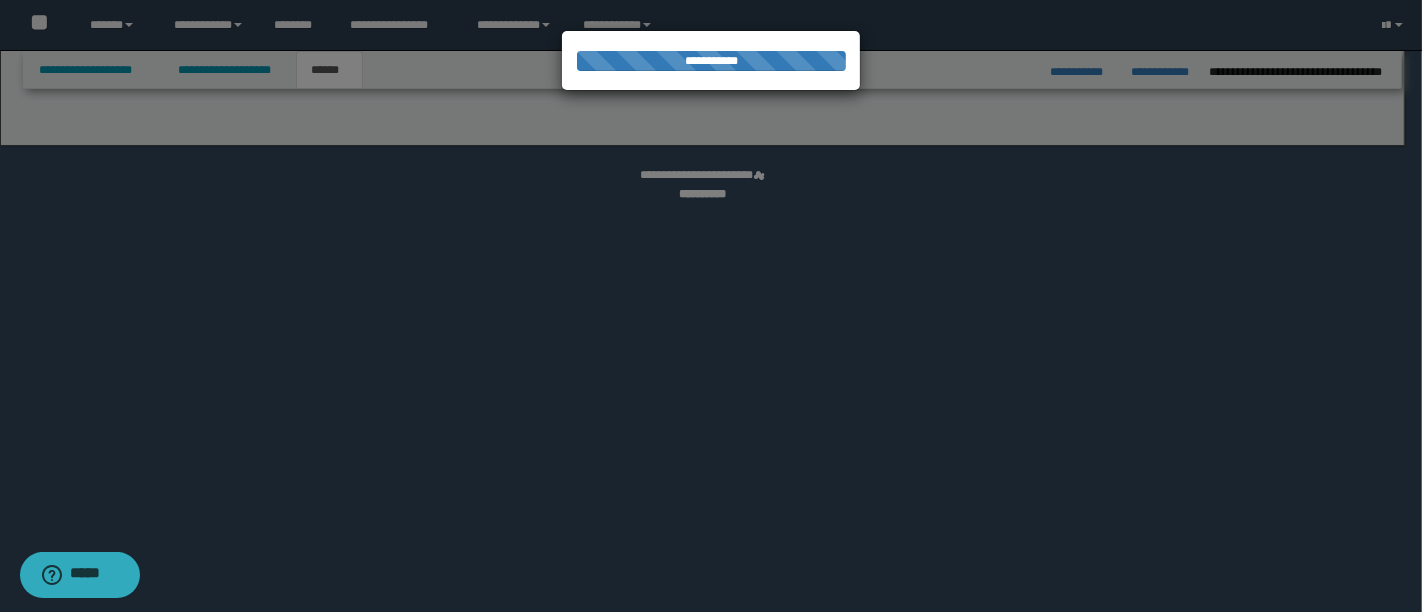 select on "*" 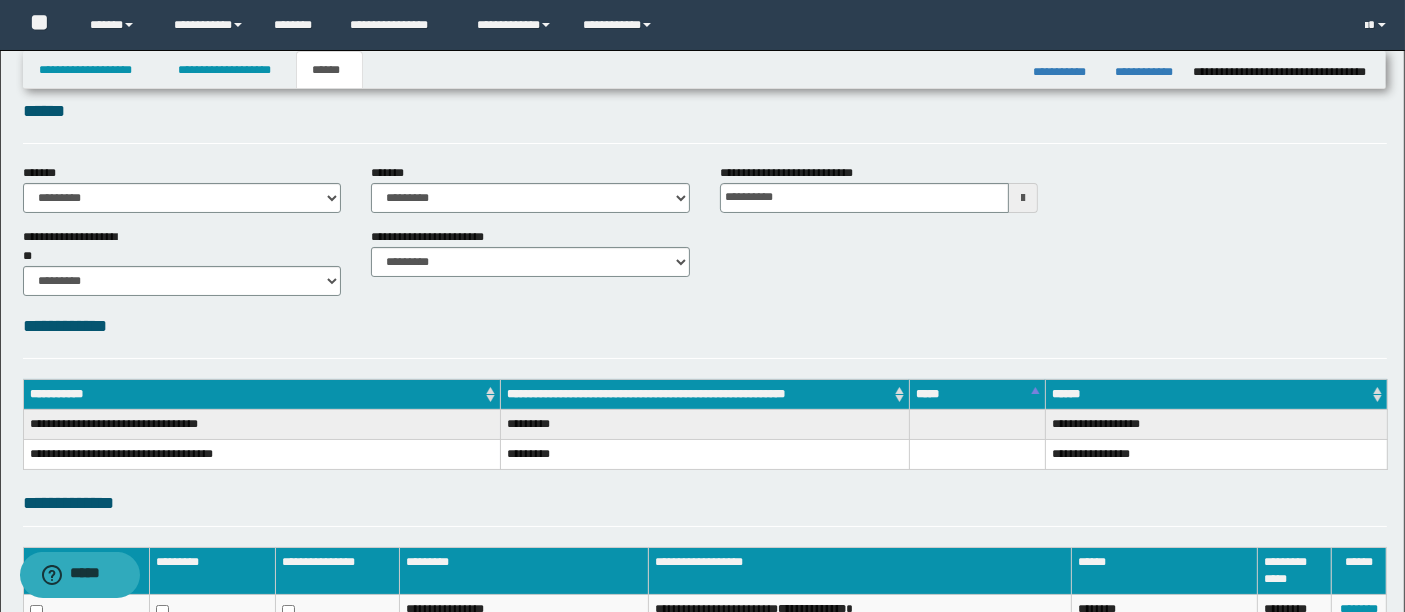 scroll, scrollTop: 19, scrollLeft: 0, axis: vertical 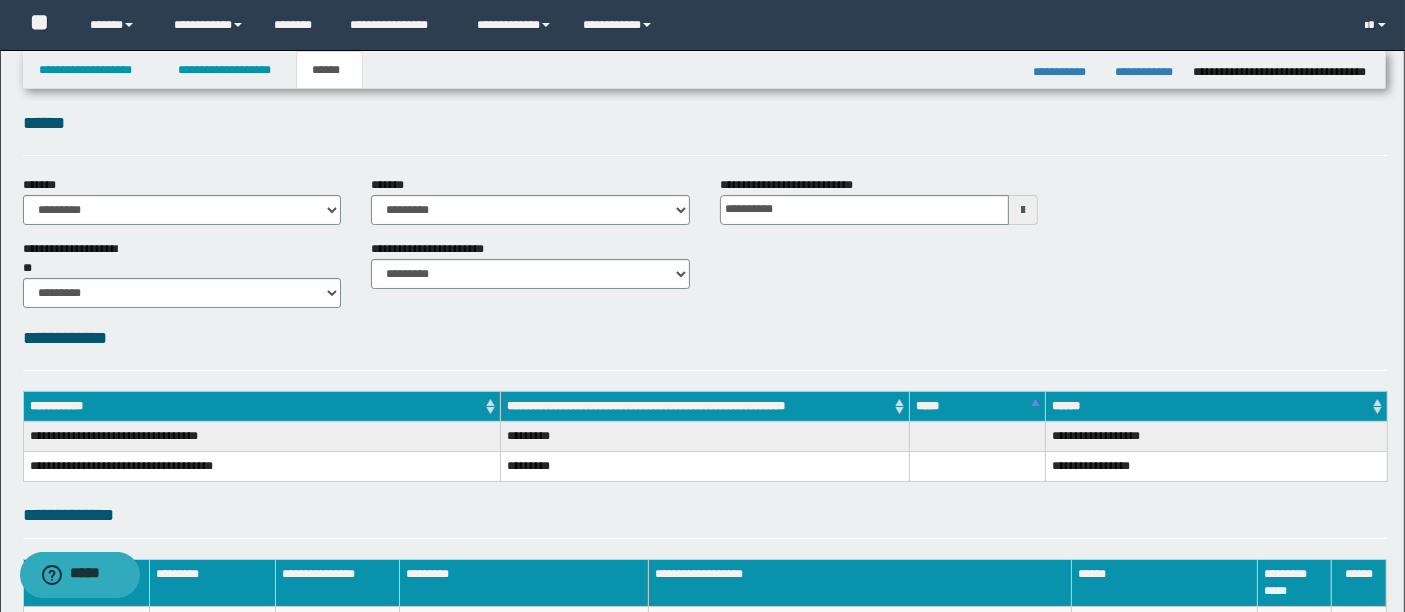 click on "**********" at bounding box center [879, 208] 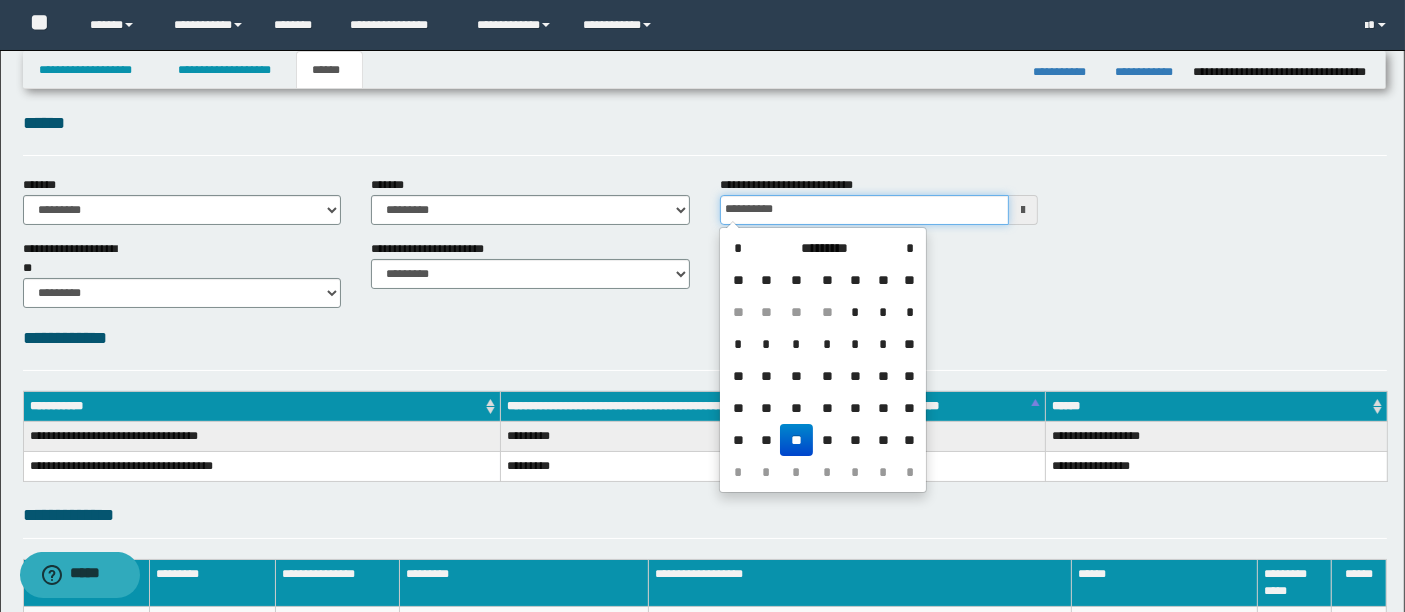 click on "**********" at bounding box center [865, 210] 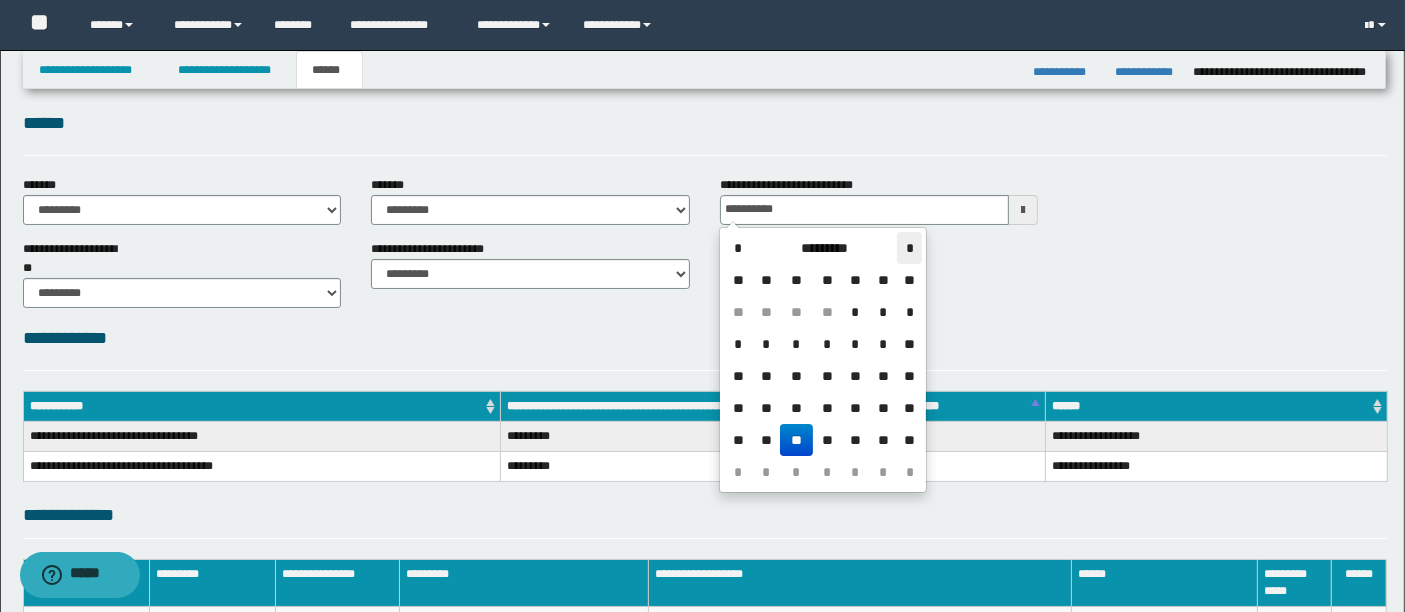 click on "*" at bounding box center [909, 248] 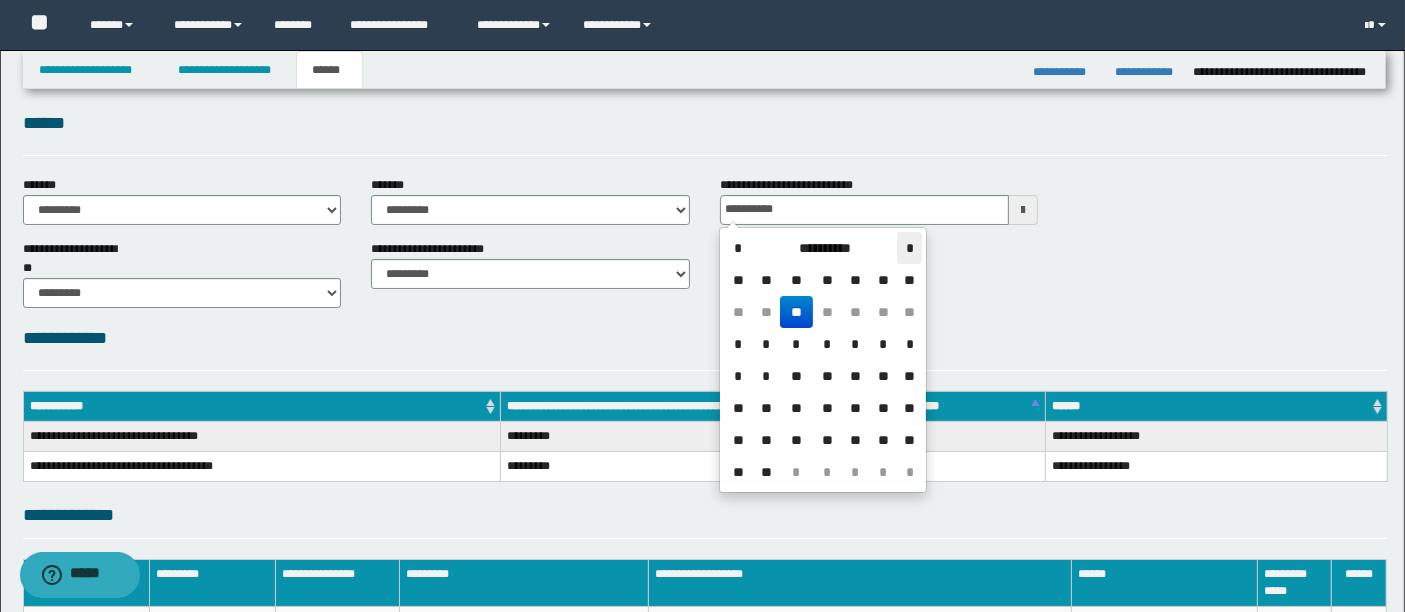 click on "*" at bounding box center [909, 248] 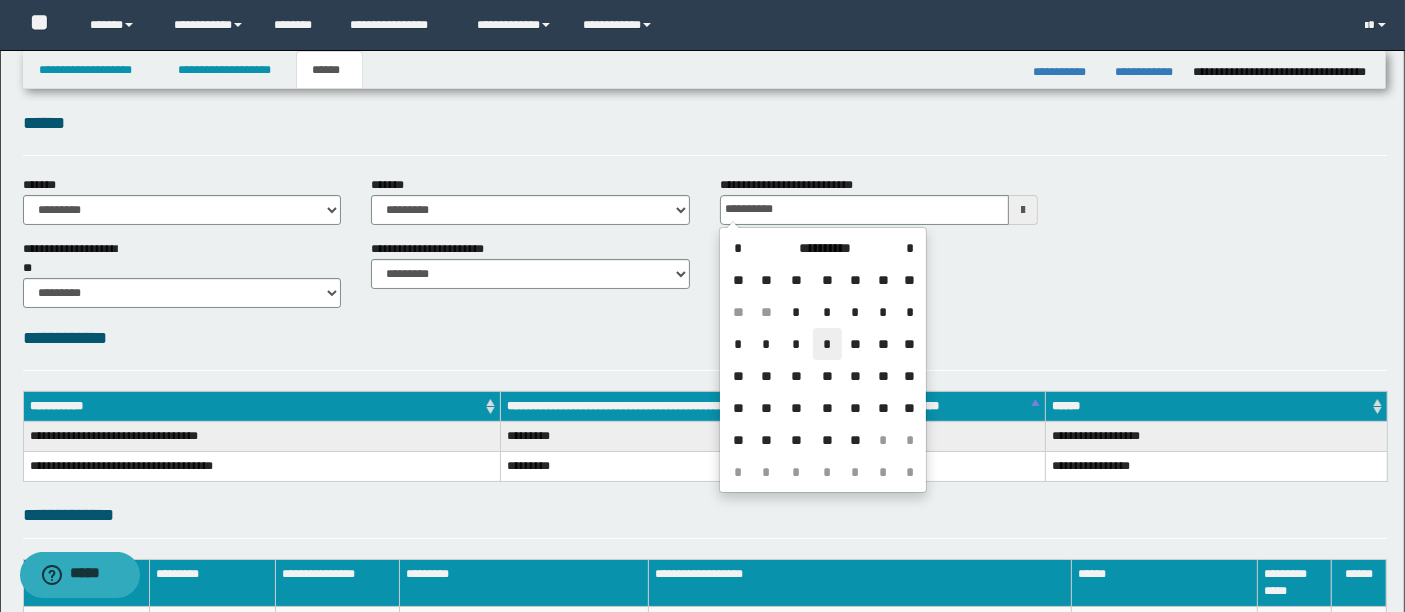 click on "*" at bounding box center (827, 344) 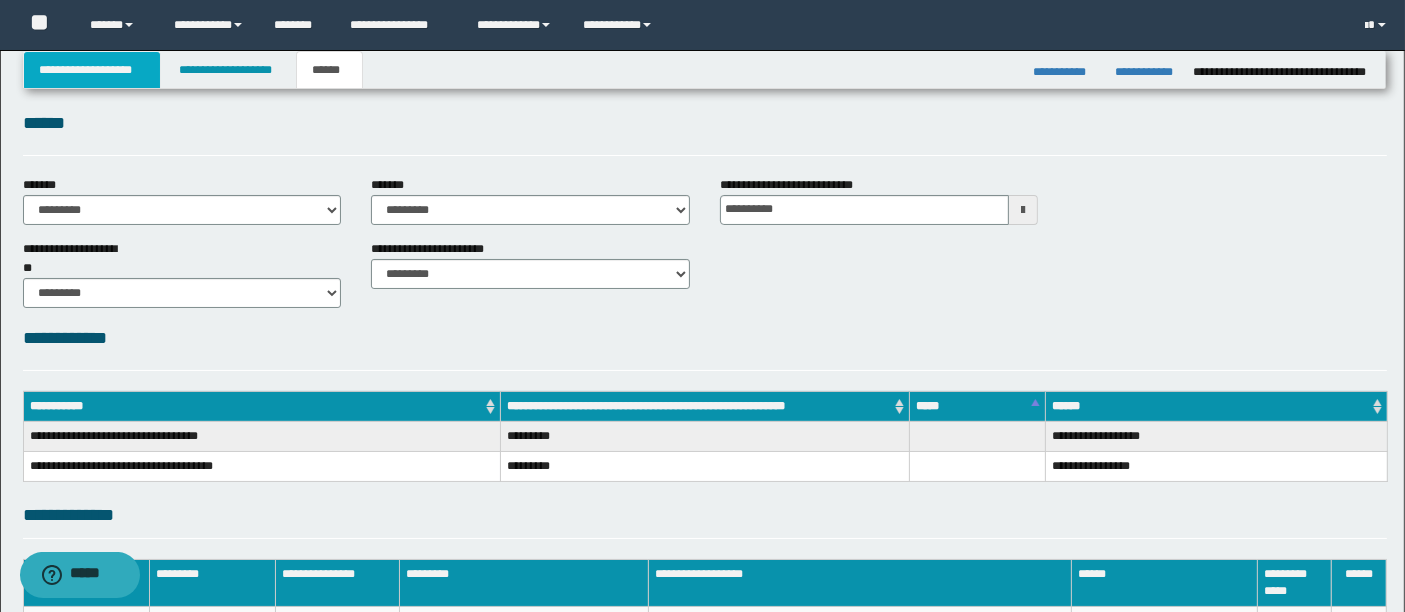 click on "**********" at bounding box center [92, 70] 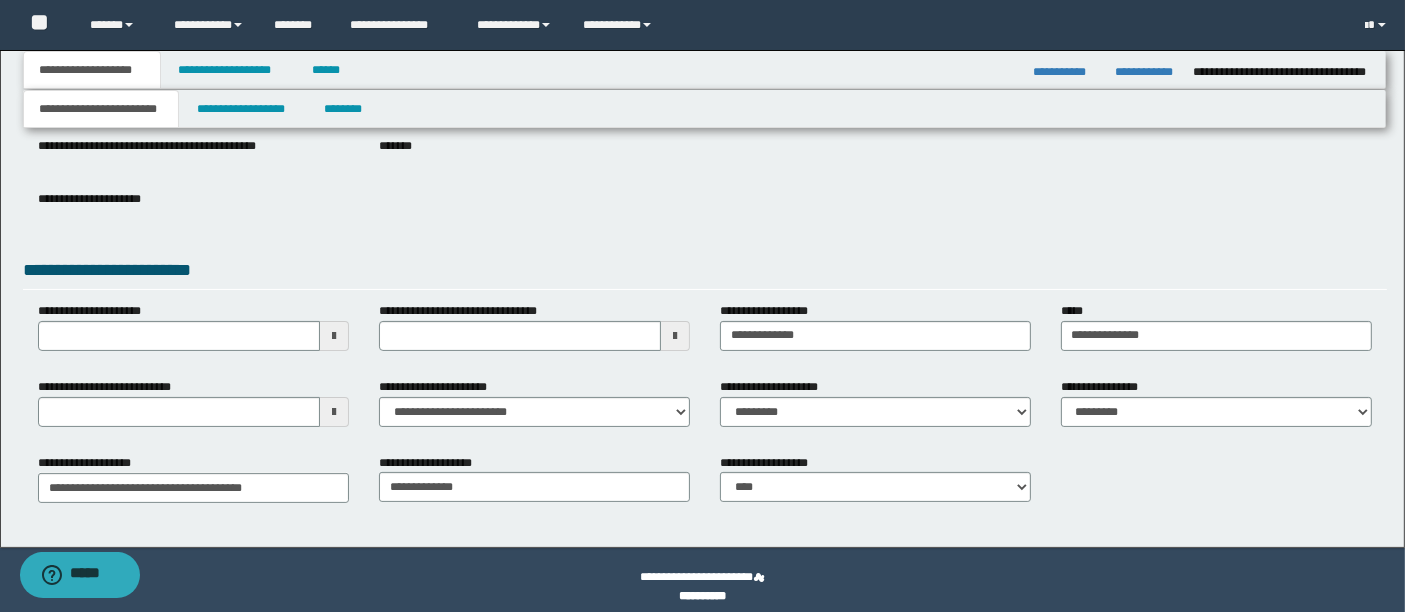 scroll, scrollTop: 269, scrollLeft: 0, axis: vertical 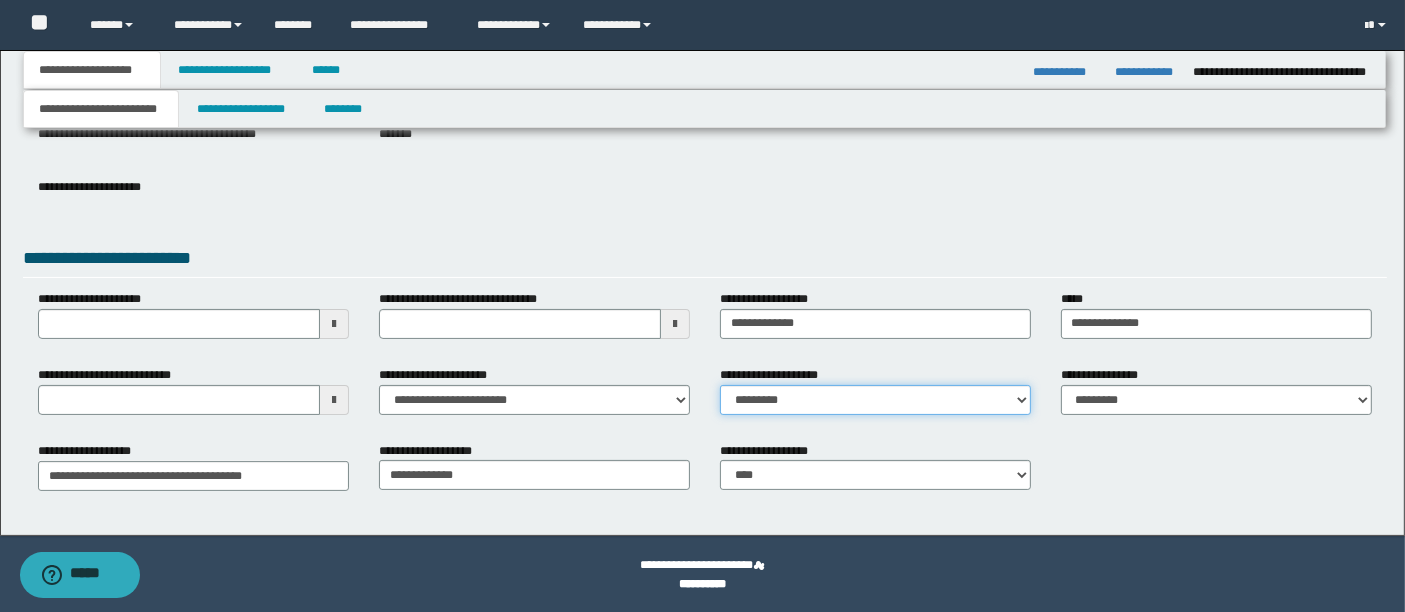 click on "**********" at bounding box center (875, 400) 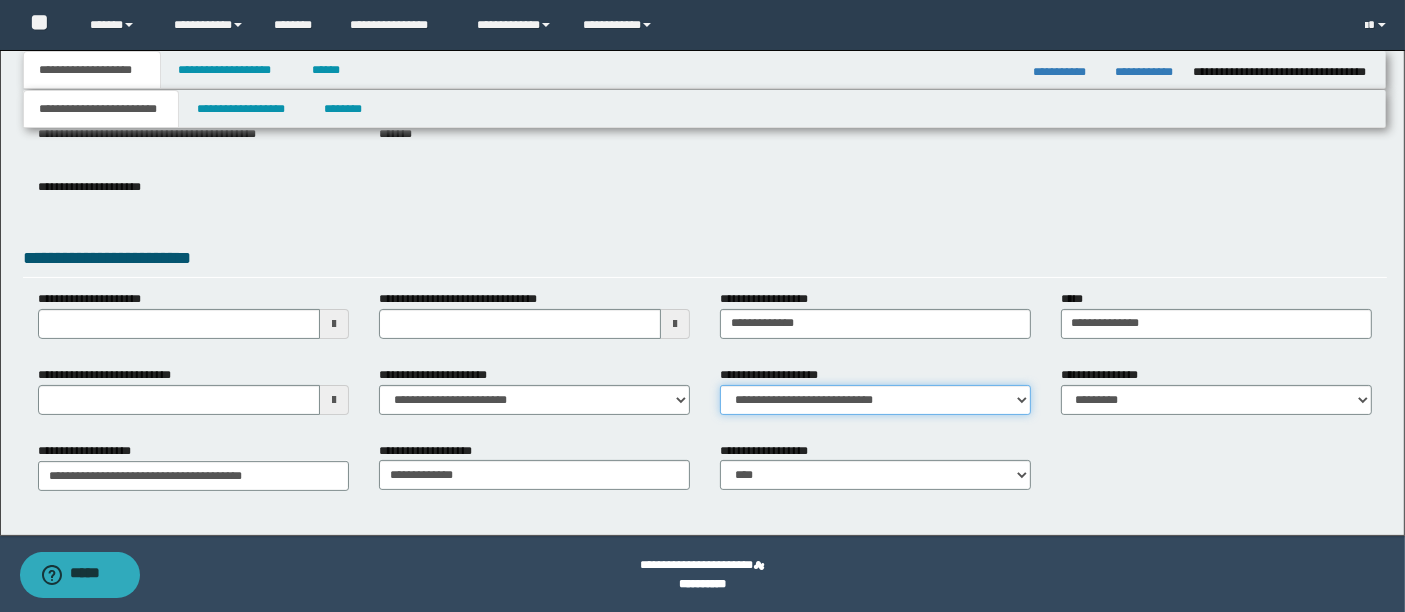 click on "**********" at bounding box center (875, 400) 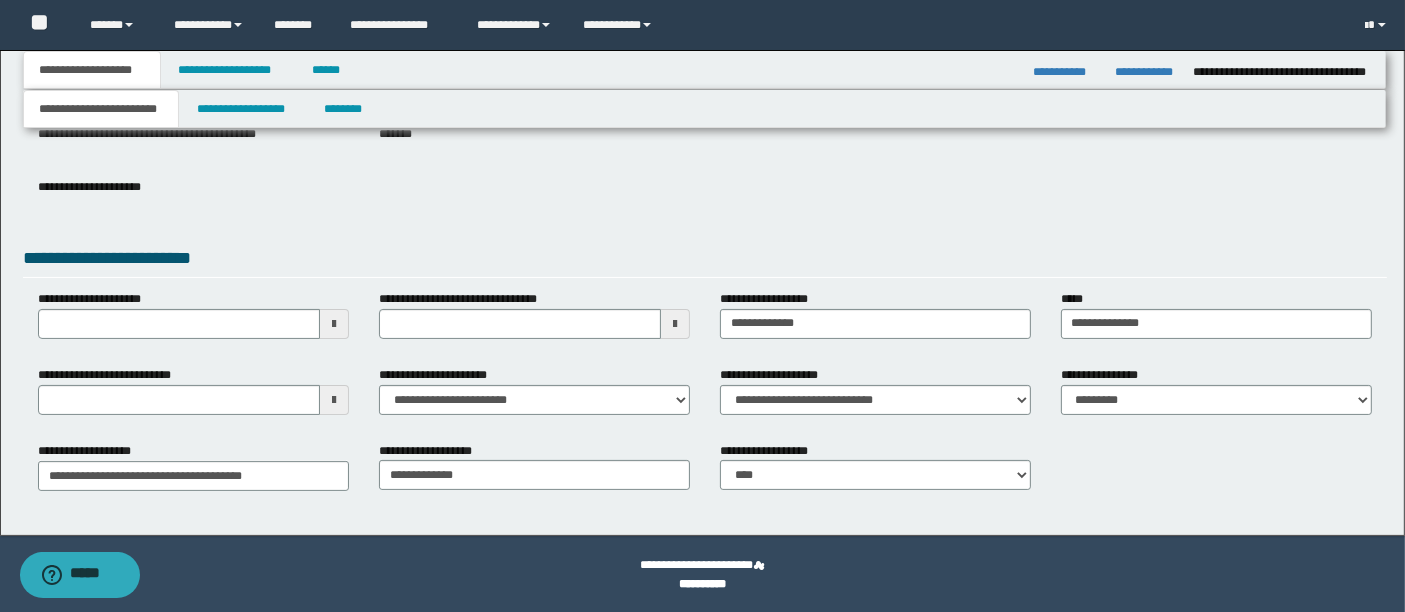 click on "**********" at bounding box center (705, 261) 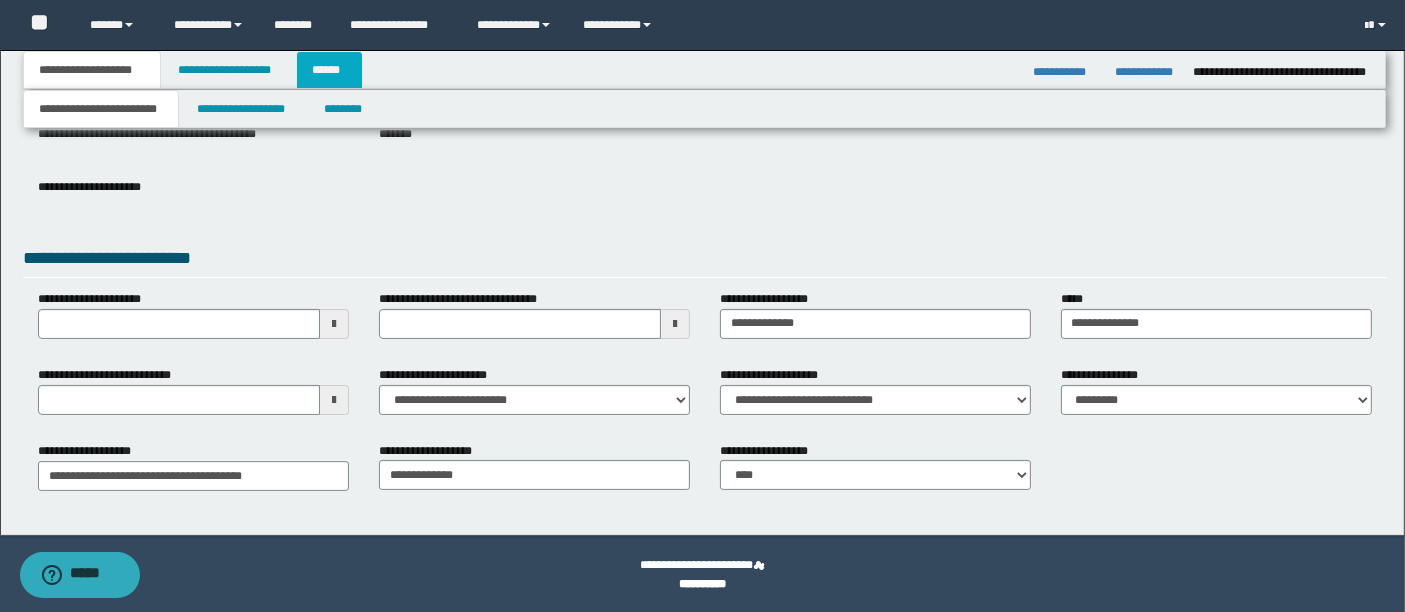 click on "******" at bounding box center [330, 70] 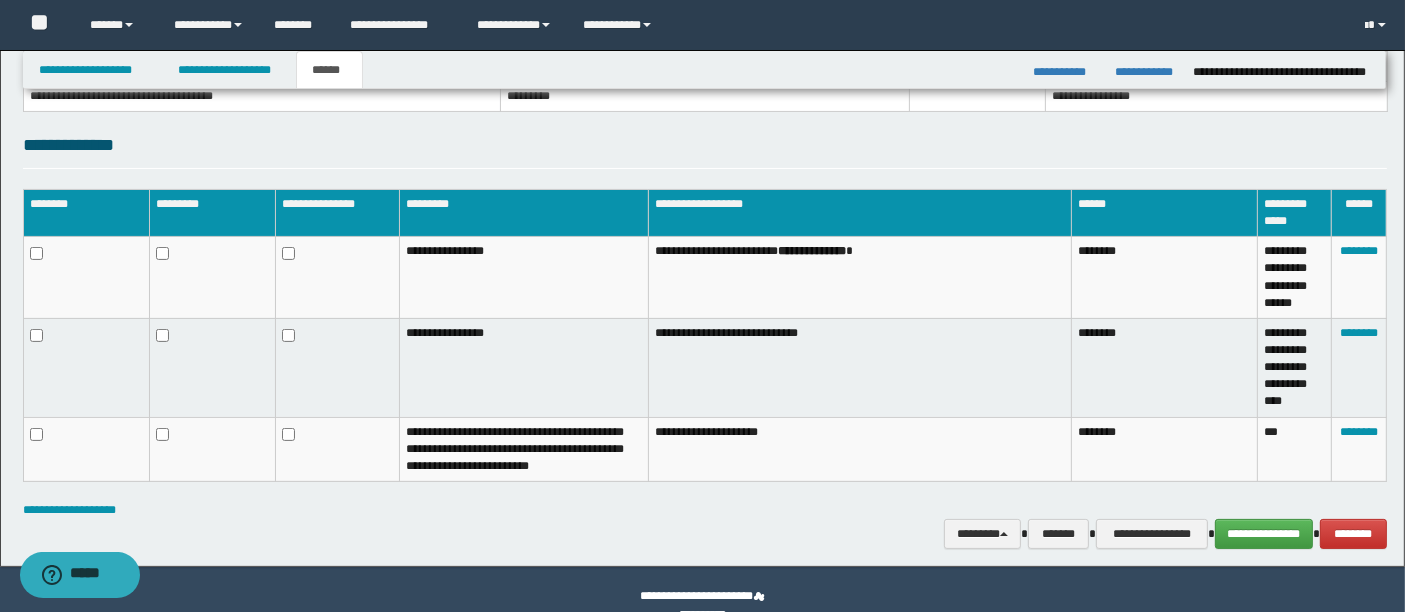 scroll, scrollTop: 421, scrollLeft: 0, axis: vertical 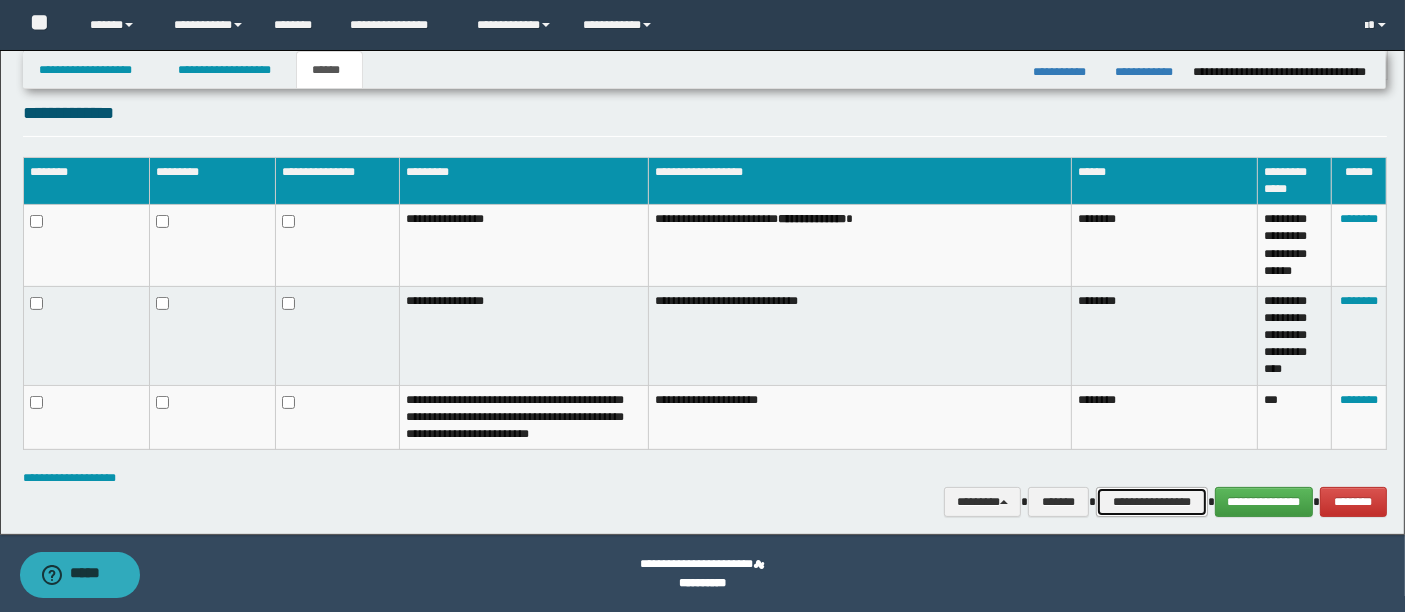 click on "**********" at bounding box center (1152, 501) 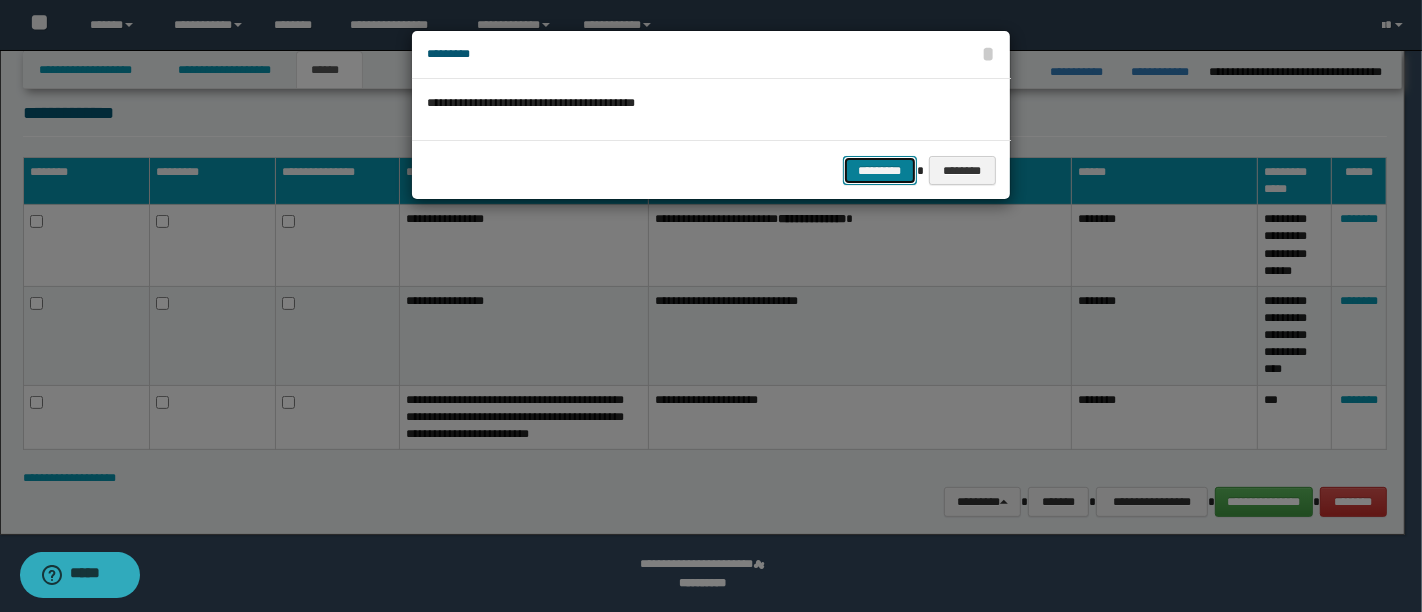 click on "*********" at bounding box center [880, 170] 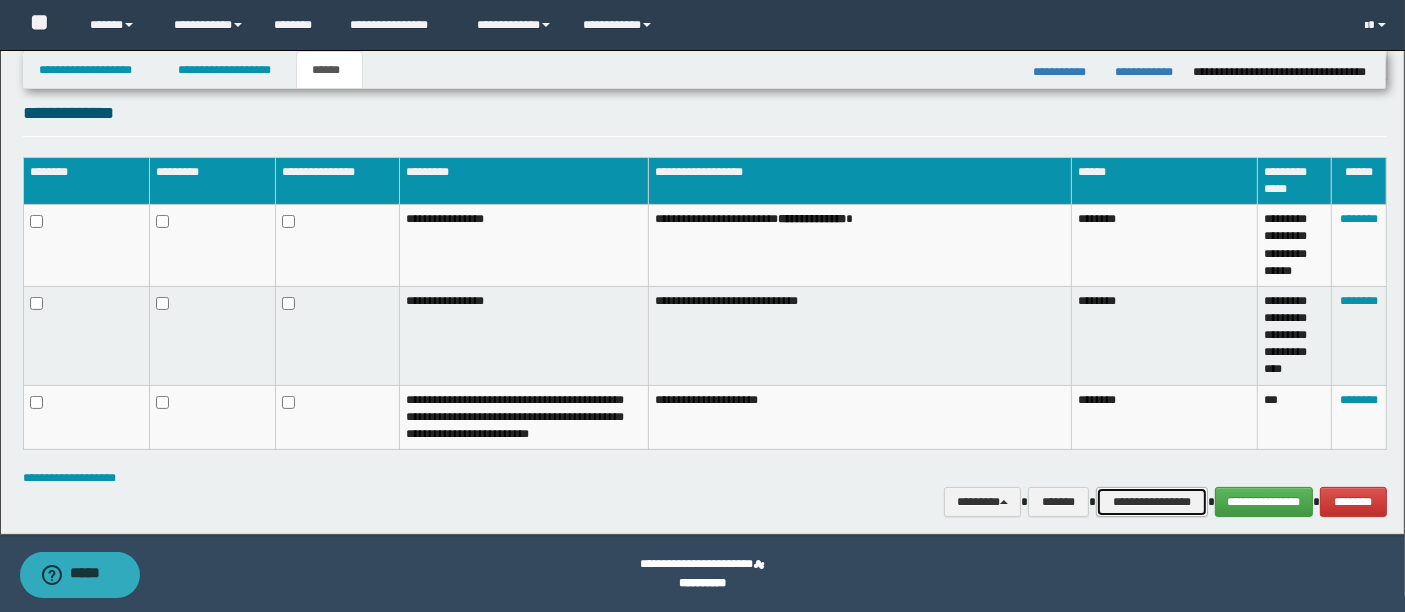 click on "**********" at bounding box center [1152, 501] 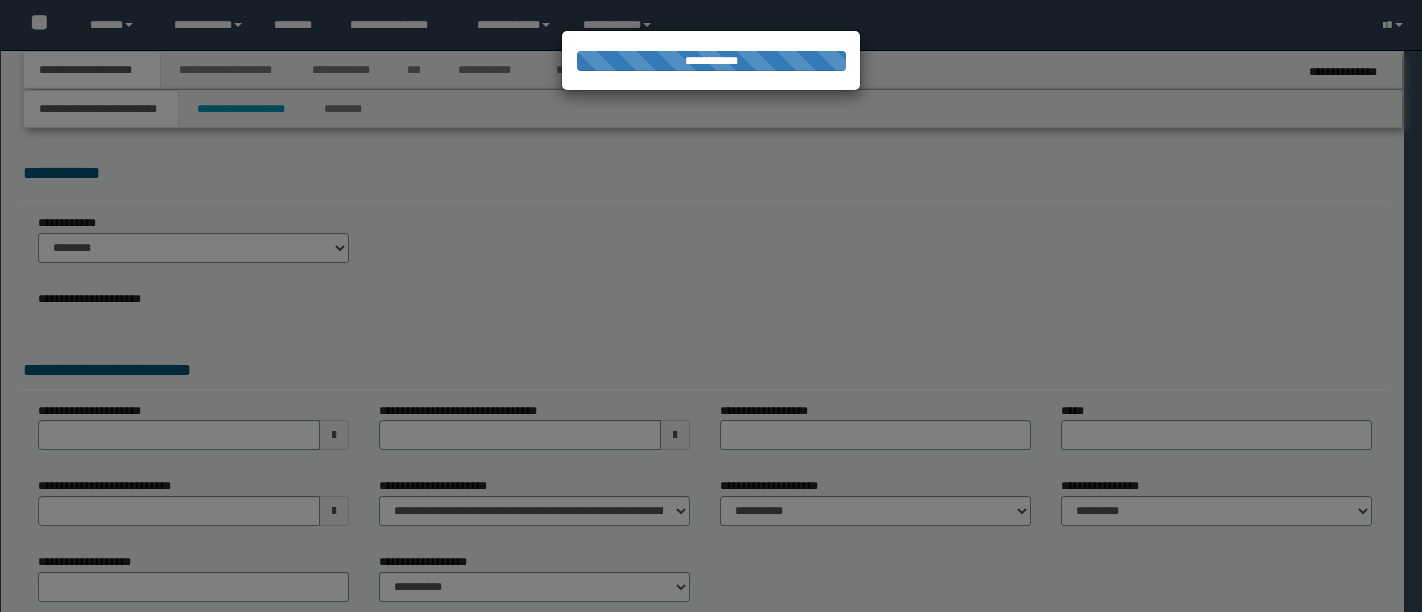 scroll, scrollTop: 0, scrollLeft: 0, axis: both 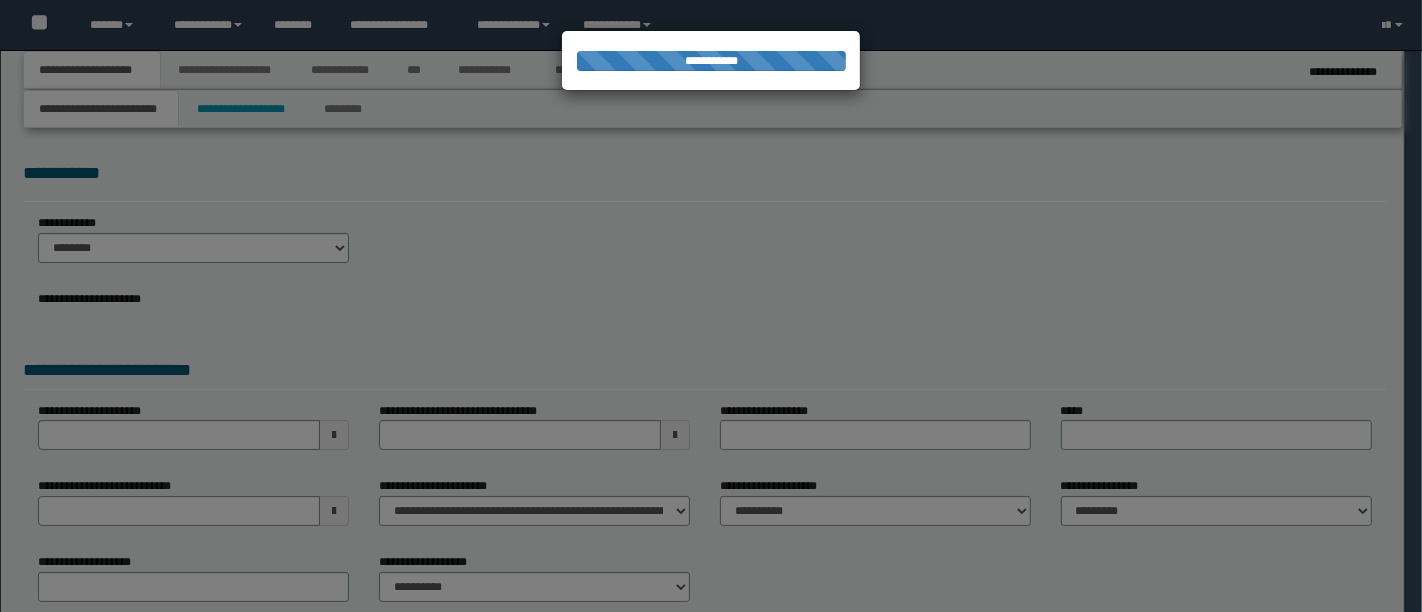 type on "**********" 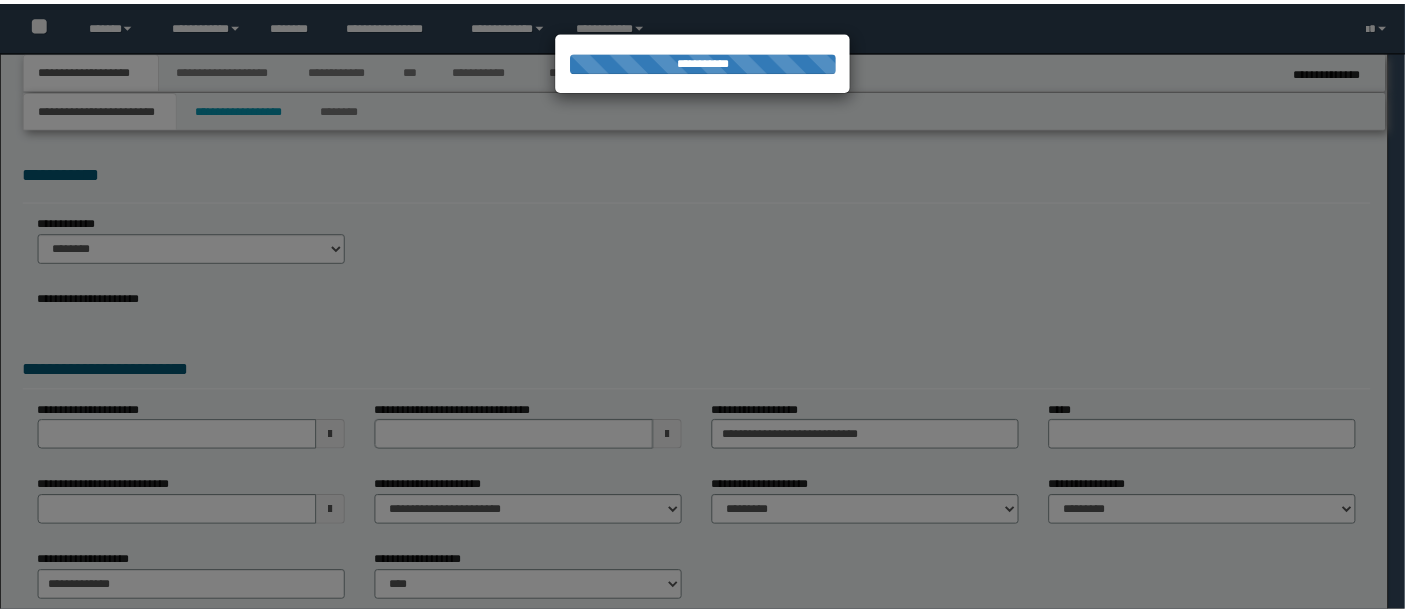scroll, scrollTop: 0, scrollLeft: 0, axis: both 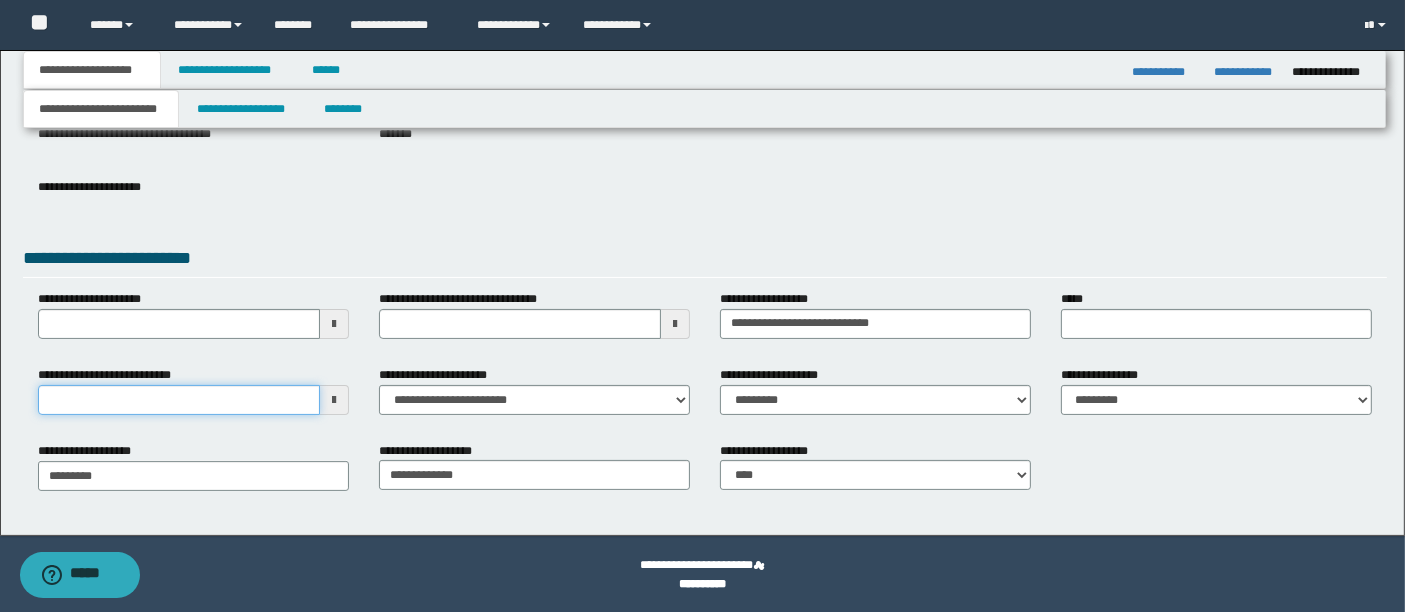 click on "**********" at bounding box center [179, 400] 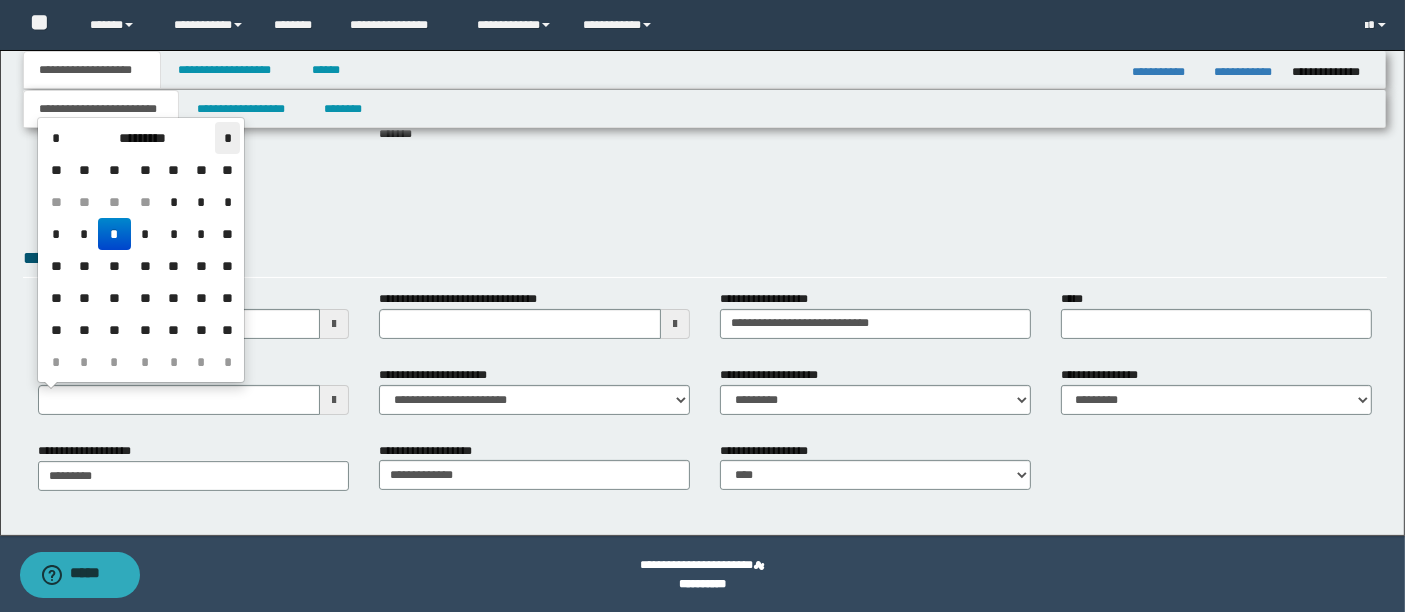 click on "*" at bounding box center [227, 138] 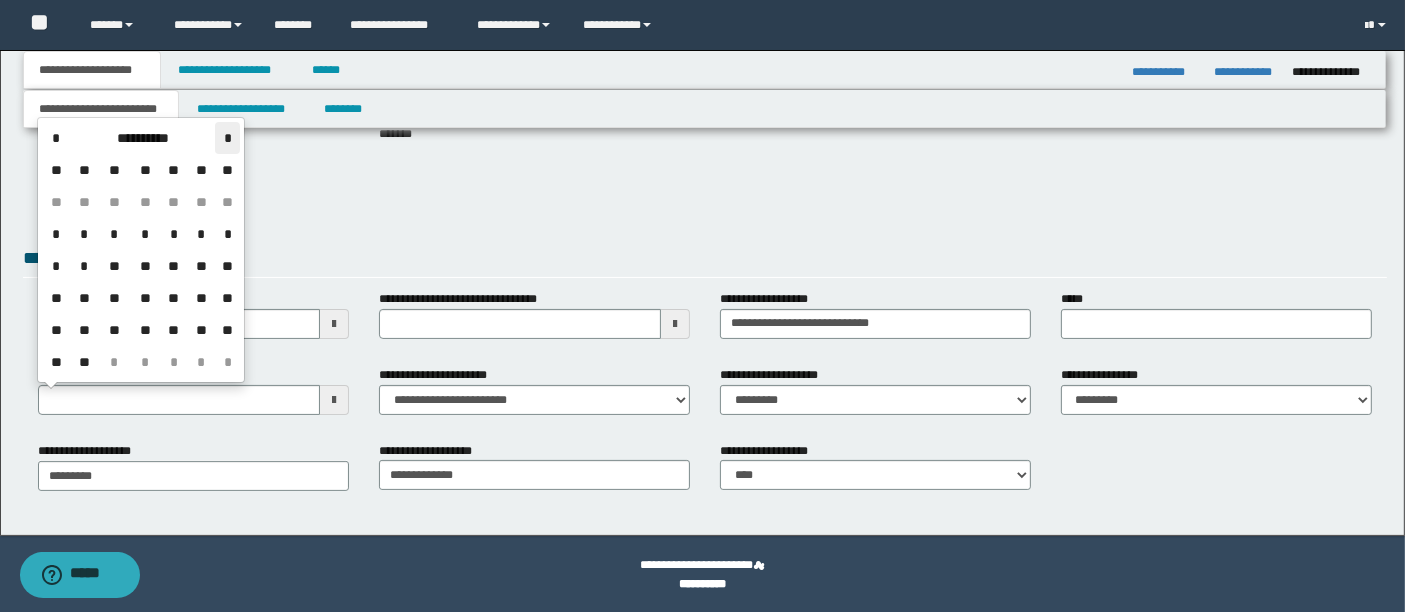 click on "*" at bounding box center (227, 138) 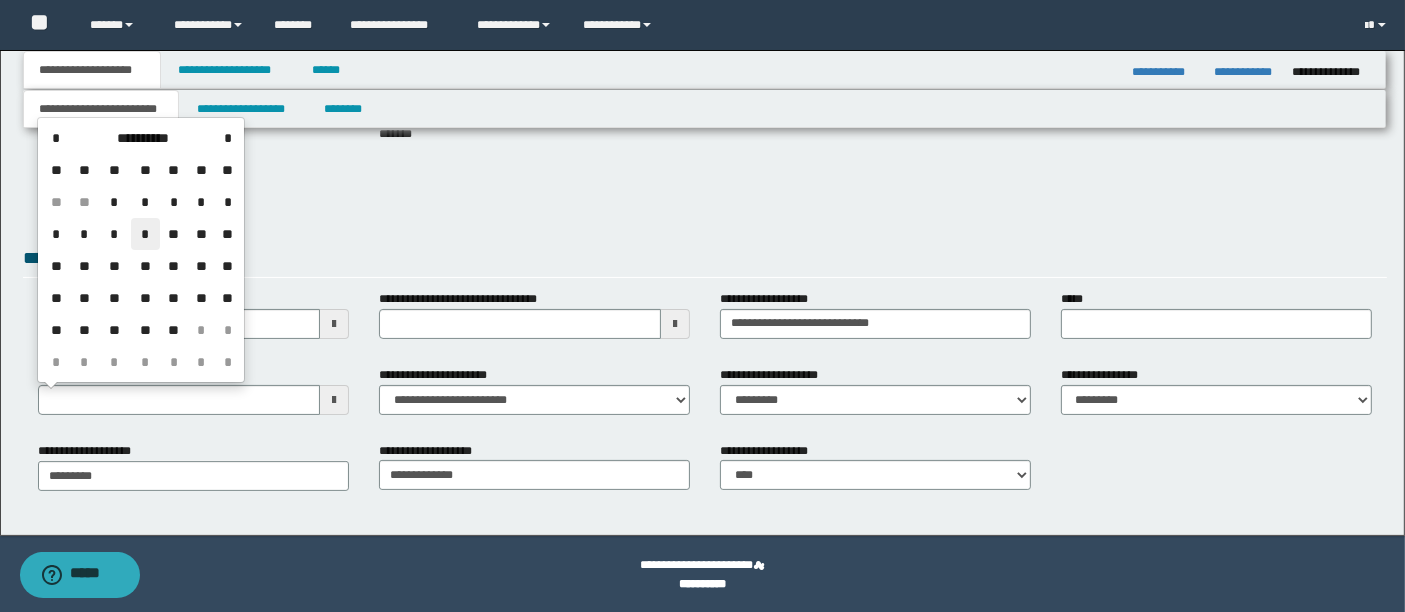 click on "*" at bounding box center (145, 234) 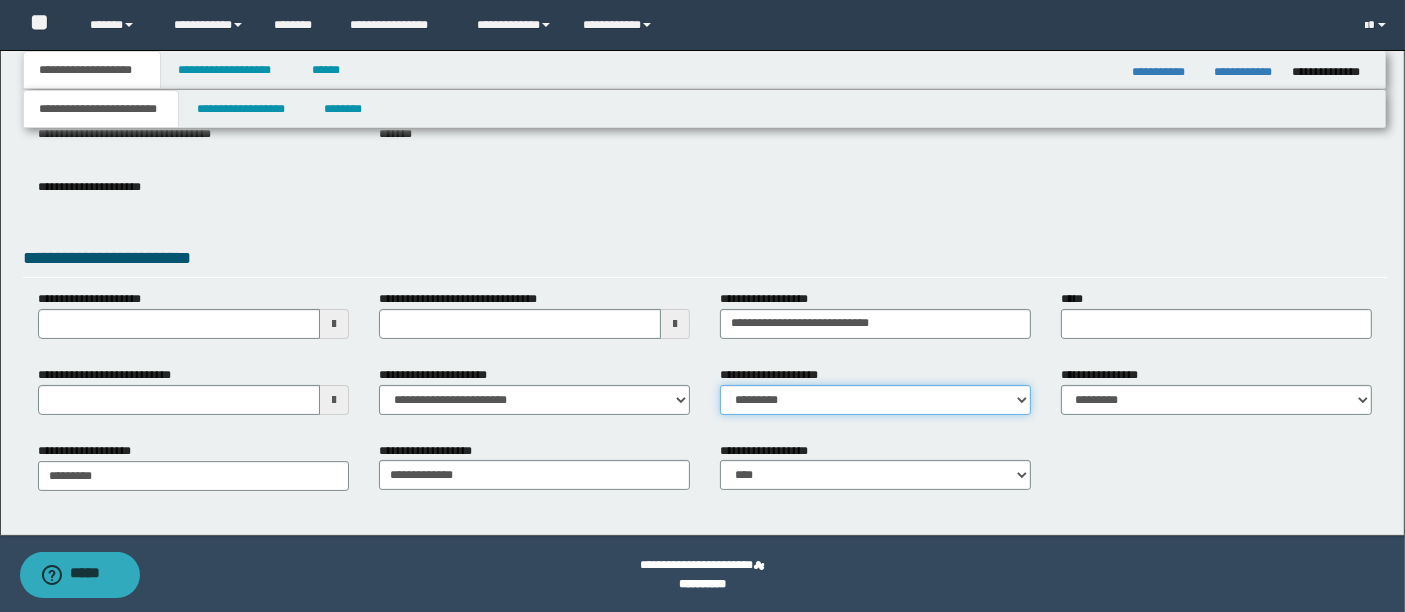 click on "**********" at bounding box center [875, 400] 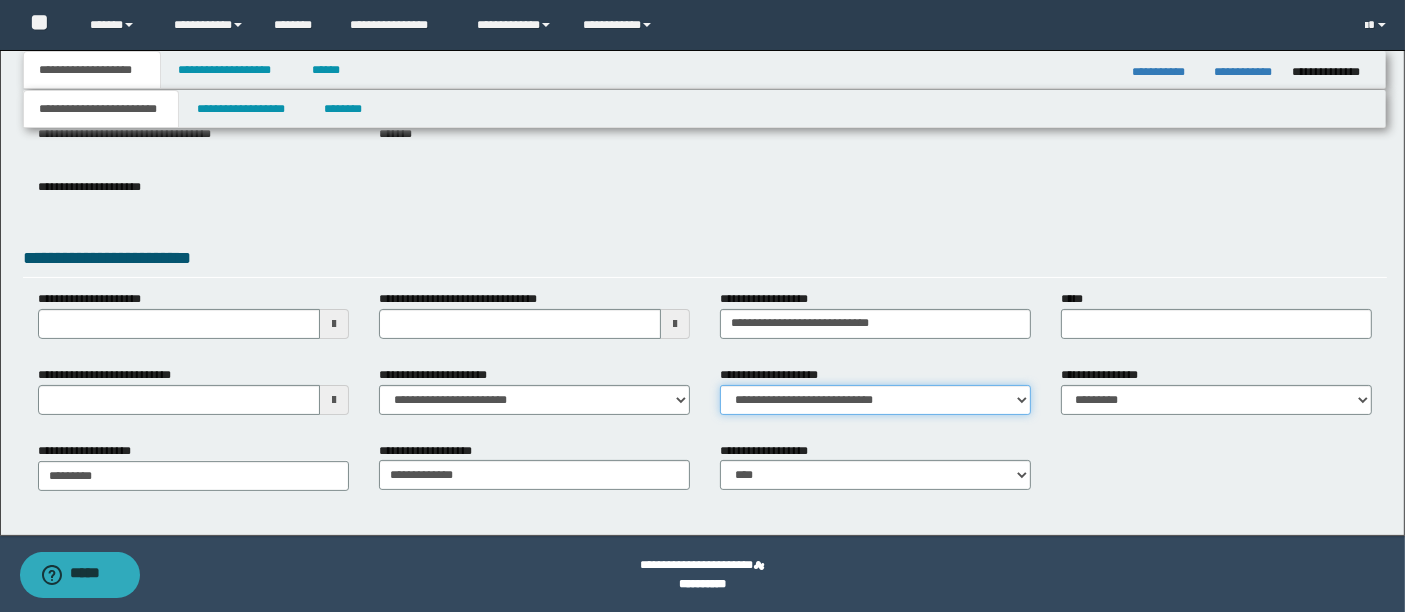 click on "**********" at bounding box center [875, 400] 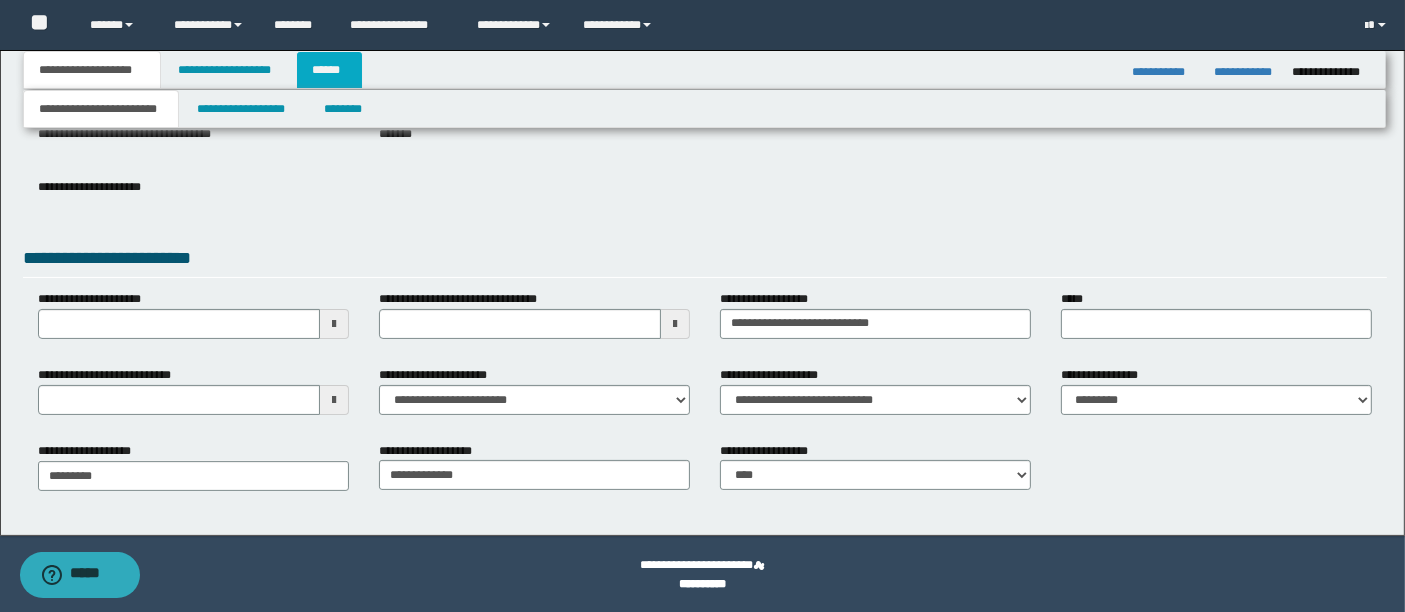 click on "******" at bounding box center [330, 70] 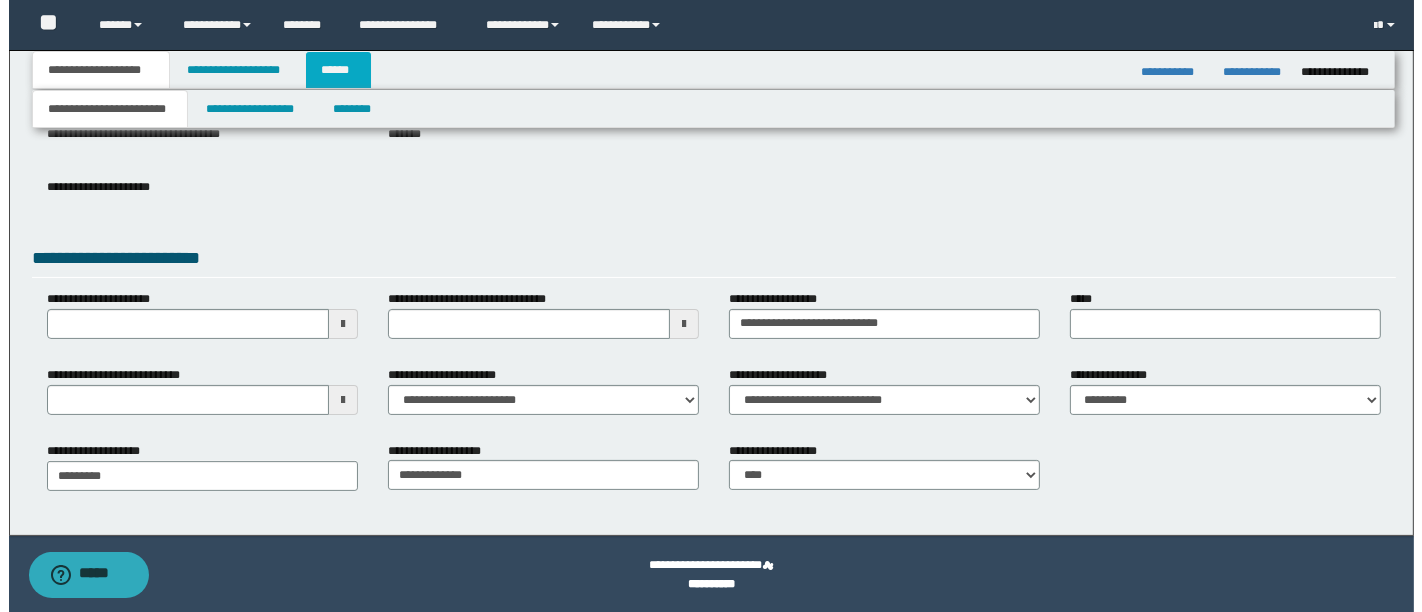 scroll, scrollTop: 0, scrollLeft: 0, axis: both 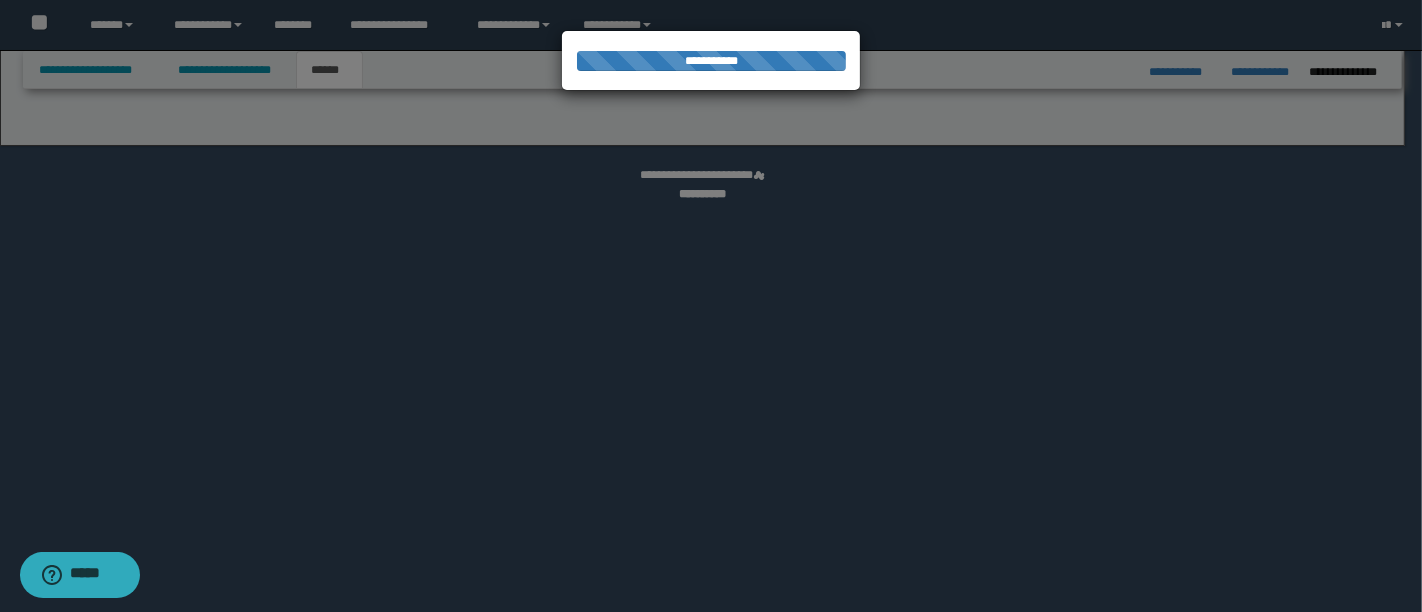 select on "*" 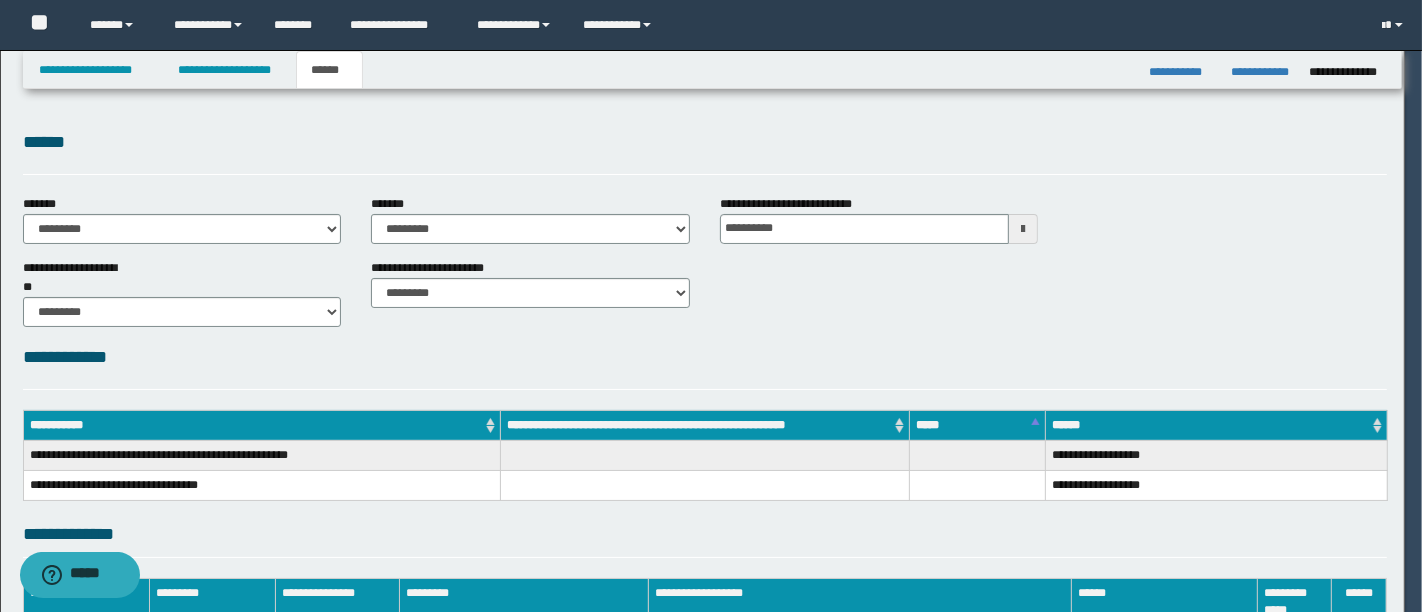 scroll, scrollTop: 0, scrollLeft: 0, axis: both 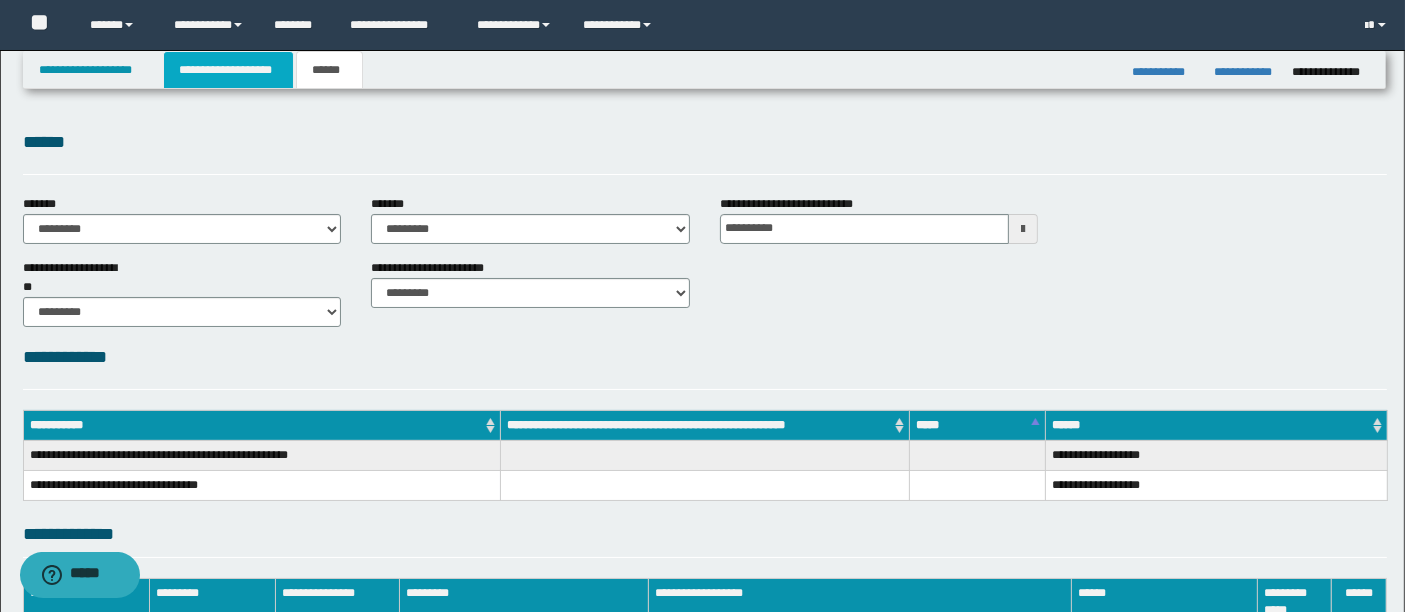 click on "**********" at bounding box center (228, 70) 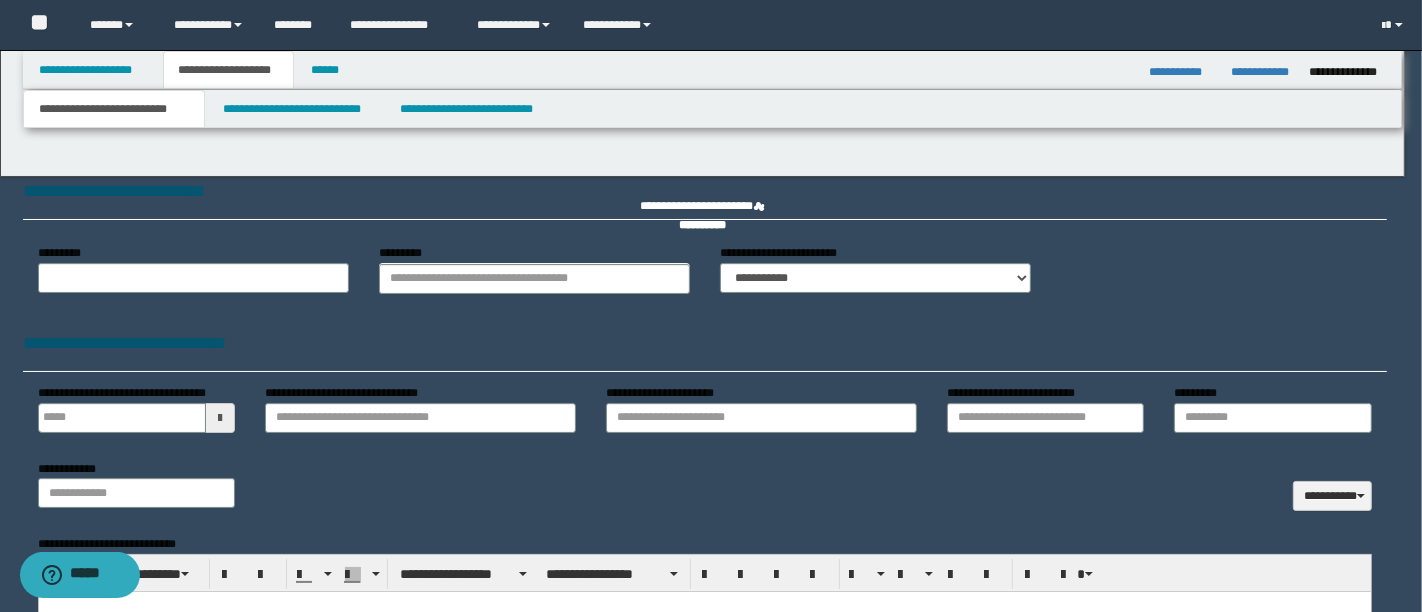 type on "**********" 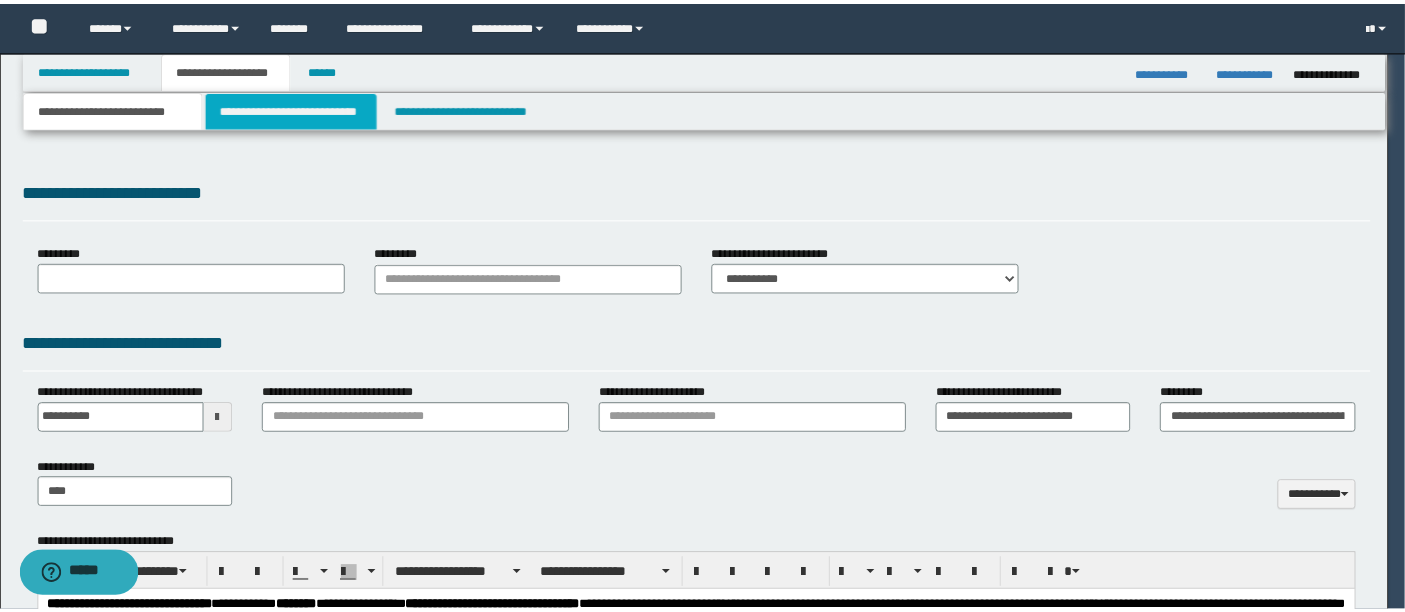 scroll, scrollTop: 0, scrollLeft: 0, axis: both 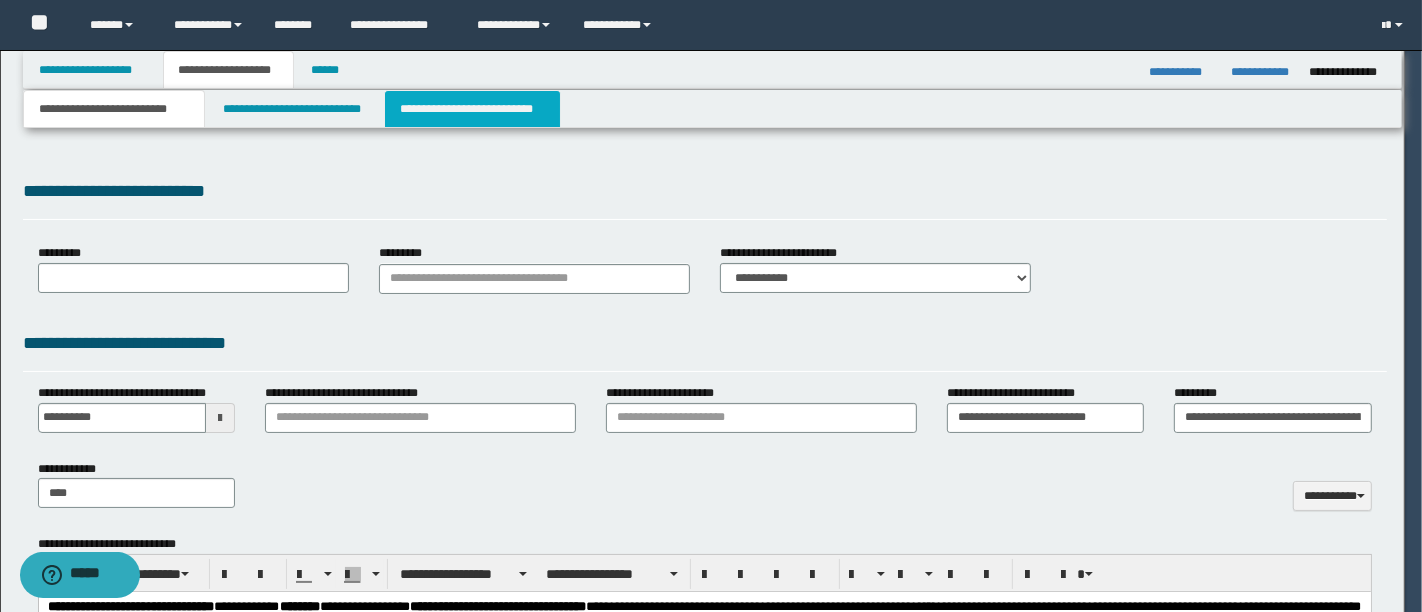 select on "*" 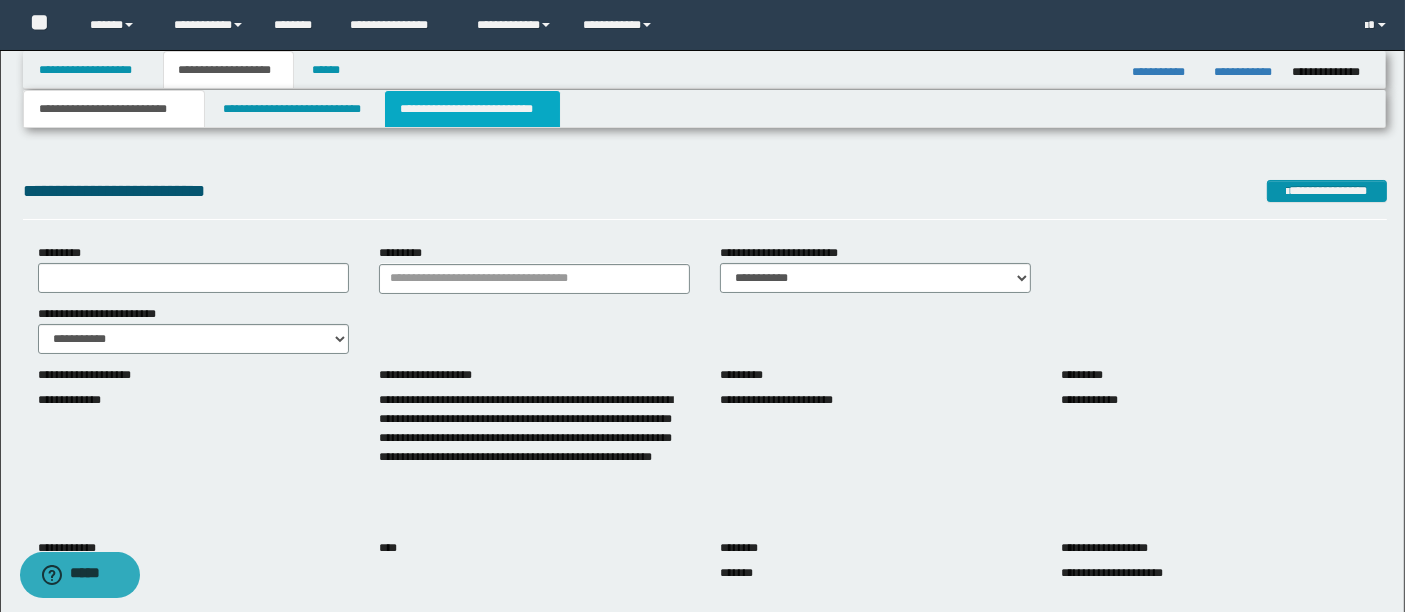 click on "**********" at bounding box center [472, 109] 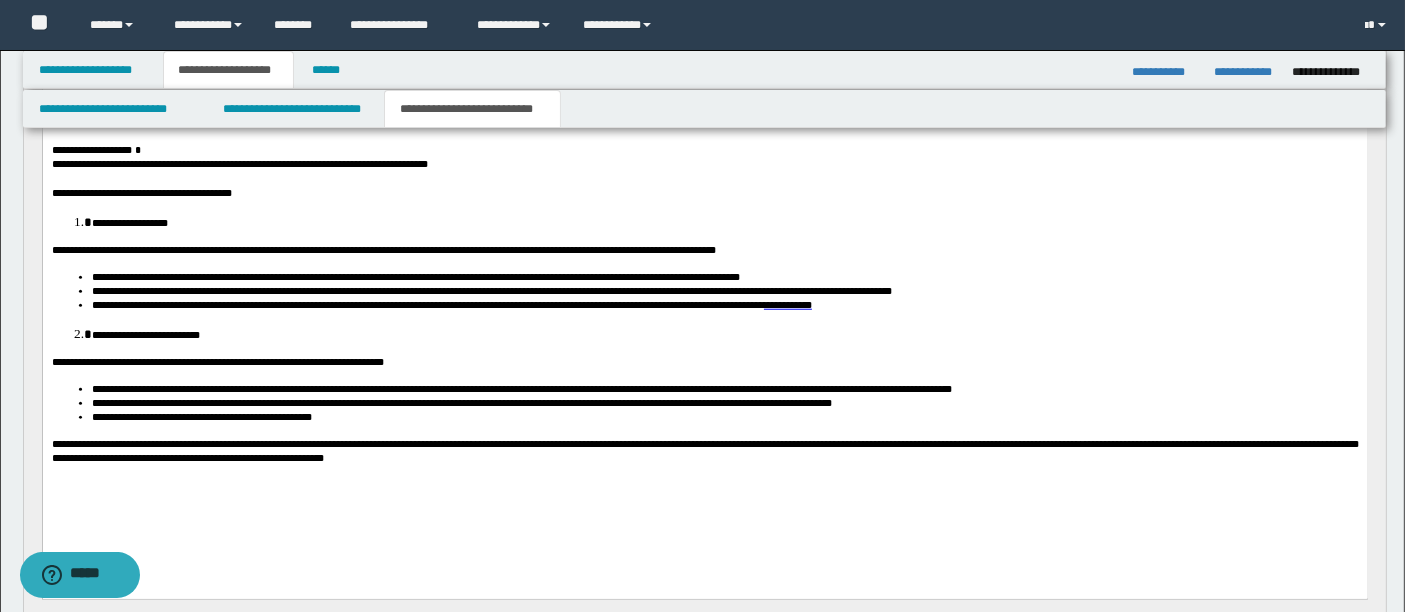 scroll, scrollTop: 1864, scrollLeft: 0, axis: vertical 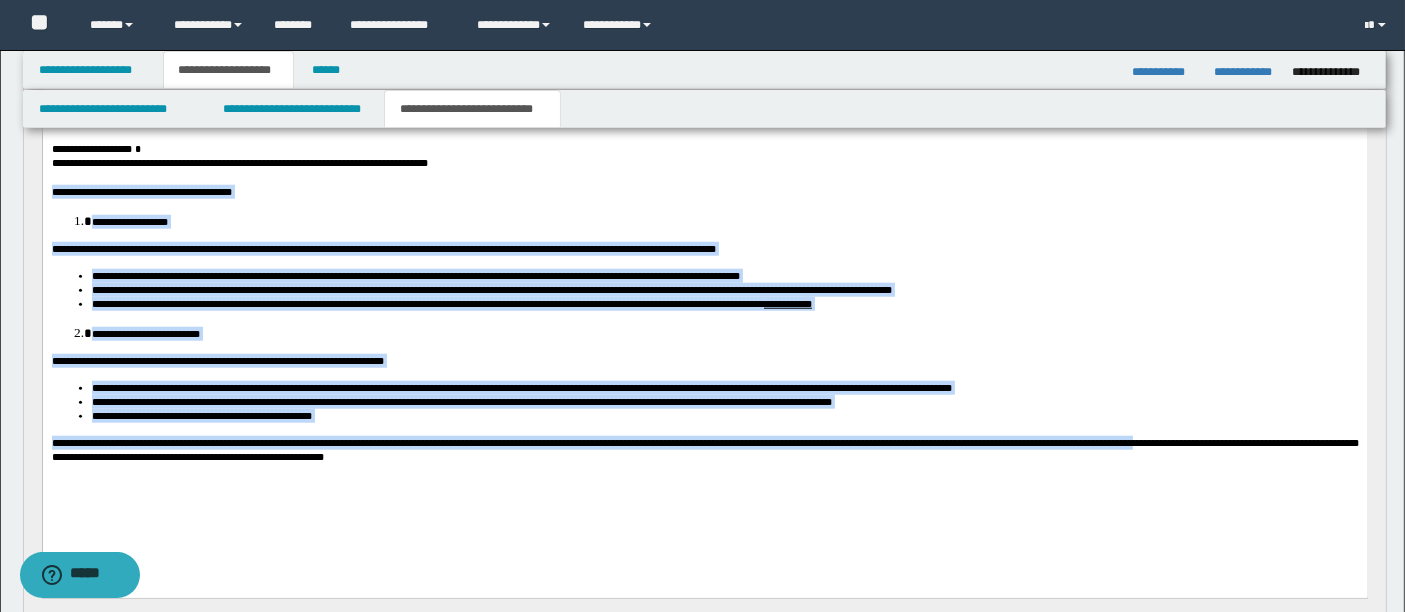 drag, startPoint x: 52, startPoint y: 205, endPoint x: 1343, endPoint y: 472, distance: 1318.3209 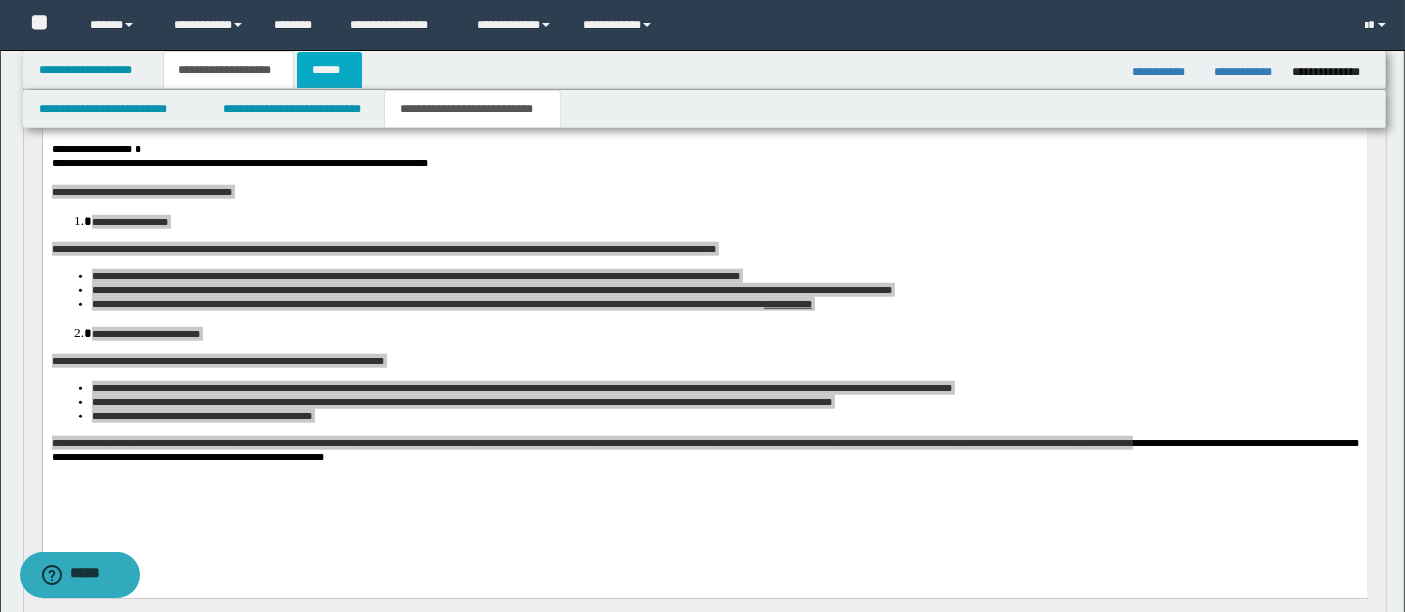 click on "******" at bounding box center (330, 70) 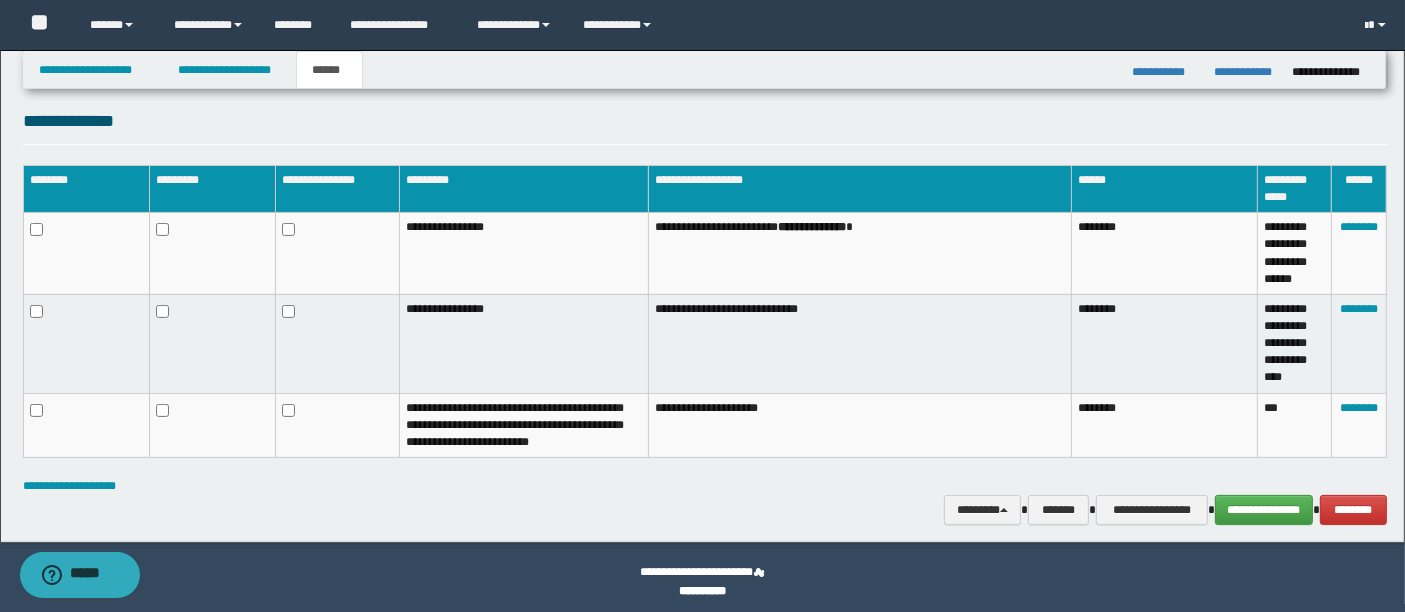 scroll, scrollTop: 421, scrollLeft: 0, axis: vertical 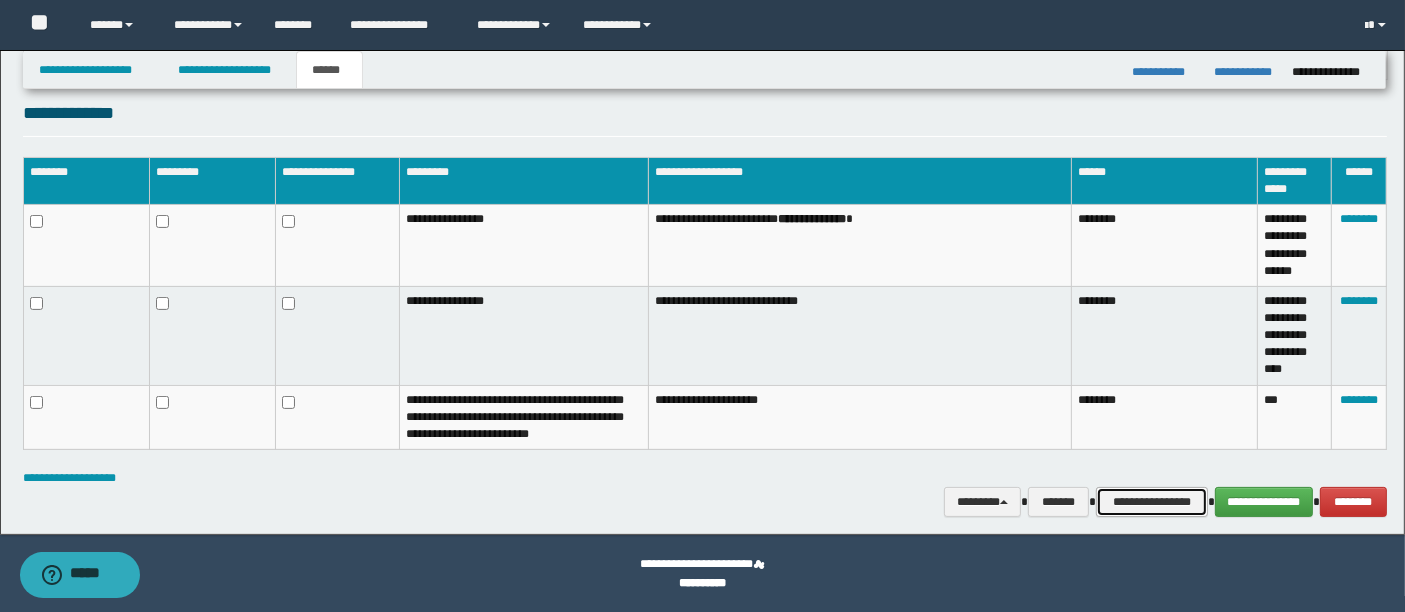 click on "**********" at bounding box center [1152, 501] 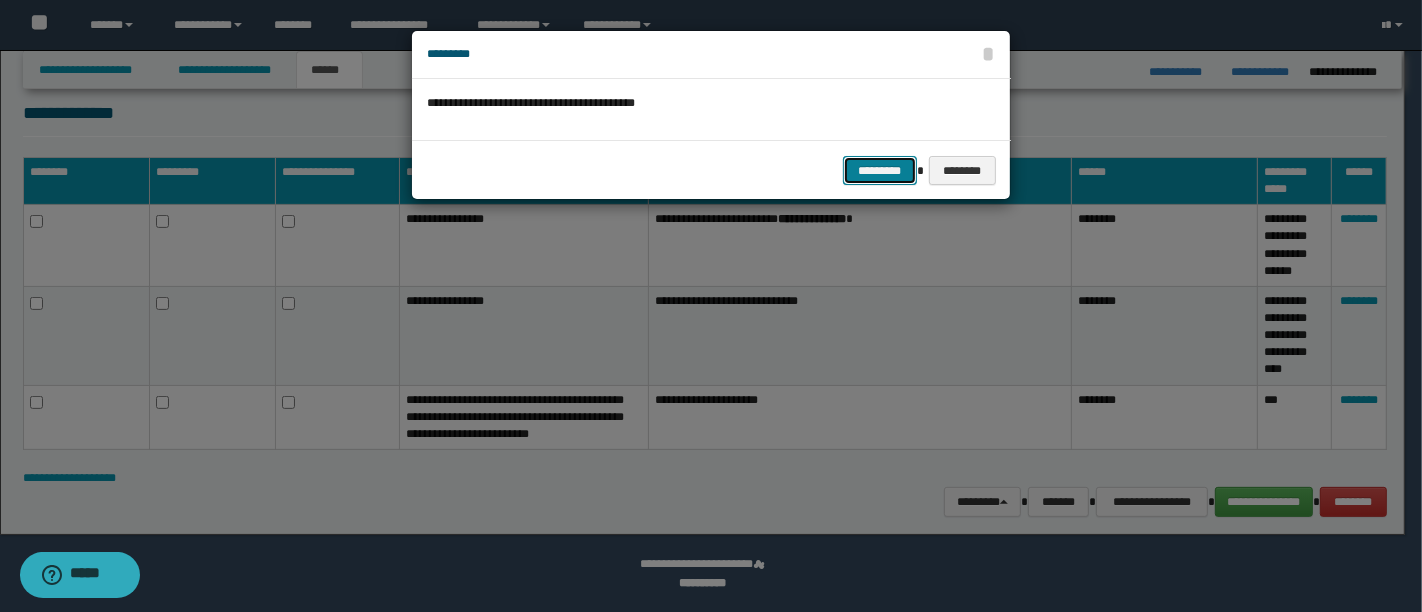 click on "*********" at bounding box center [880, 170] 